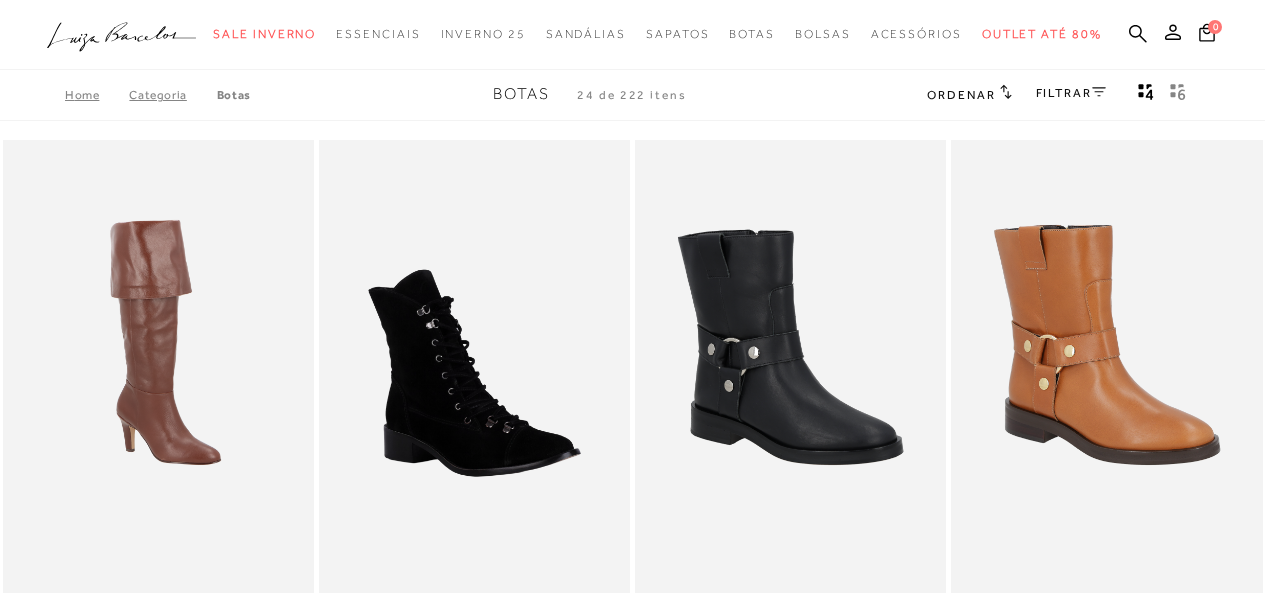 scroll, scrollTop: 0, scrollLeft: 0, axis: both 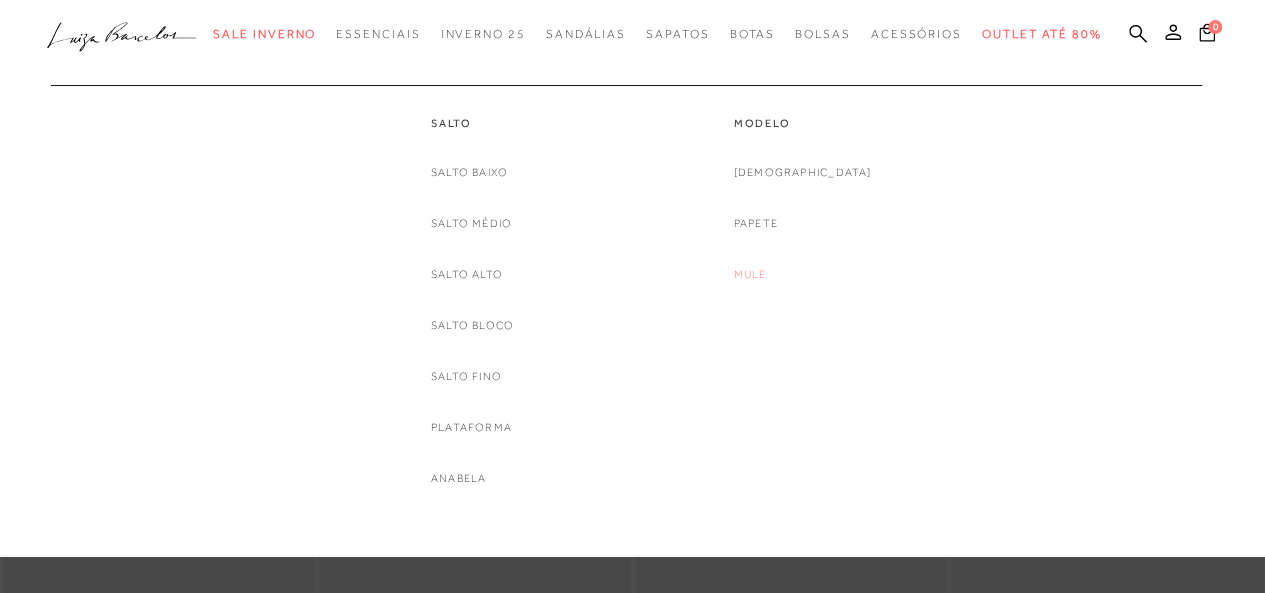 click on "Mule" at bounding box center [750, 274] 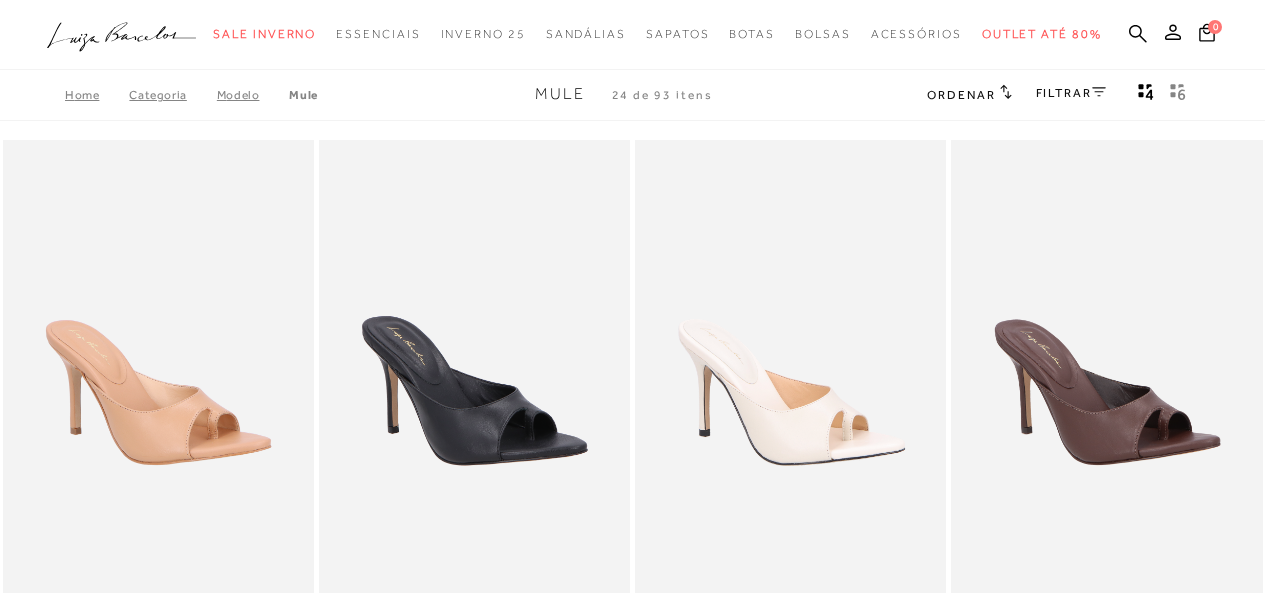 scroll, scrollTop: 0, scrollLeft: 0, axis: both 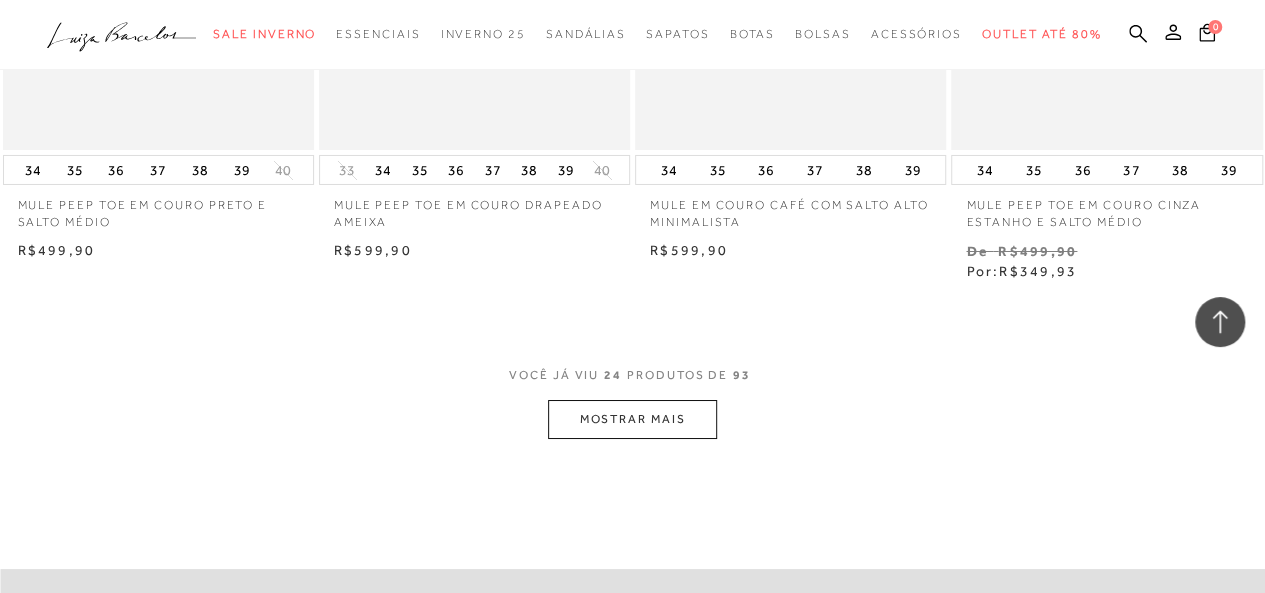 click on "MOSTRAR MAIS" at bounding box center [632, 419] 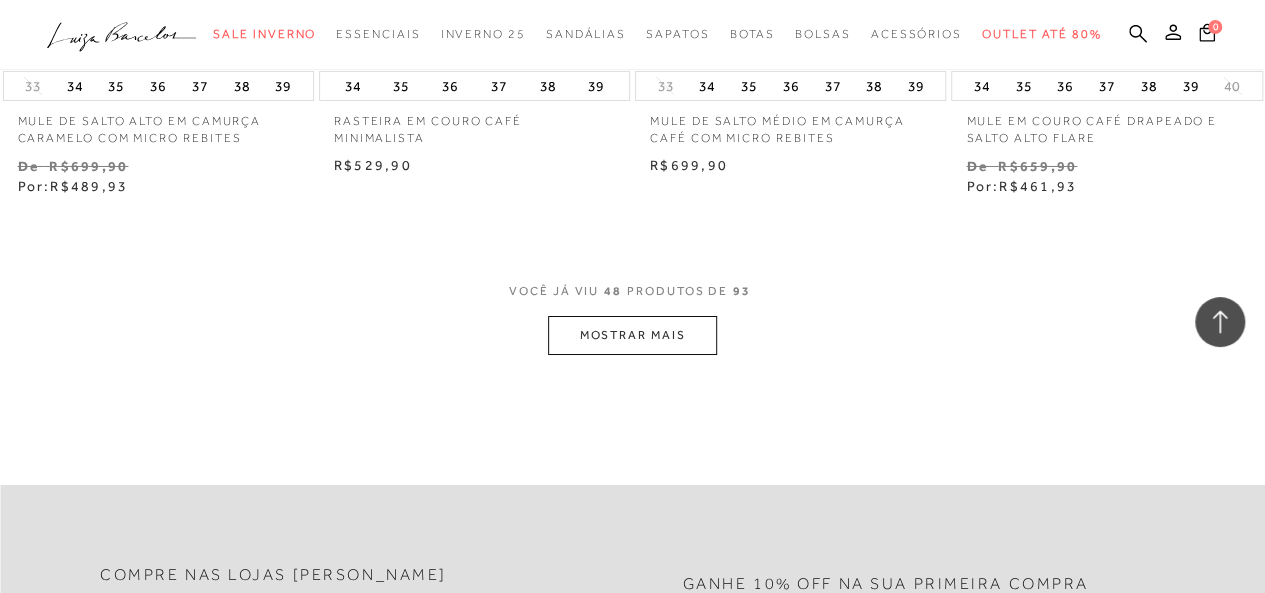 scroll, scrollTop: 7300, scrollLeft: 0, axis: vertical 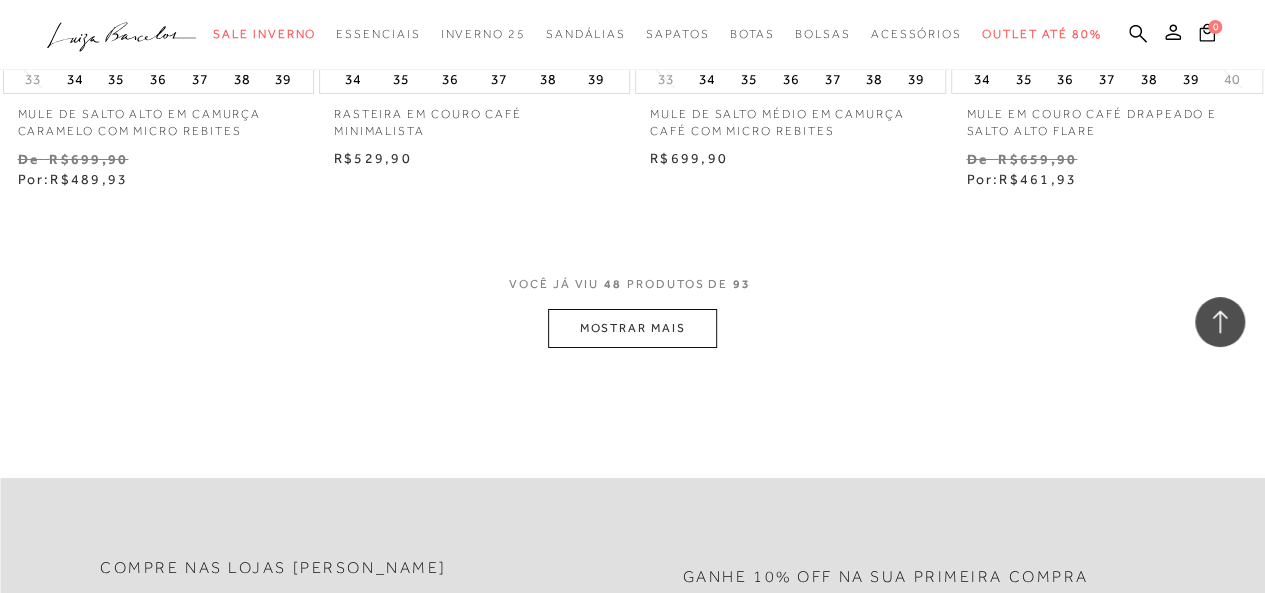 click on "MOSTRAR MAIS" at bounding box center [632, 328] 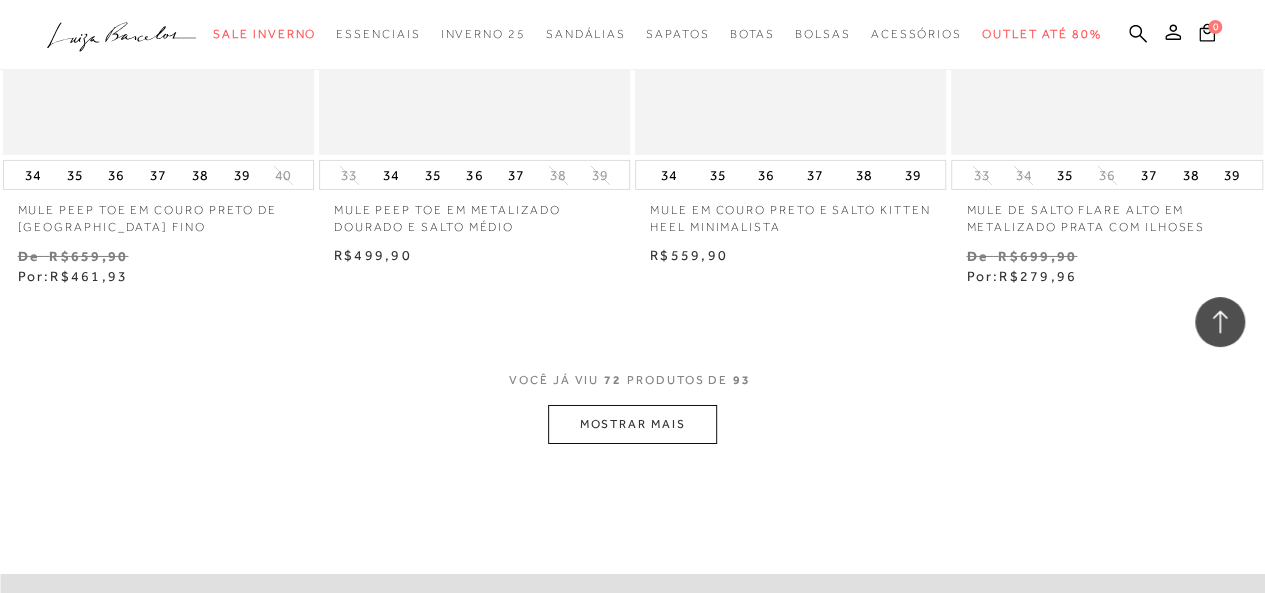 scroll, scrollTop: 11100, scrollLeft: 0, axis: vertical 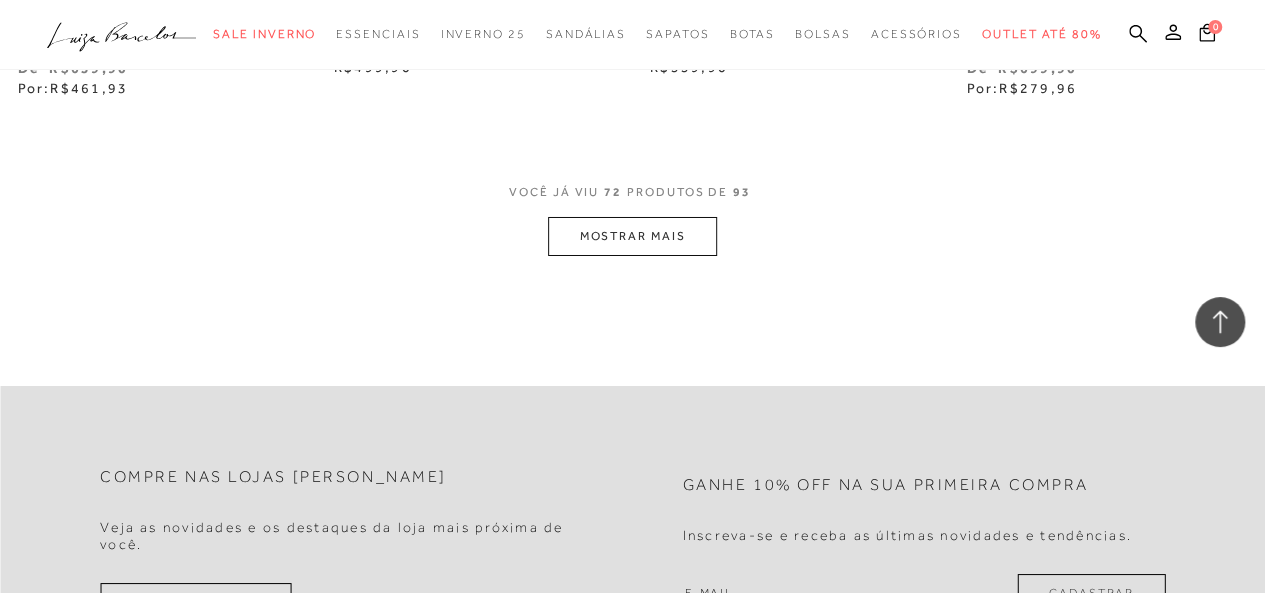 click on "MOSTRAR MAIS" at bounding box center [632, 236] 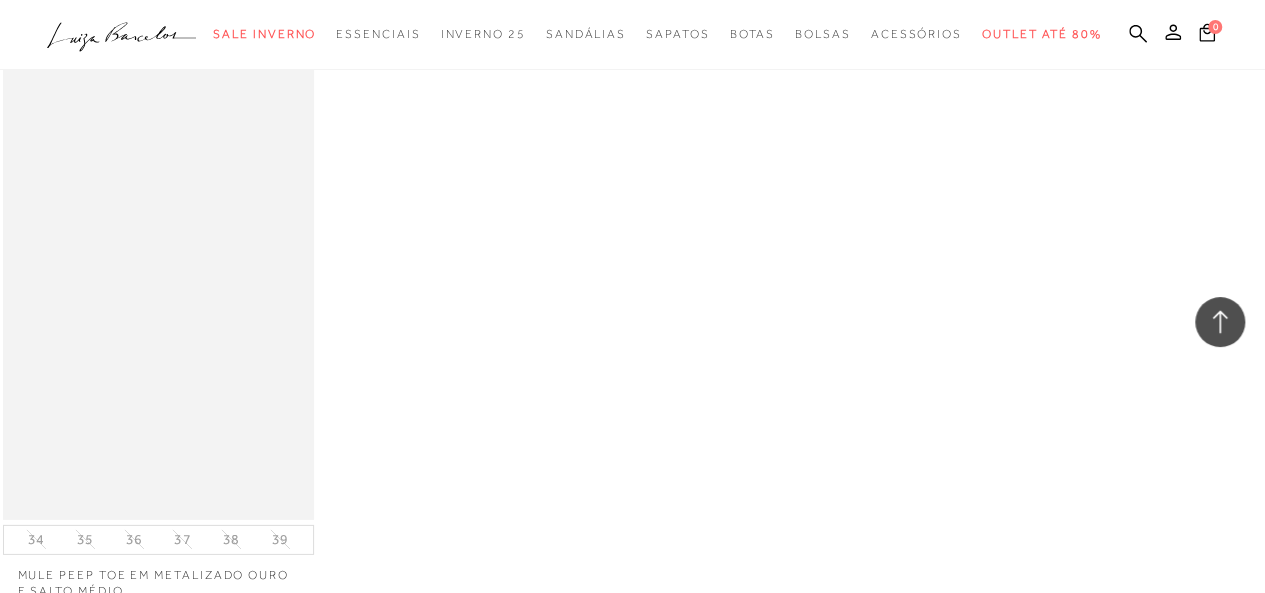 scroll, scrollTop: 14200, scrollLeft: 0, axis: vertical 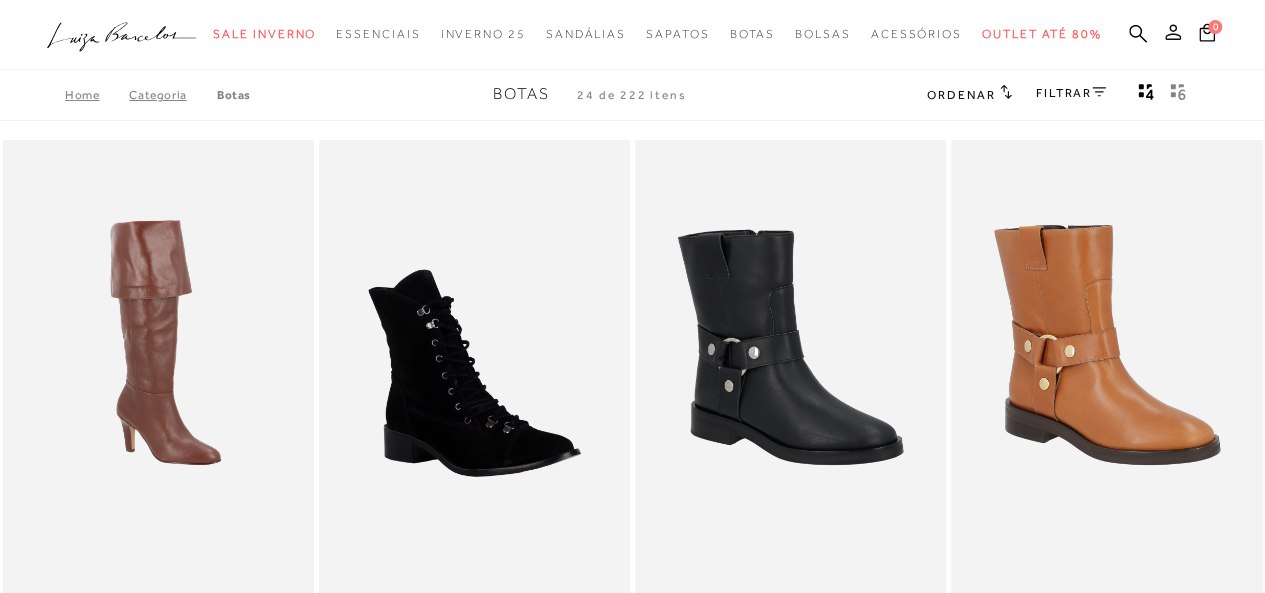 drag, startPoint x: 0, startPoint y: 0, endPoint x: 1173, endPoint y: 28, distance: 1173.3341 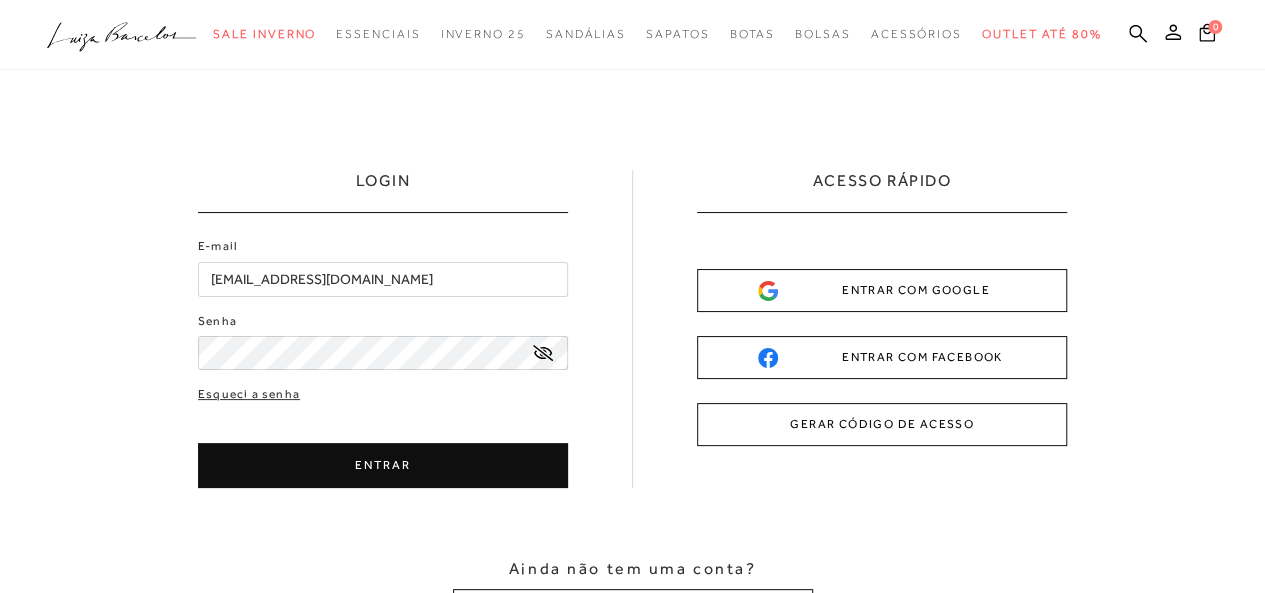scroll, scrollTop: 0, scrollLeft: 0, axis: both 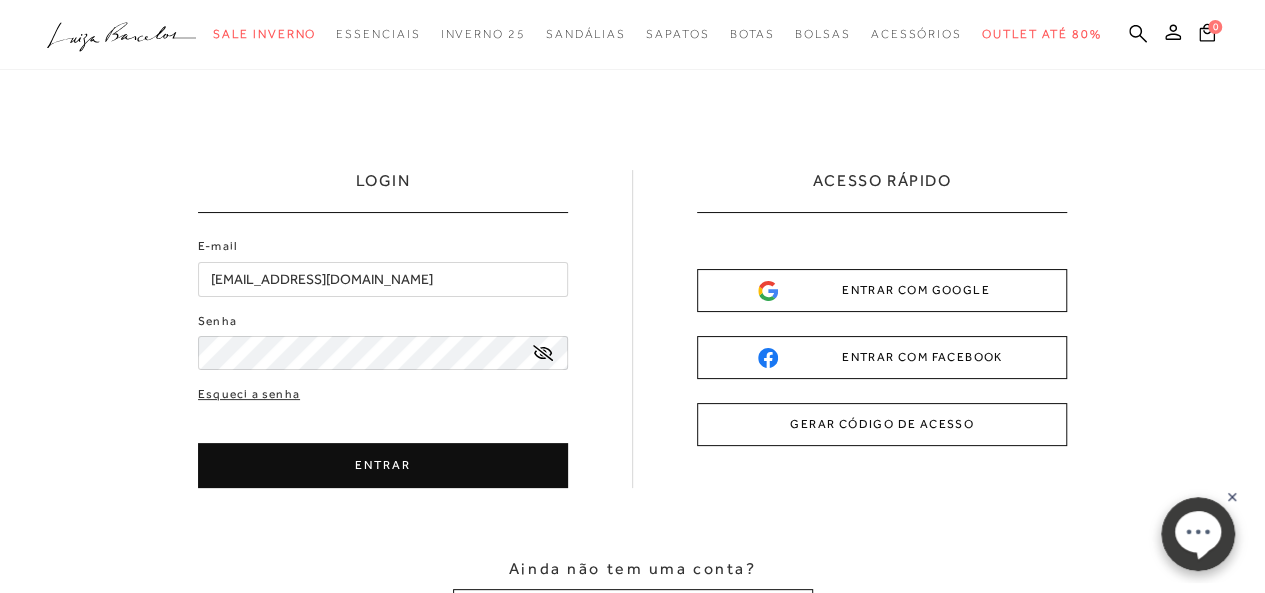 click on "ENTRAR" at bounding box center [383, 465] 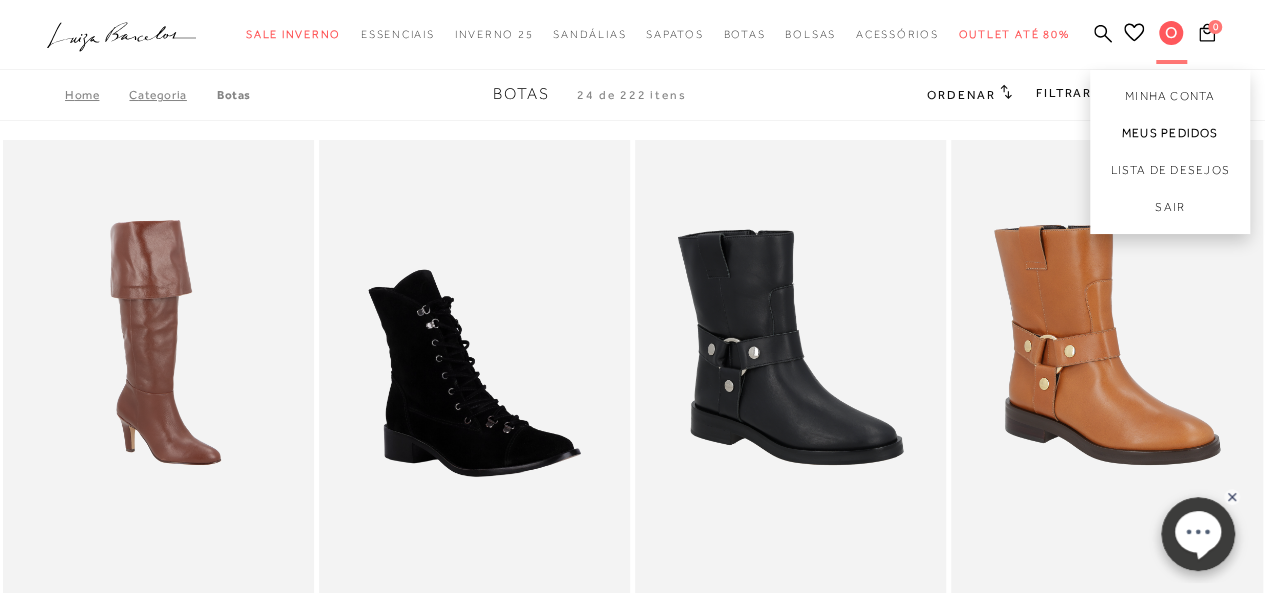 click on "Meus Pedidos" at bounding box center (1170, 133) 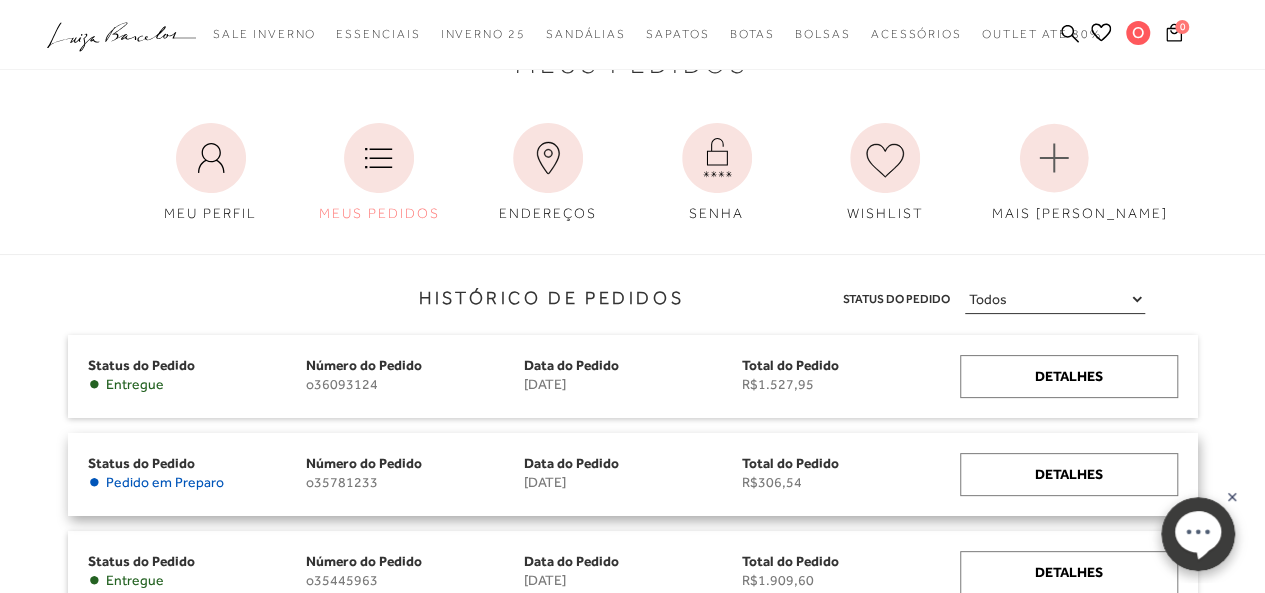 scroll, scrollTop: 100, scrollLeft: 0, axis: vertical 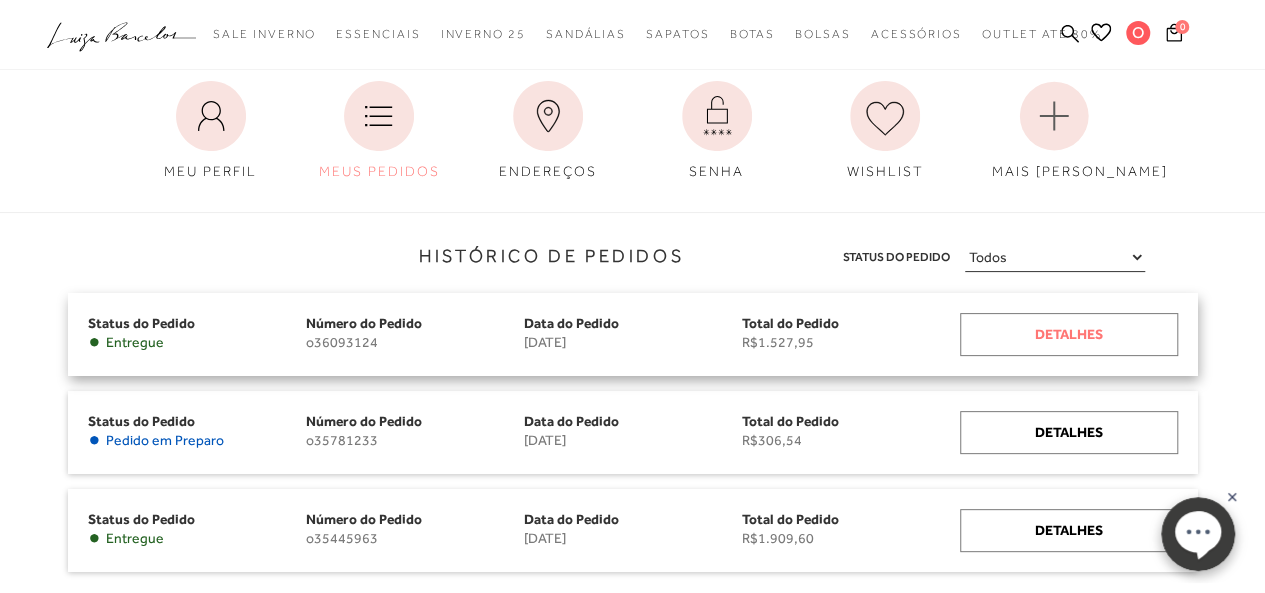 click on "Detalhes" at bounding box center [1069, 334] 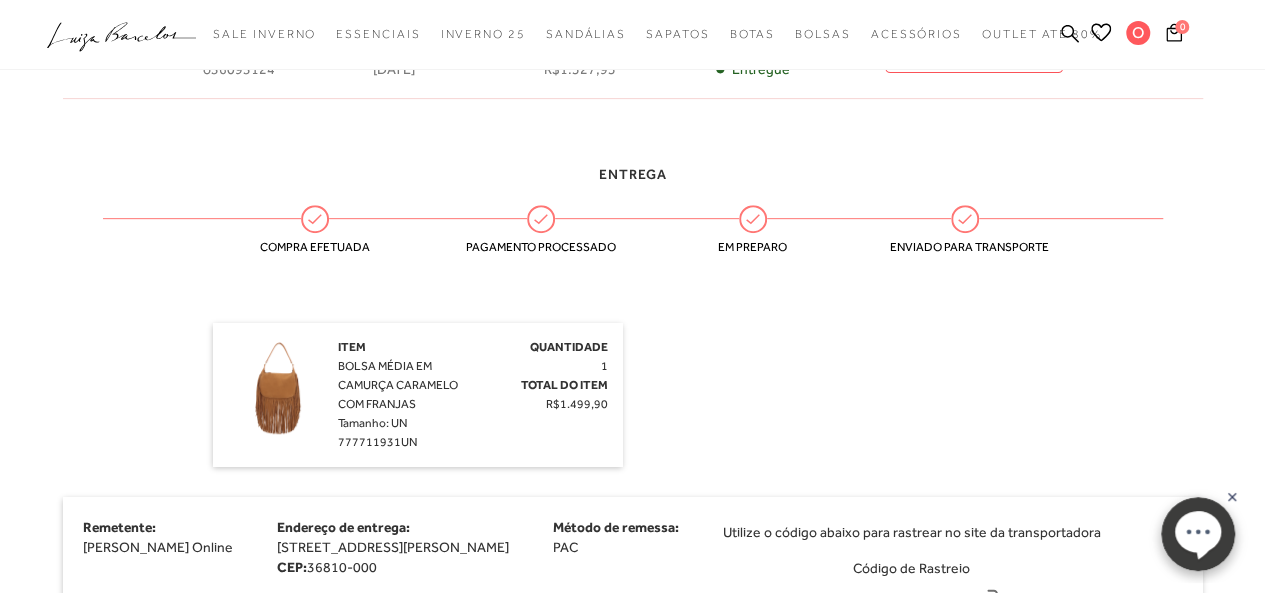 scroll, scrollTop: 500, scrollLeft: 0, axis: vertical 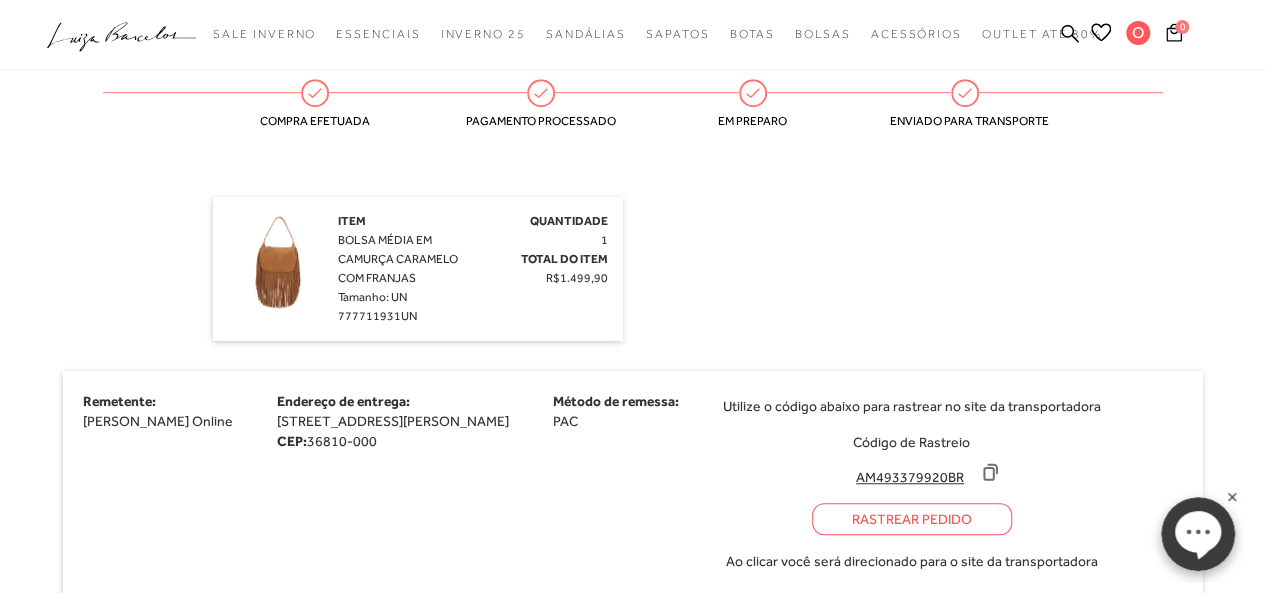 drag, startPoint x: 334, startPoint y: 239, endPoint x: 59, endPoint y: 255, distance: 275.46506 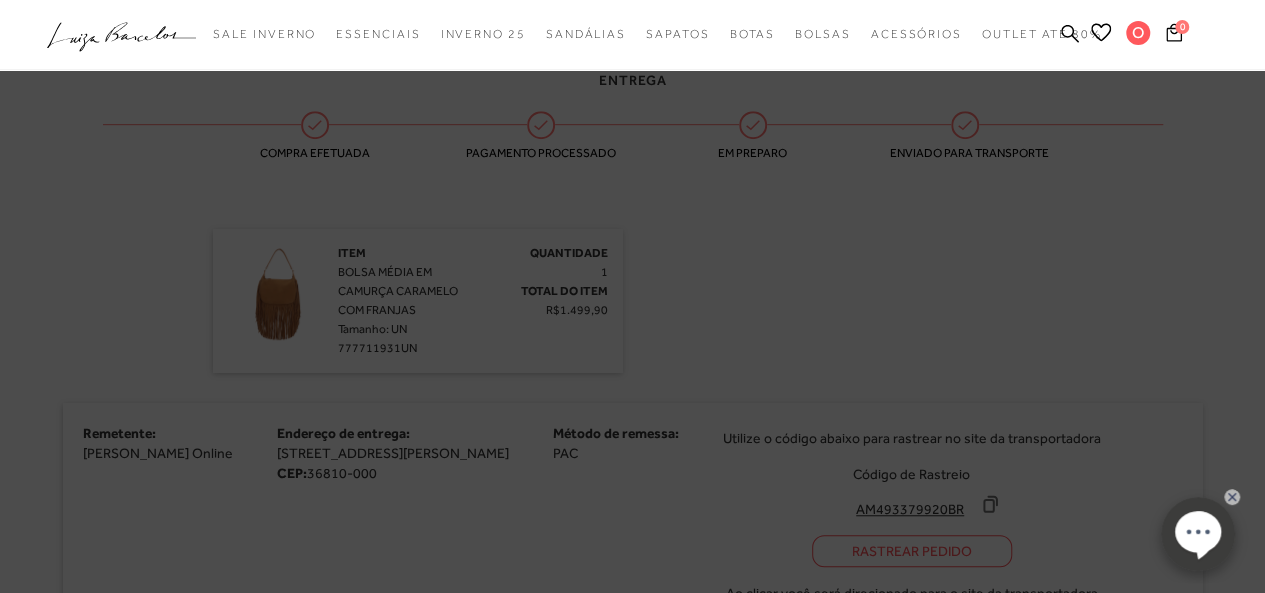 scroll, scrollTop: 532, scrollLeft: 0, axis: vertical 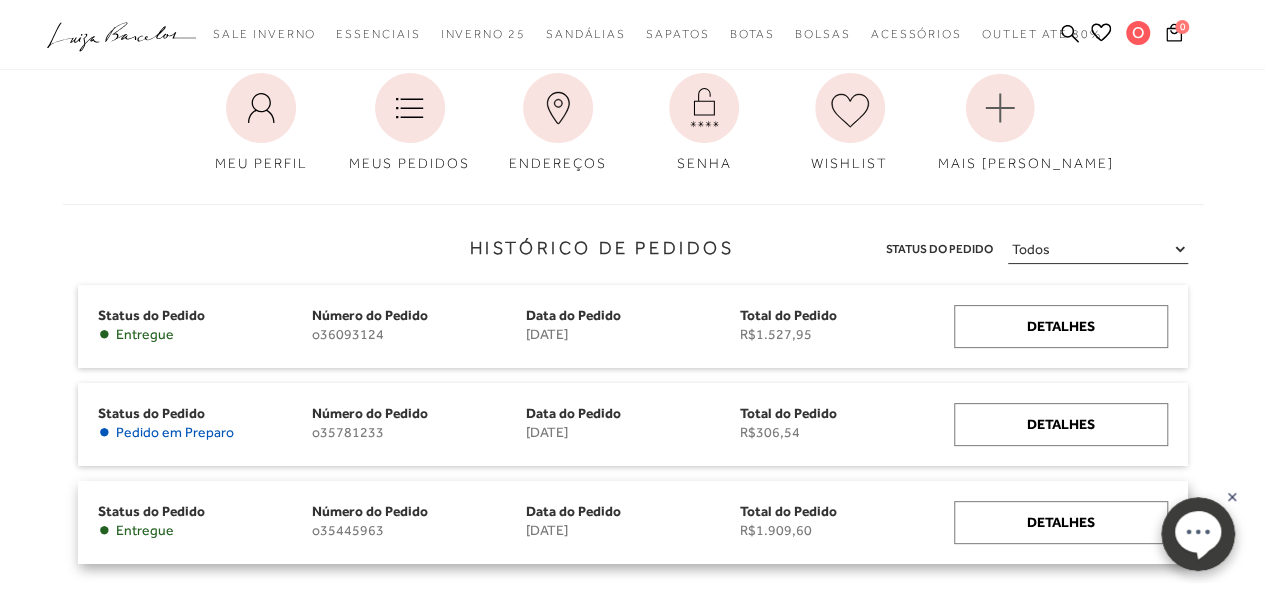 click on "o35445963" at bounding box center [419, 530] 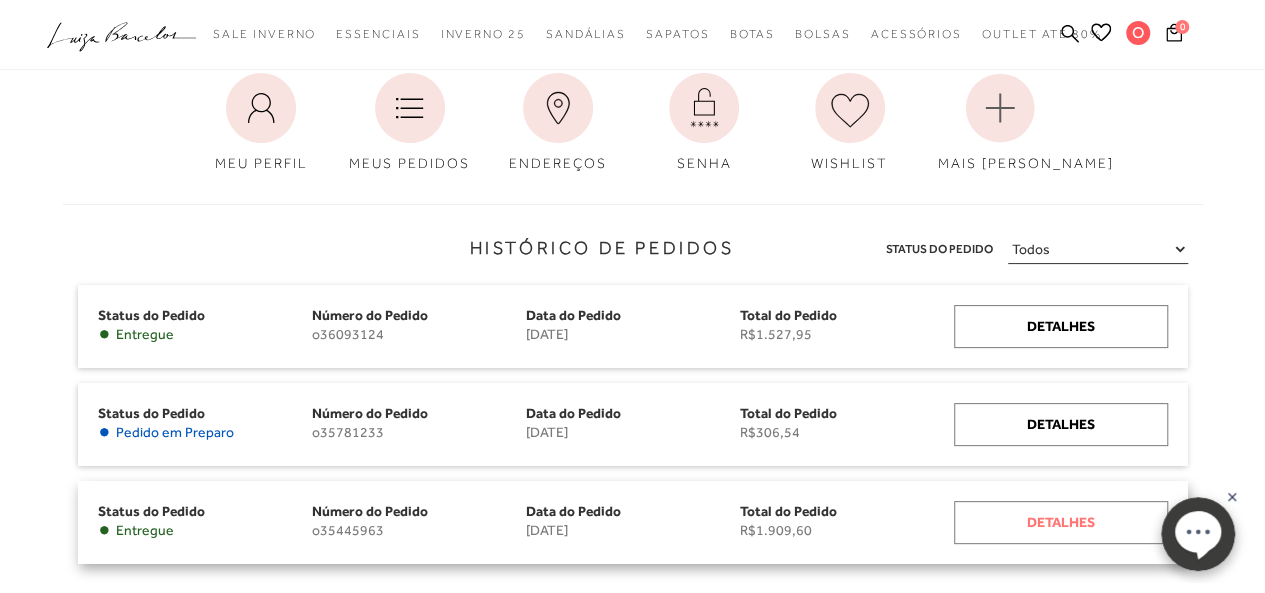 click on "Detalhes" at bounding box center [1061, 522] 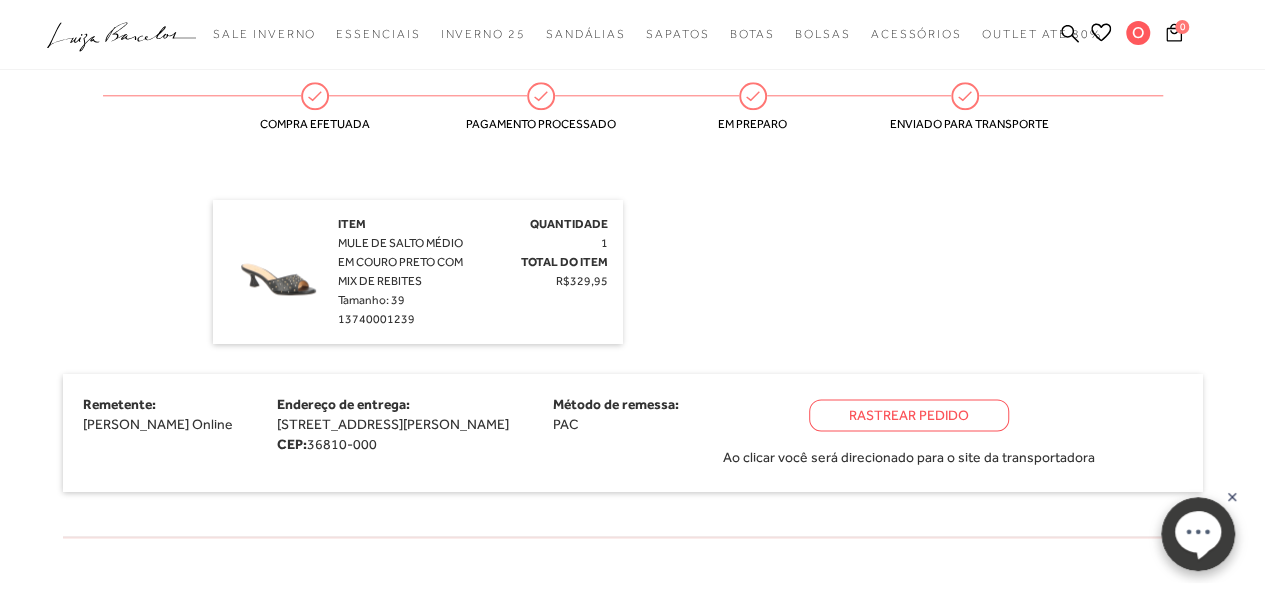 scroll, scrollTop: 1100, scrollLeft: 0, axis: vertical 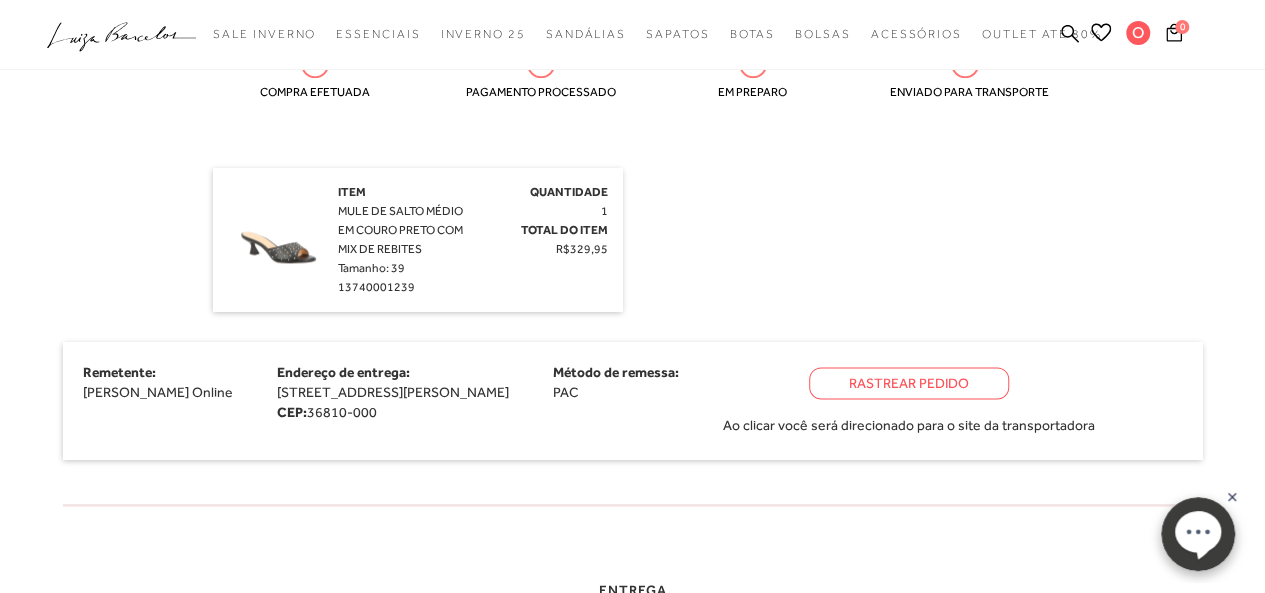 click at bounding box center (278, 233) 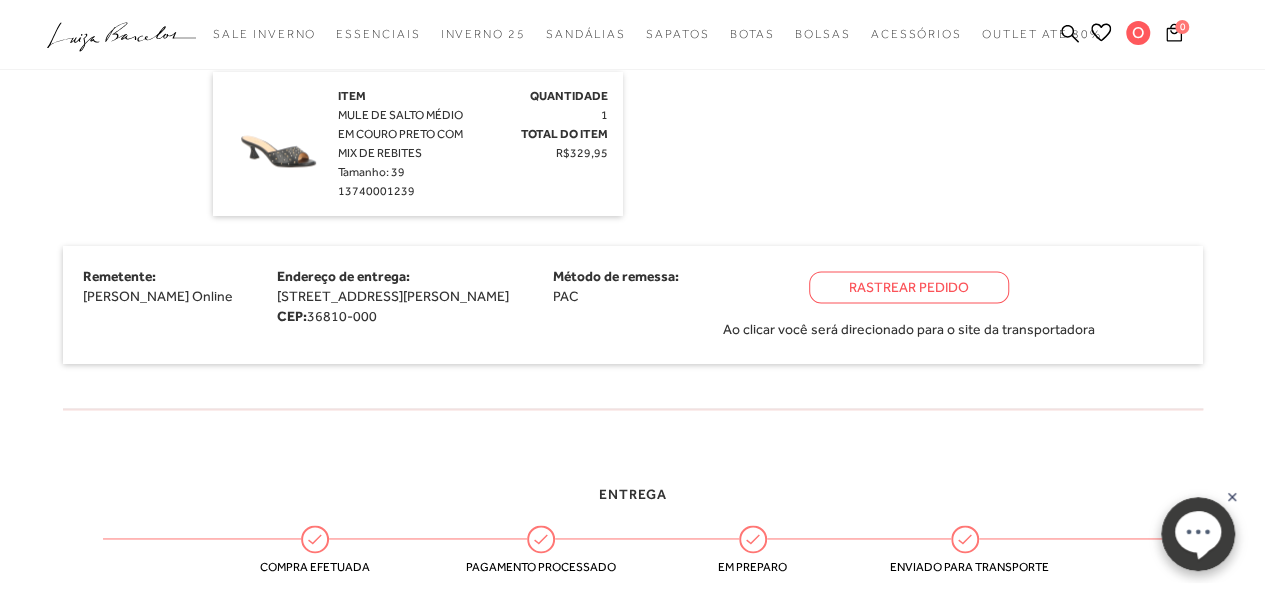 scroll, scrollTop: 1000, scrollLeft: 0, axis: vertical 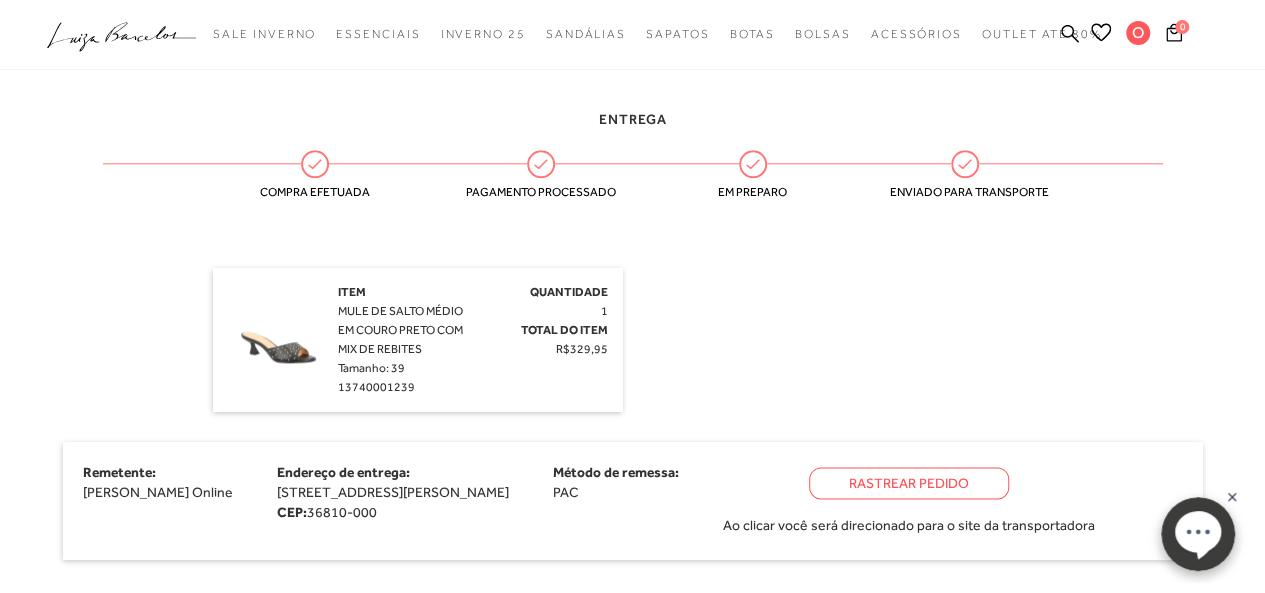 click on "Quantidade
1
Total do Item
R$329,95" at bounding box center (544, 321) 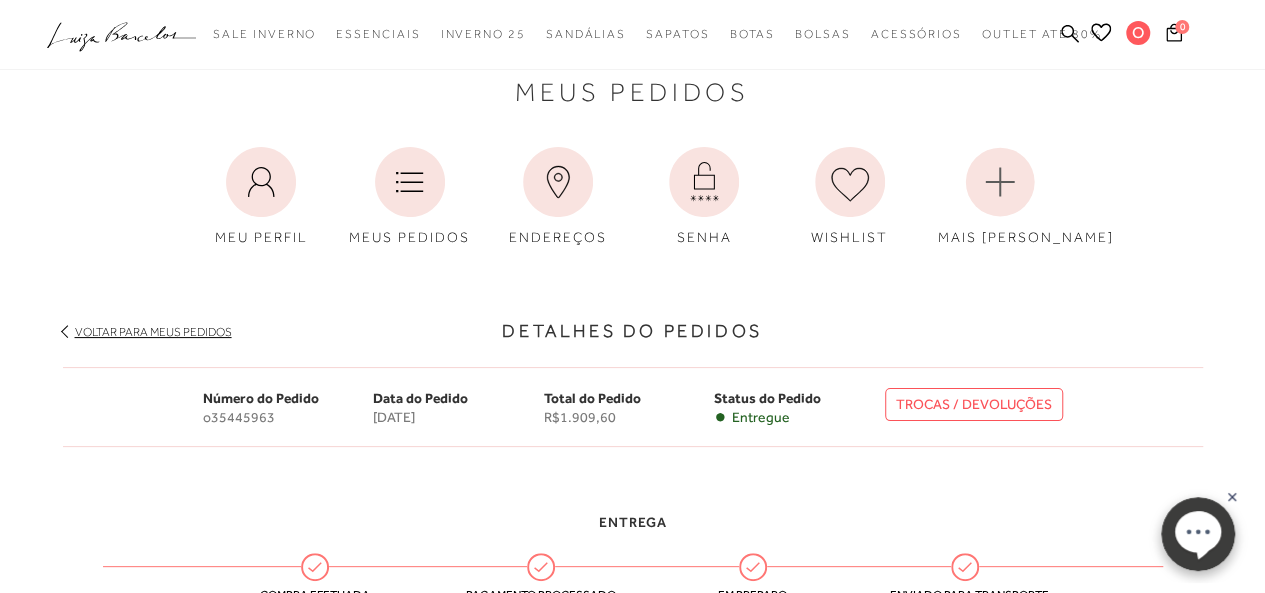 scroll, scrollTop: 0, scrollLeft: 0, axis: both 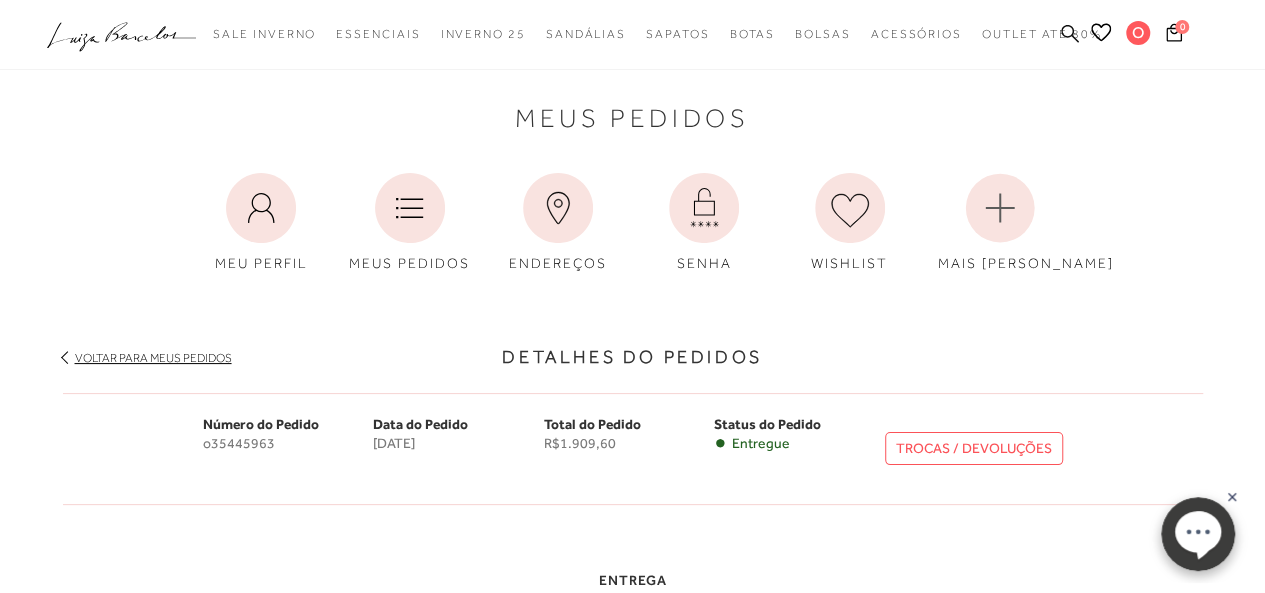 click 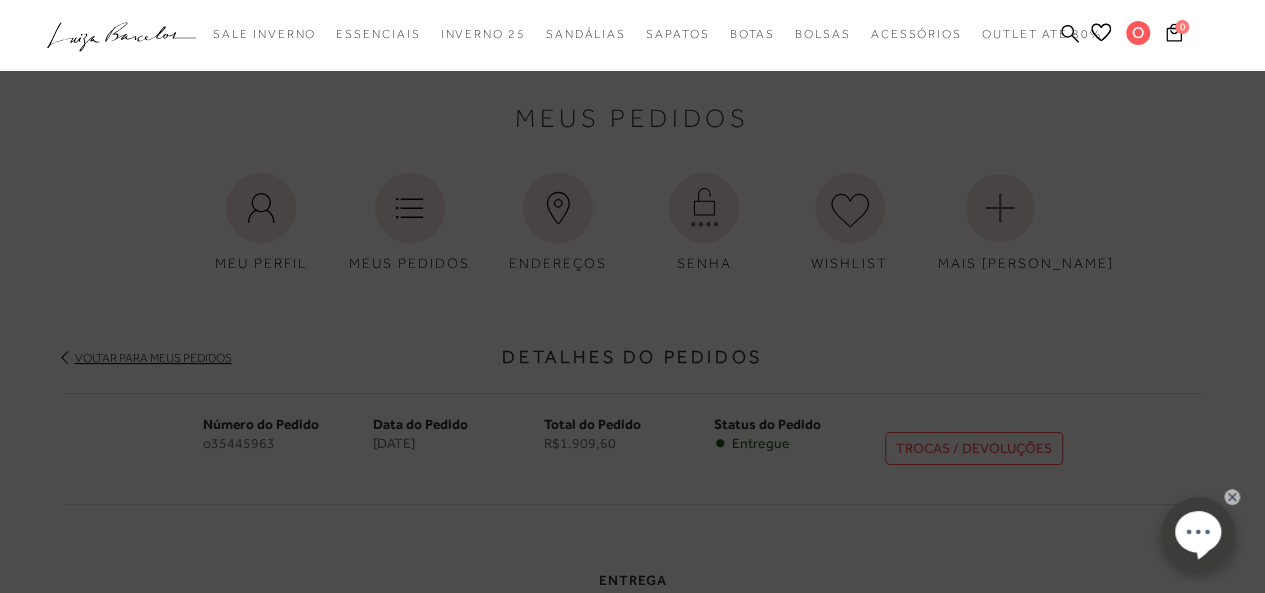 click 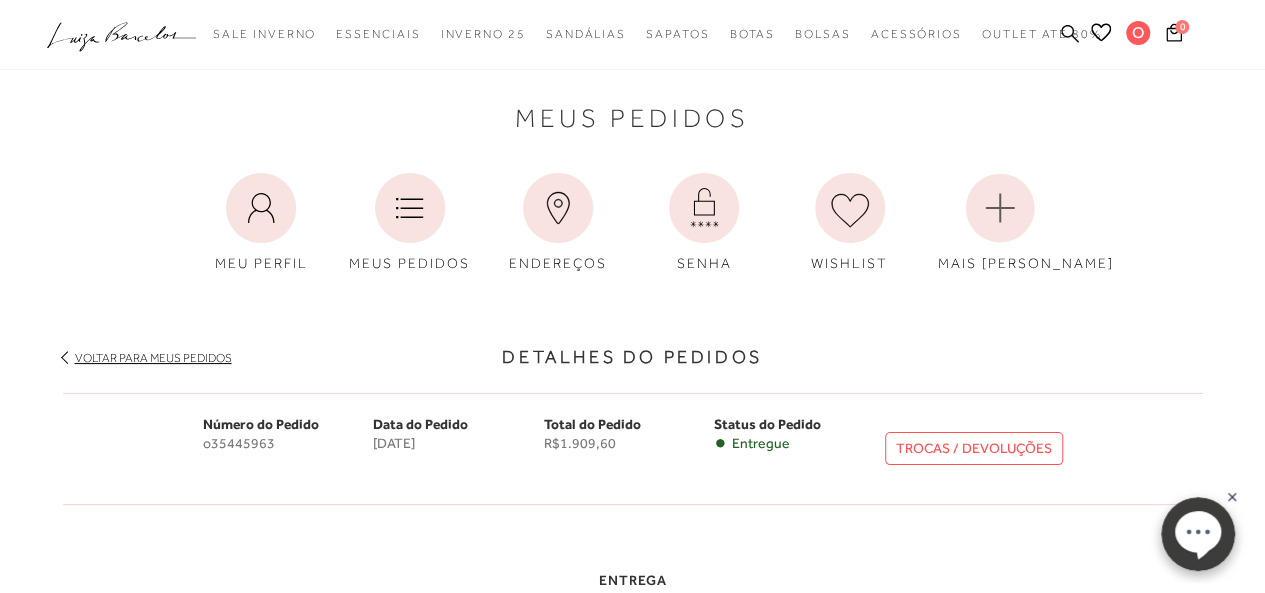 click 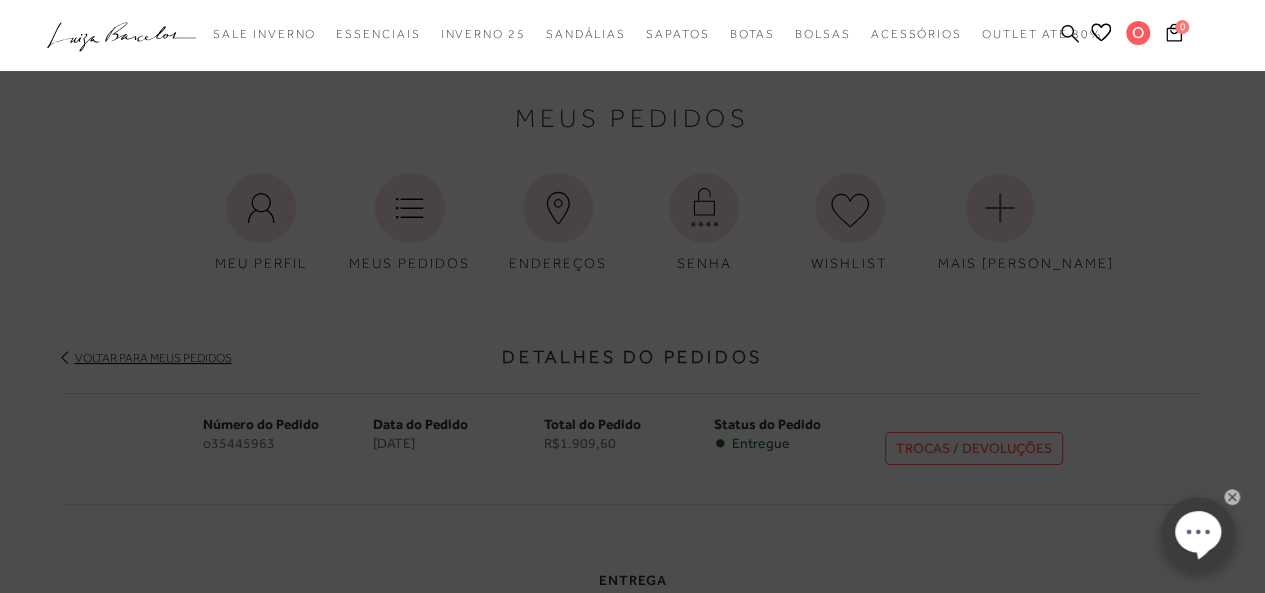 click 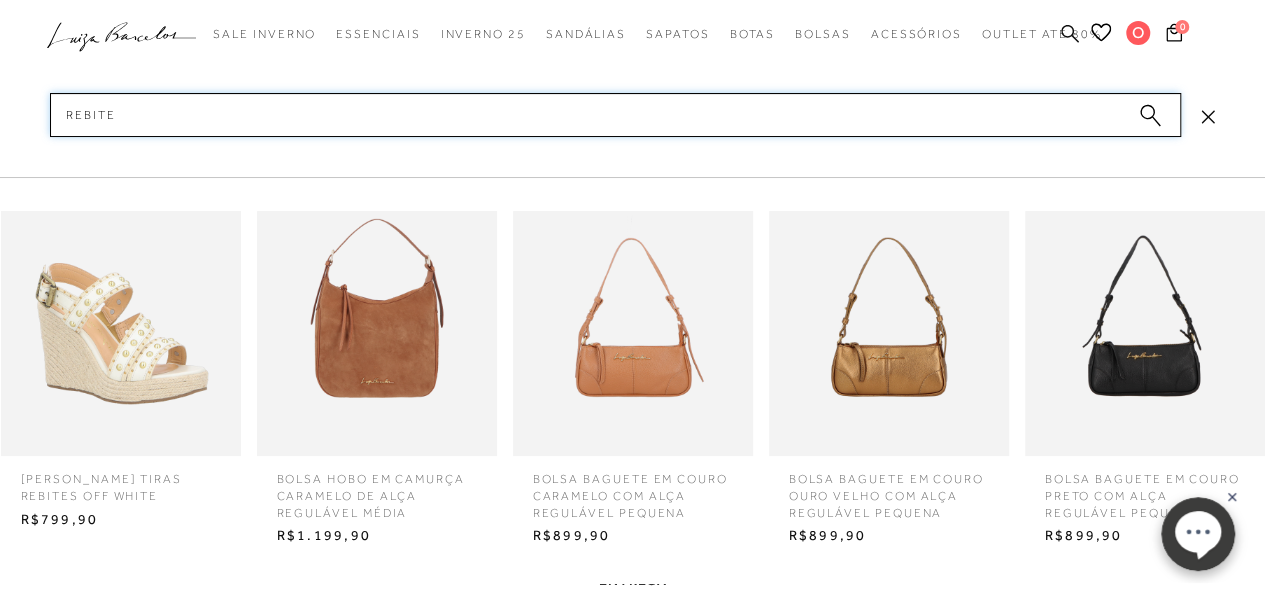 type on "rebites" 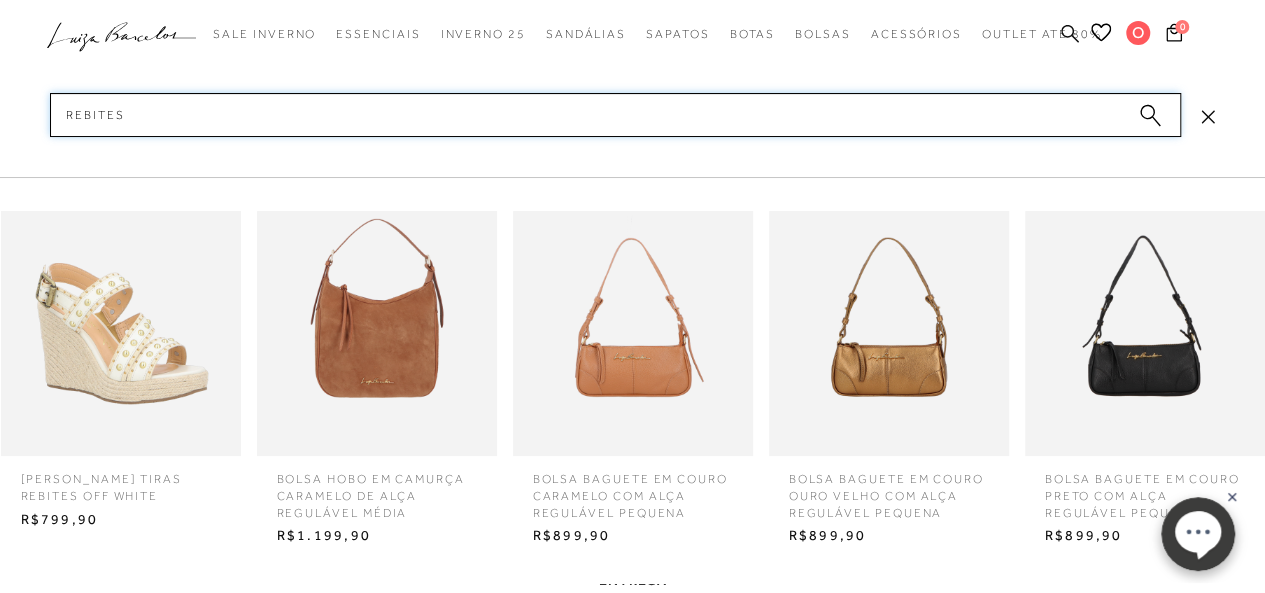 type 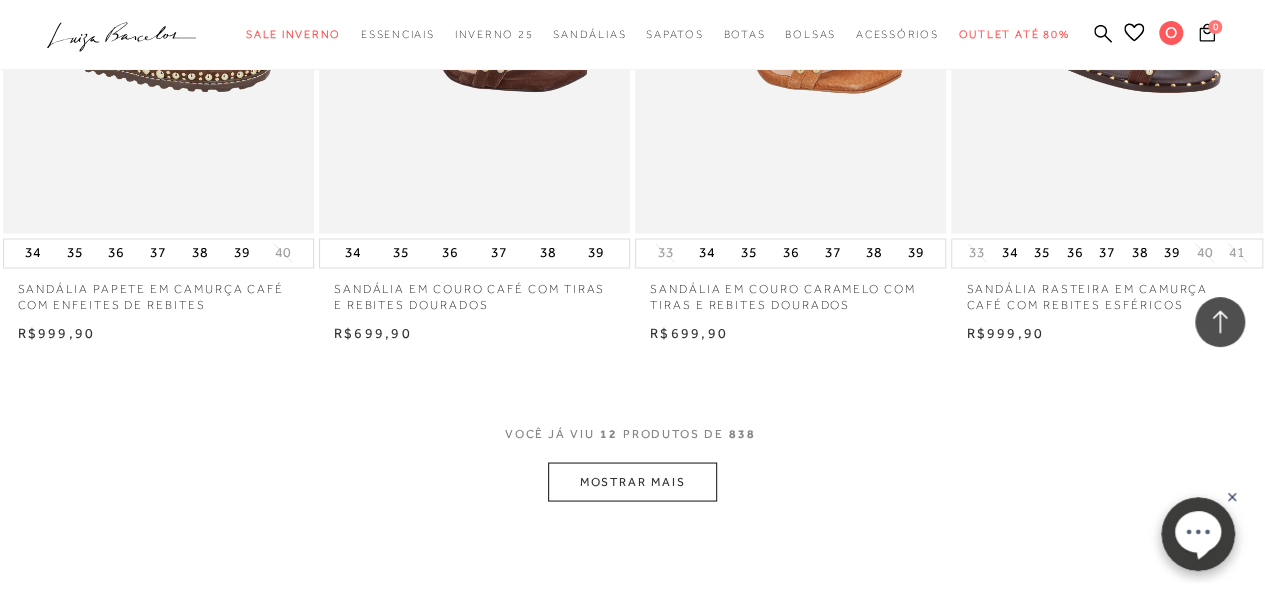 scroll, scrollTop: 1700, scrollLeft: 0, axis: vertical 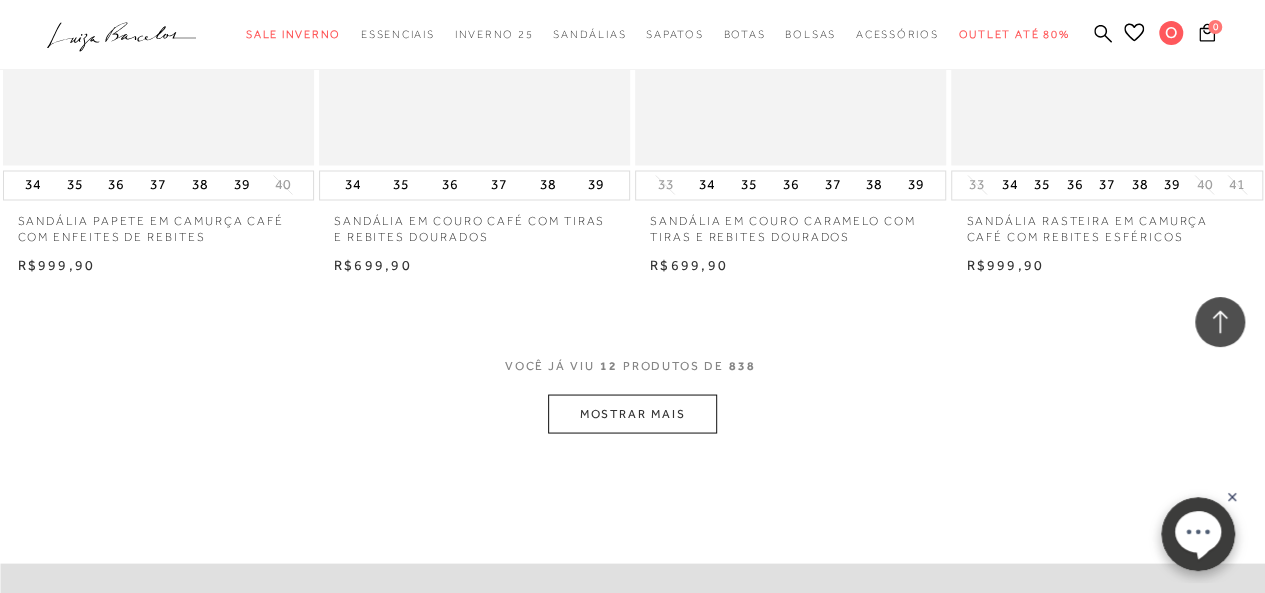 click on "MOSTRAR MAIS" at bounding box center (632, 413) 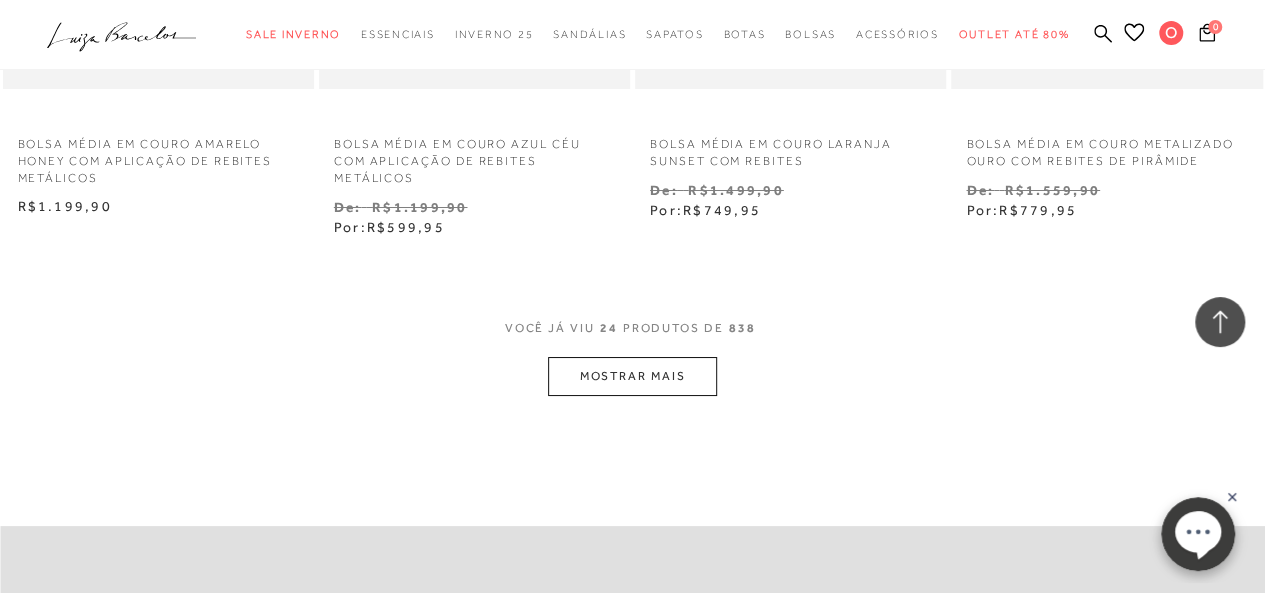 scroll, scrollTop: 3800, scrollLeft: 0, axis: vertical 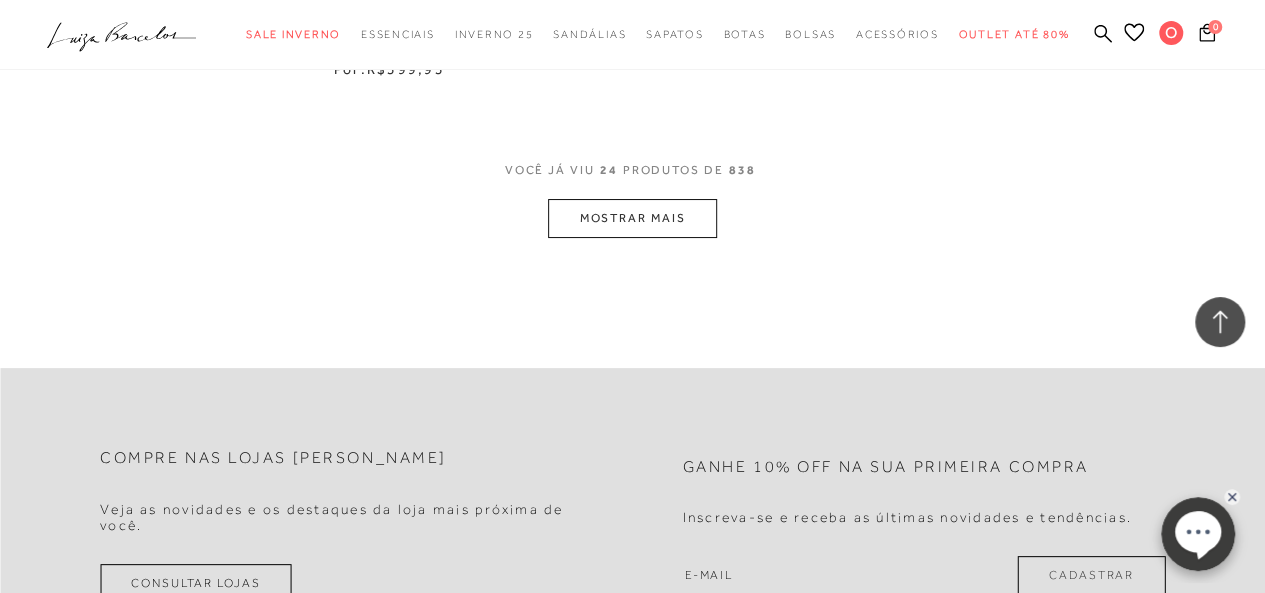 click on "MOSTRAR MAIS" at bounding box center [632, 218] 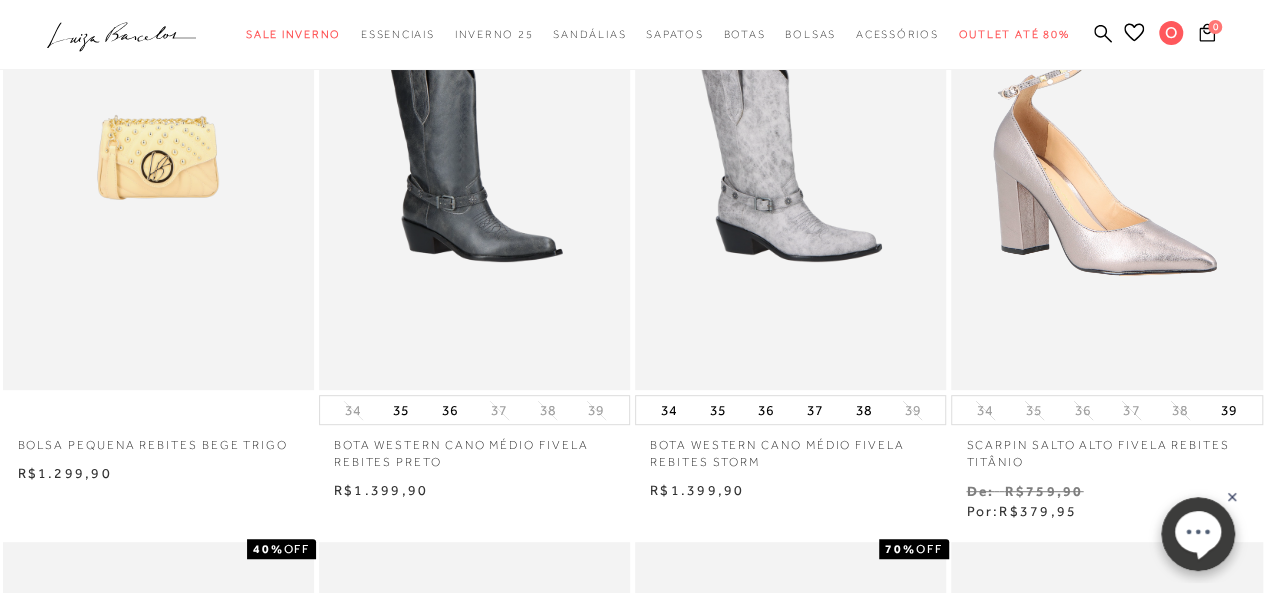 scroll, scrollTop: 0, scrollLeft: 0, axis: both 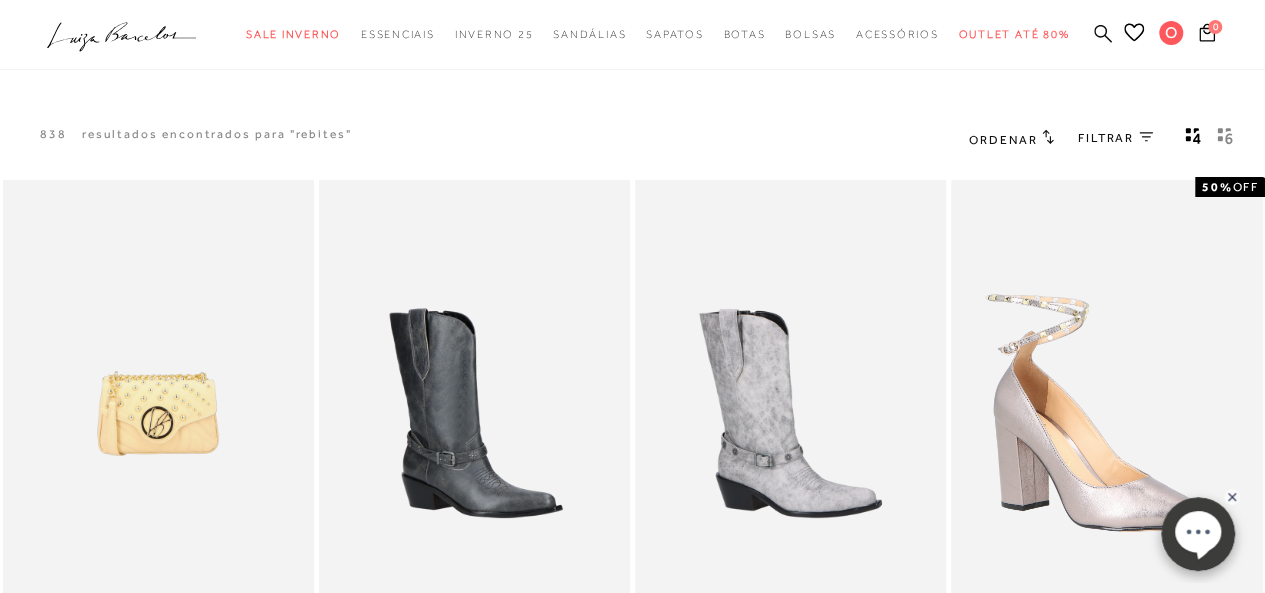 click 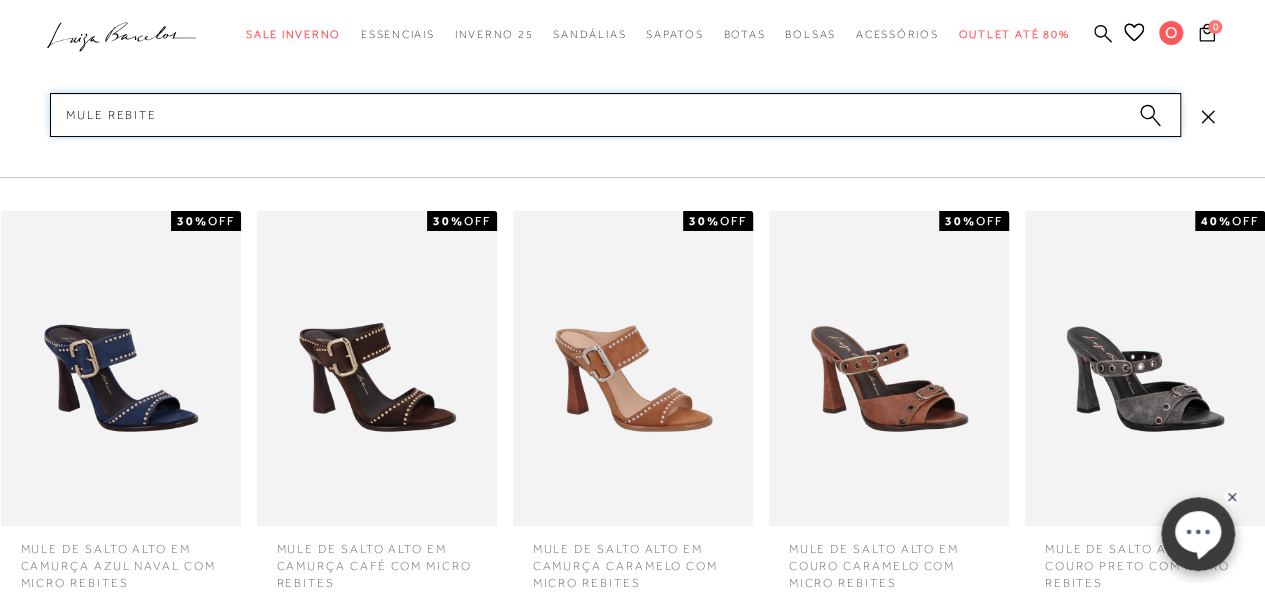 type on "mule rebites" 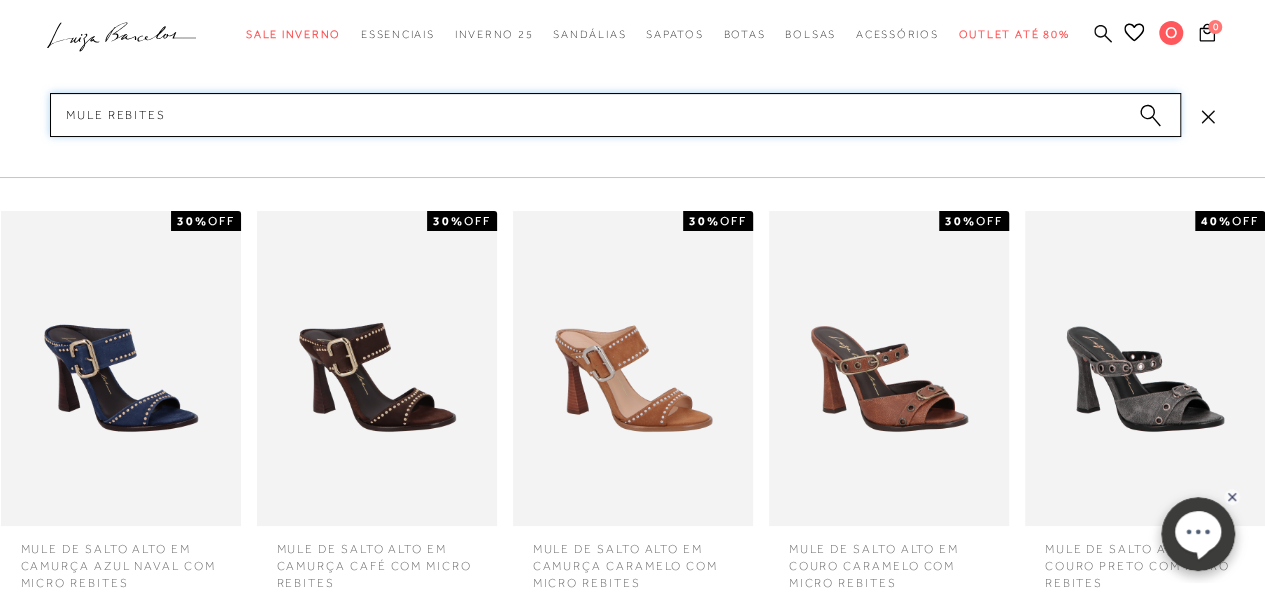 type 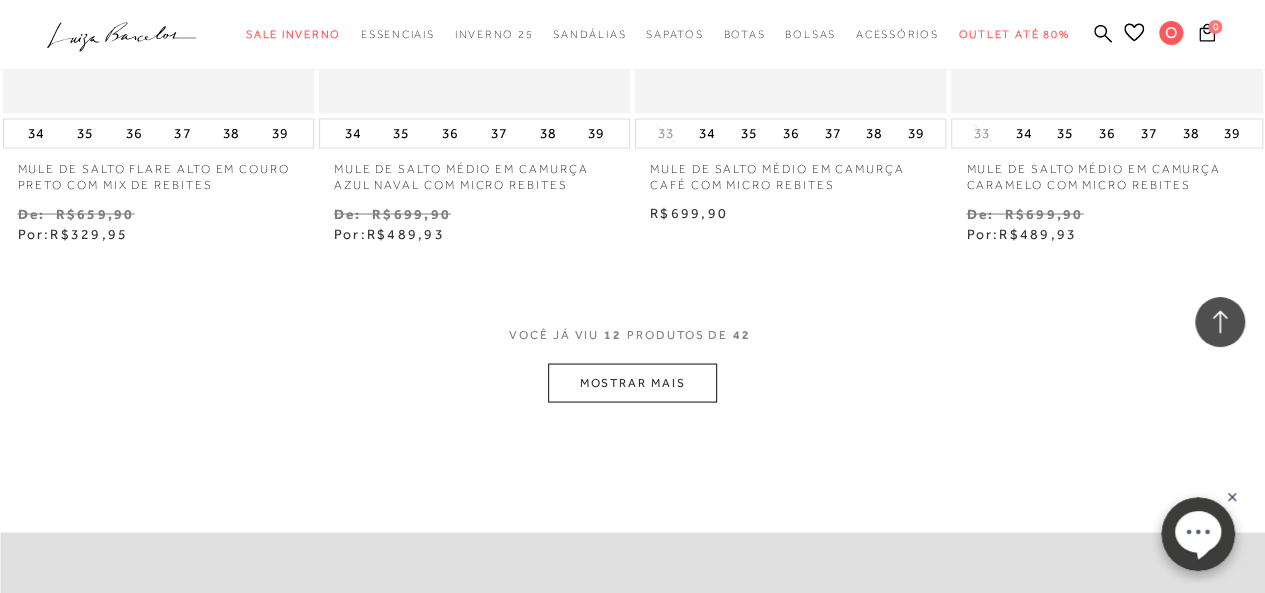 scroll, scrollTop: 1800, scrollLeft: 0, axis: vertical 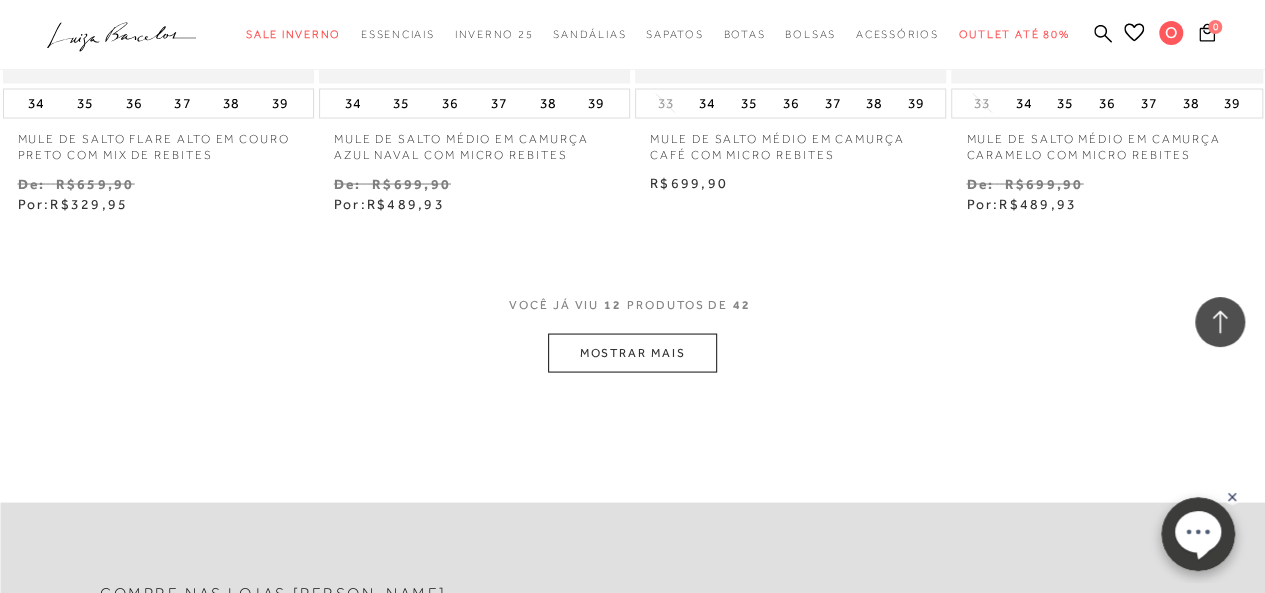 click on "MOSTRAR MAIS" at bounding box center [632, 352] 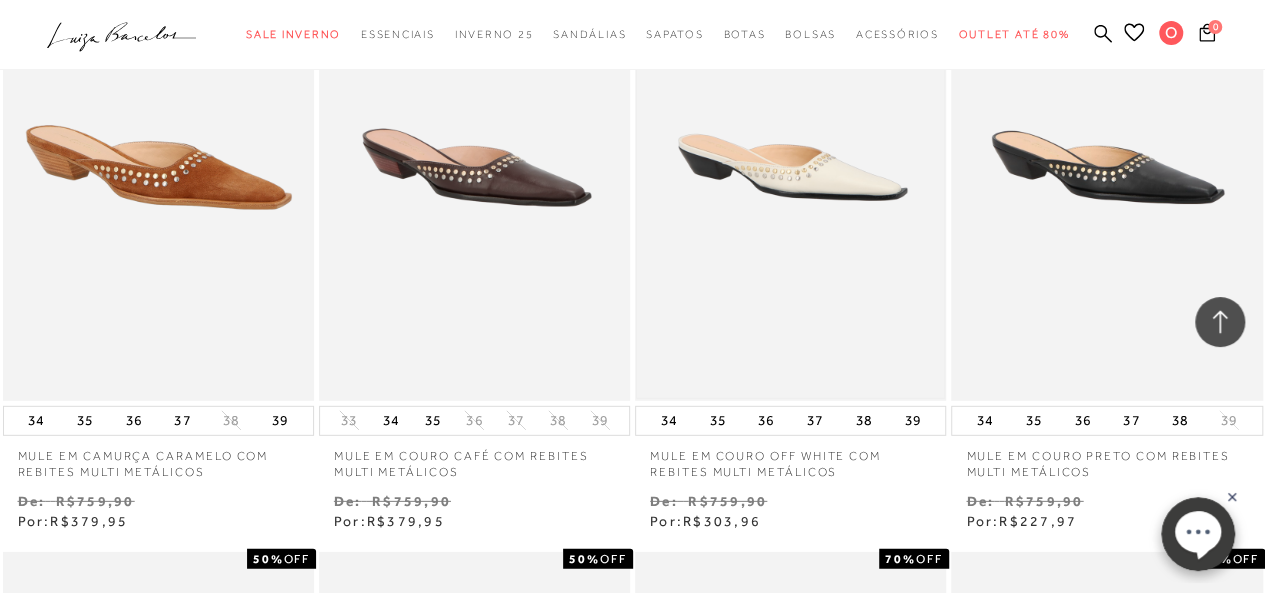 scroll, scrollTop: 2700, scrollLeft: 0, axis: vertical 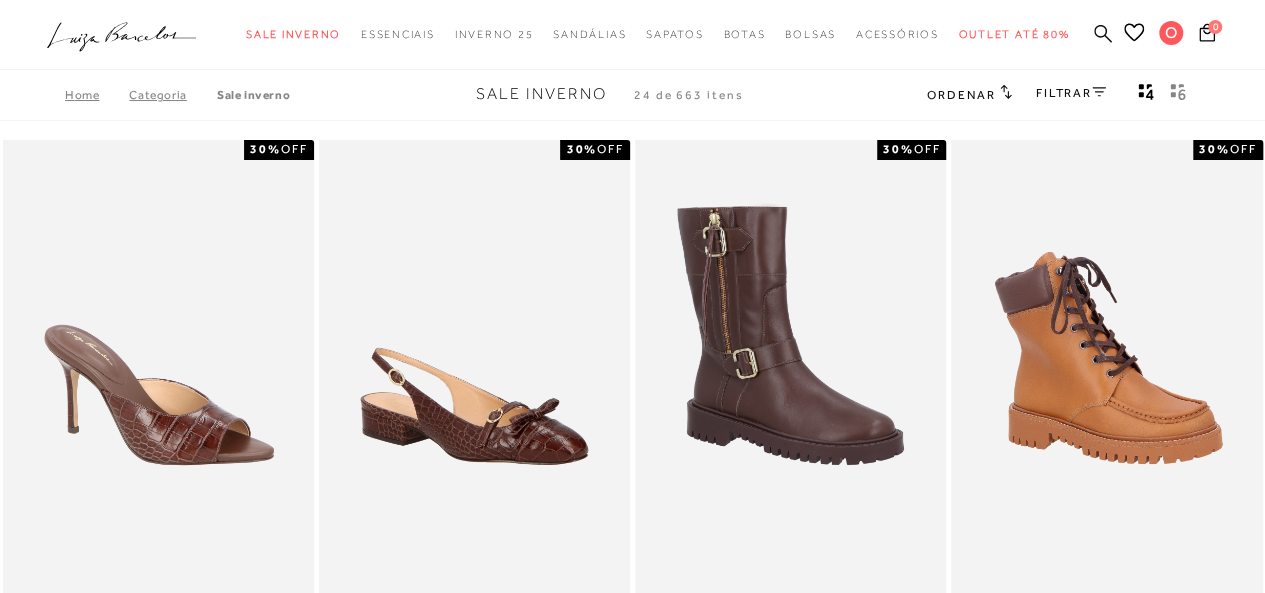 click 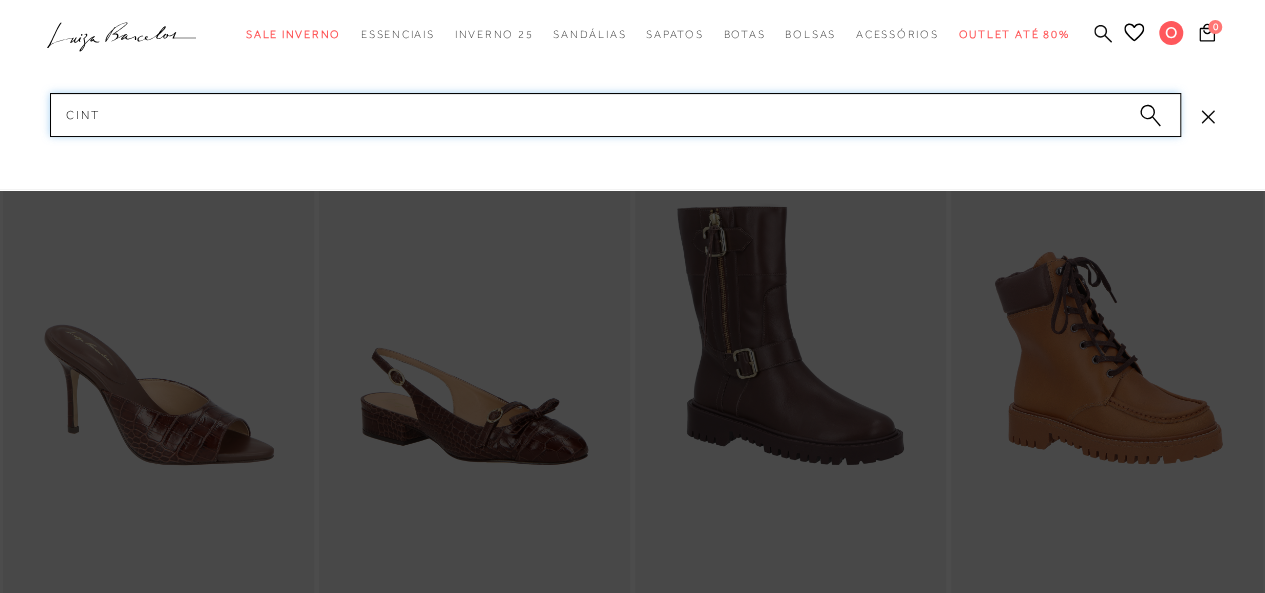 type on "cinto" 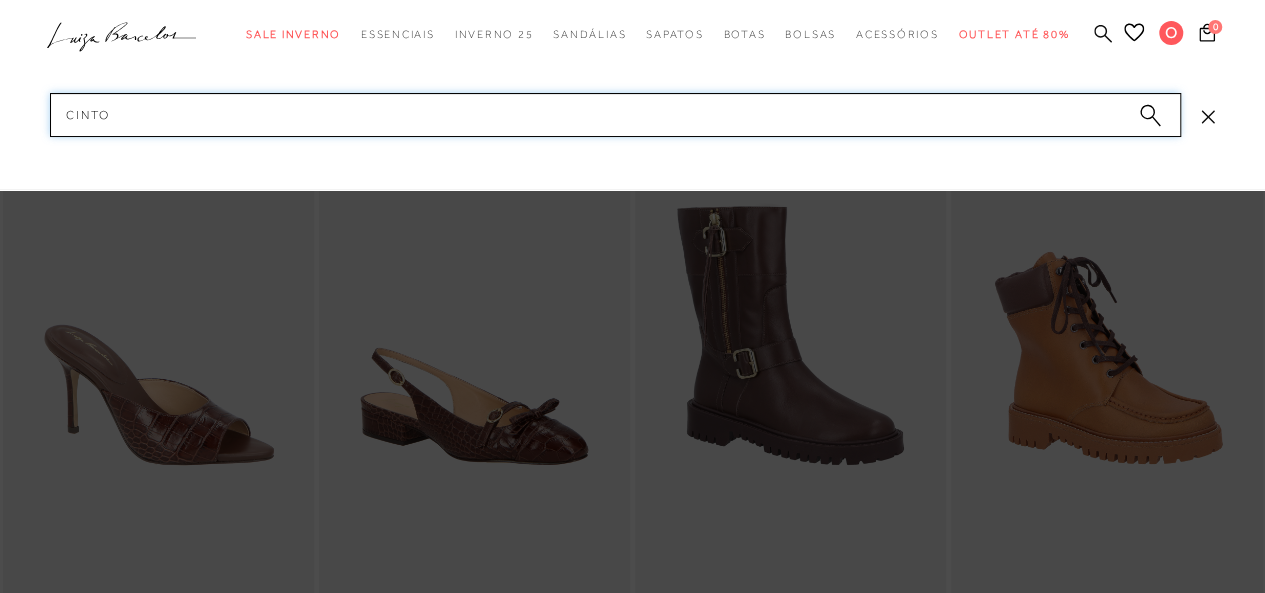 type 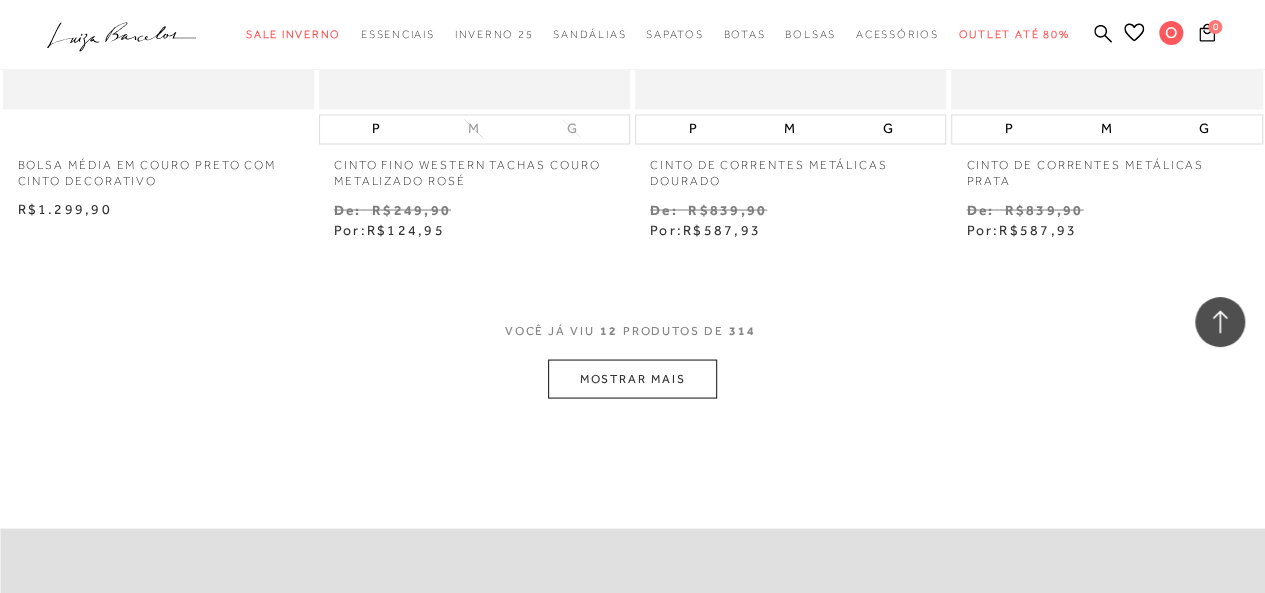 scroll, scrollTop: 1800, scrollLeft: 0, axis: vertical 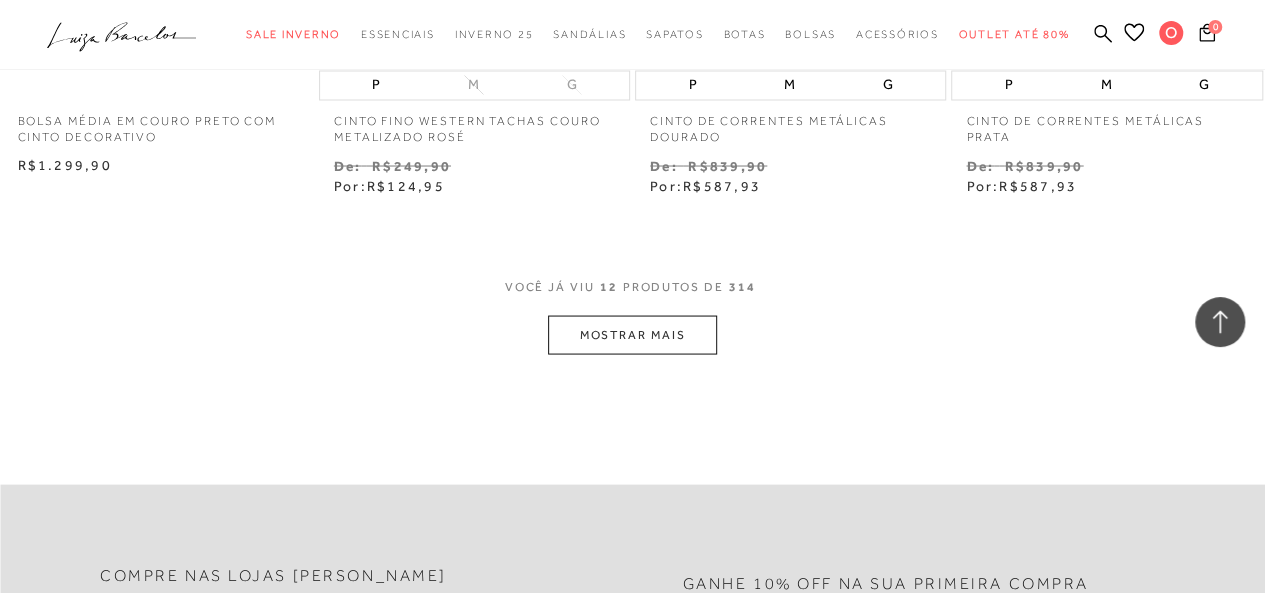 click on "MOSTRAR MAIS" at bounding box center [632, 334] 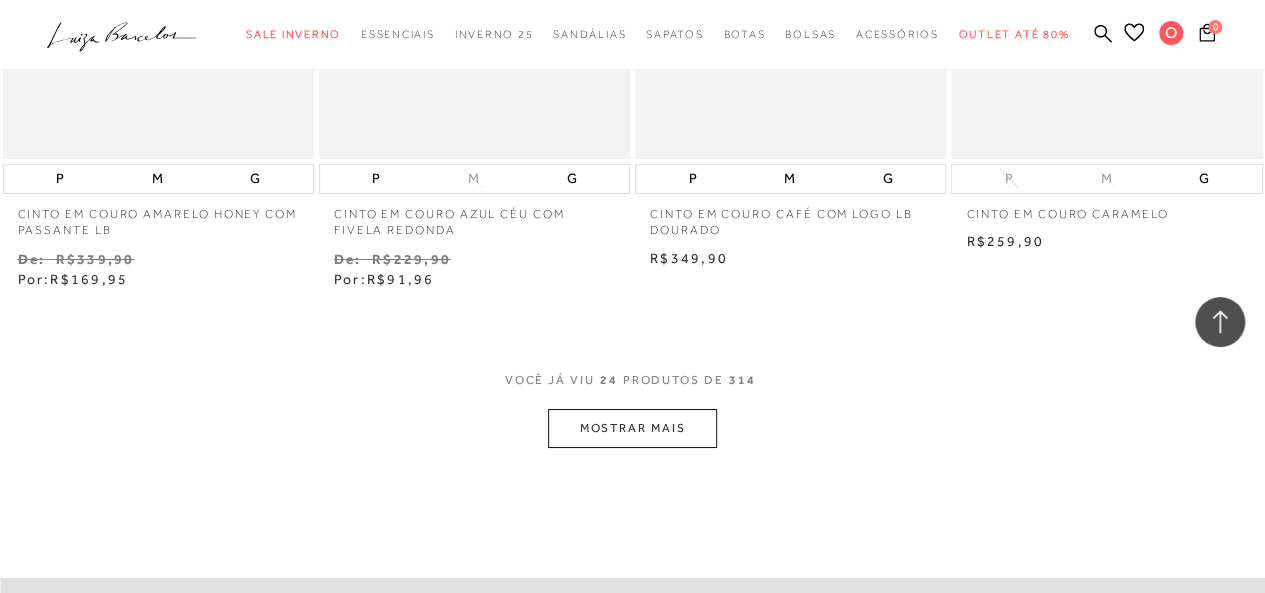 scroll, scrollTop: 3700, scrollLeft: 0, axis: vertical 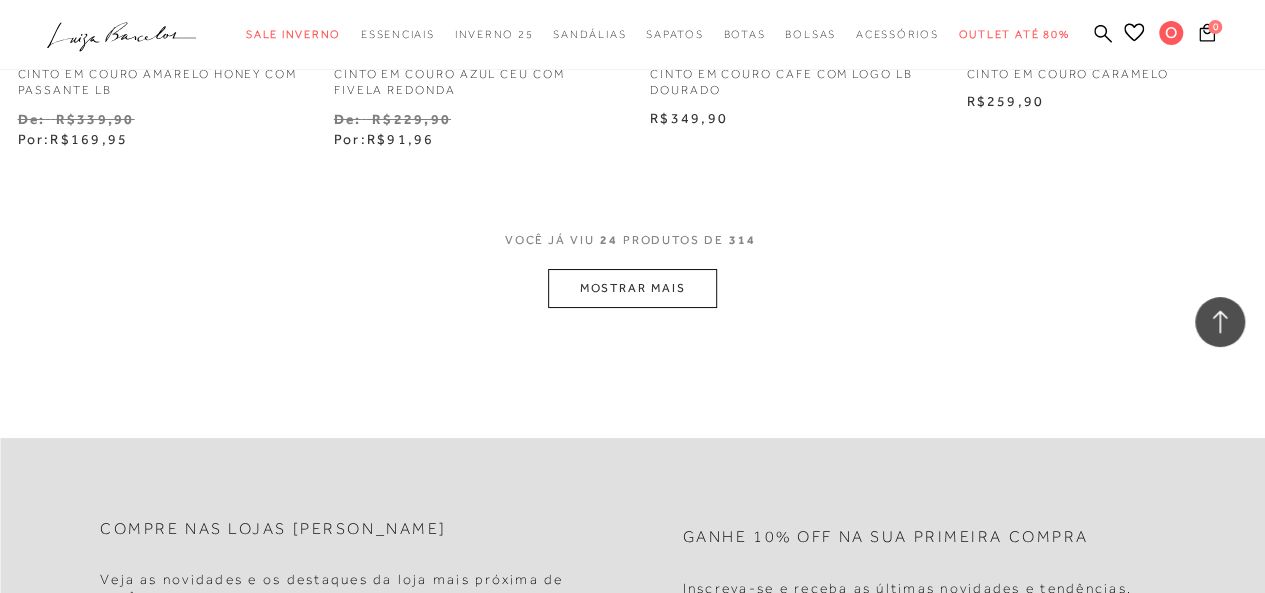 click on "MOSTRAR MAIS" at bounding box center [632, 288] 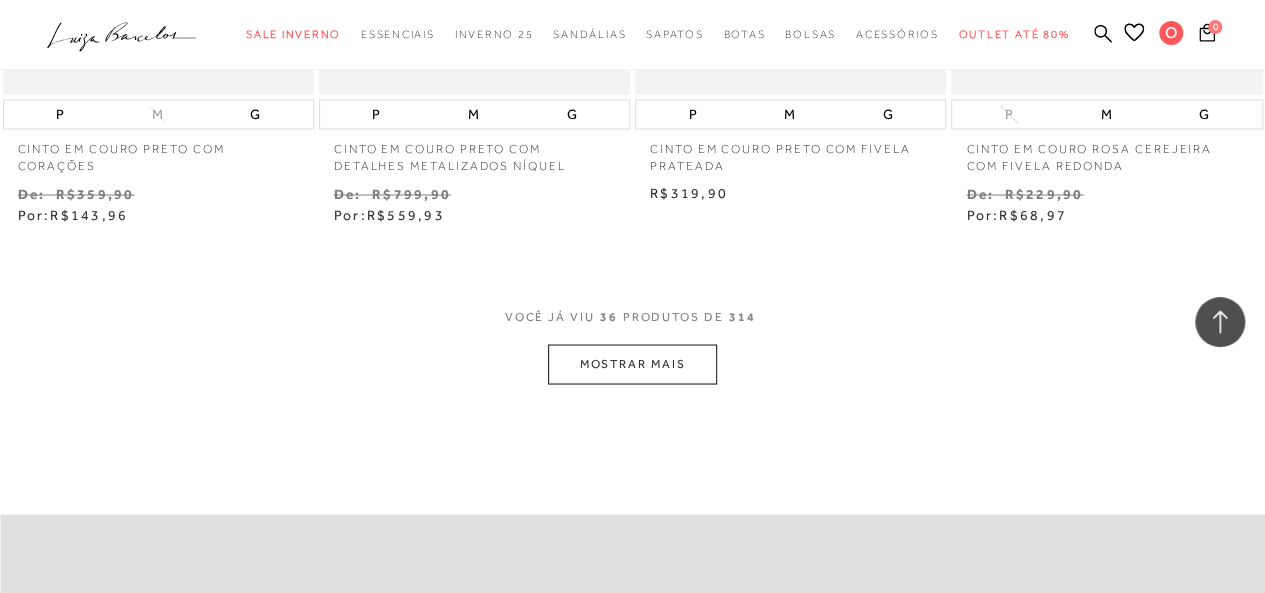 scroll, scrollTop: 5600, scrollLeft: 0, axis: vertical 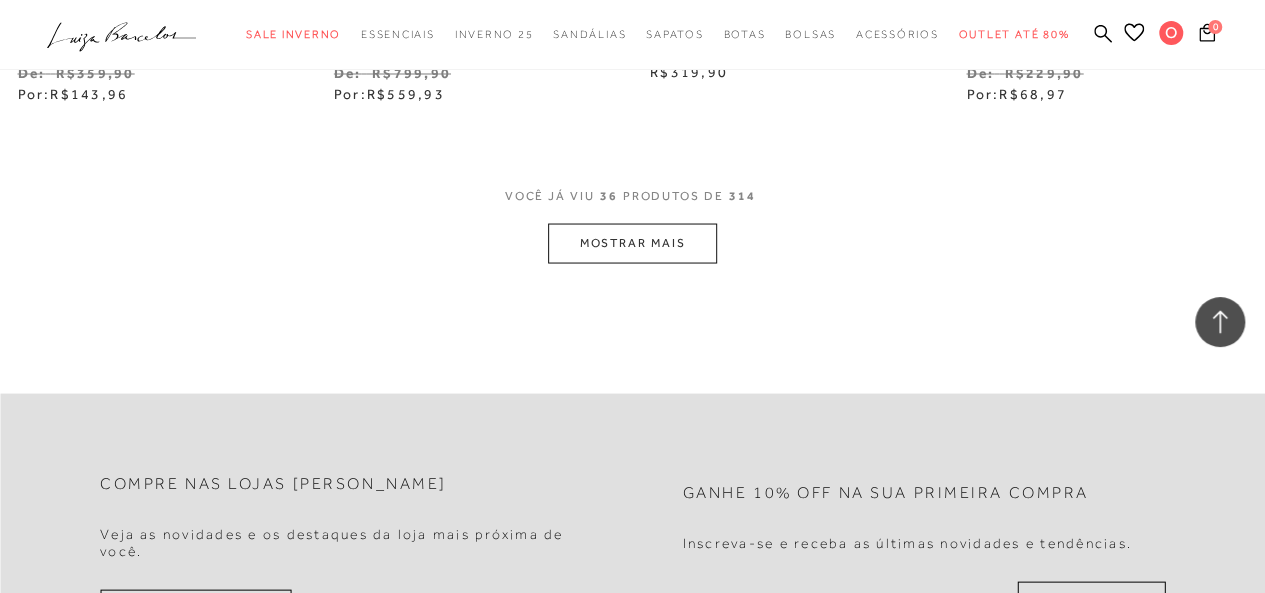 click on "MOSTRAR MAIS" at bounding box center [632, 242] 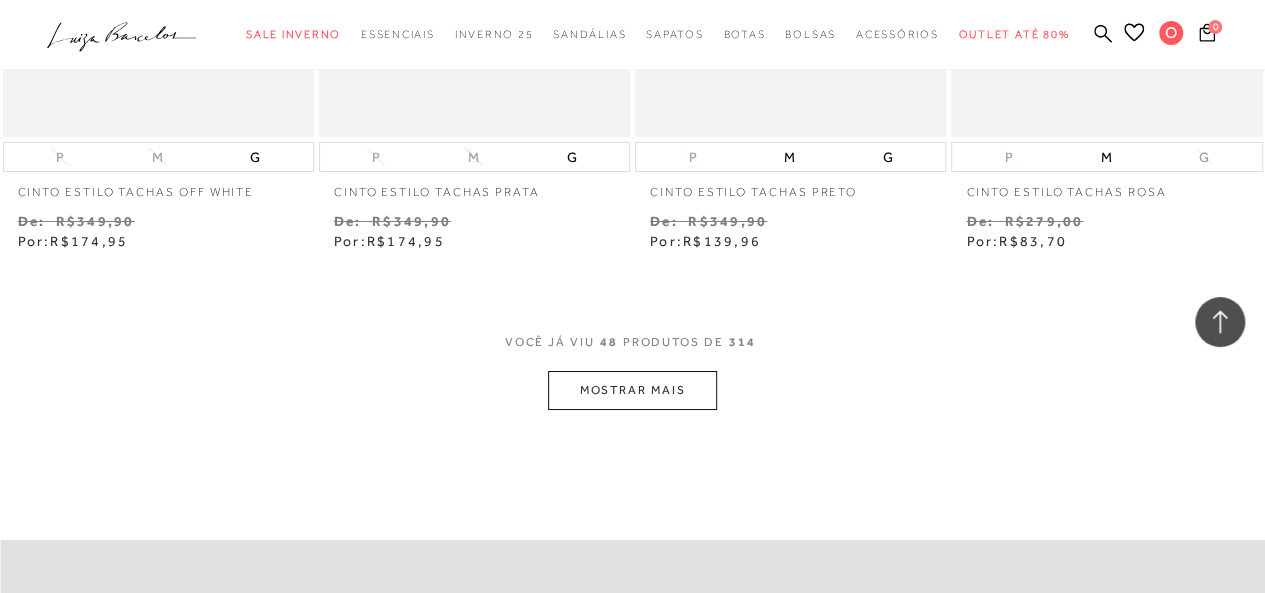 scroll, scrollTop: 7300, scrollLeft: 0, axis: vertical 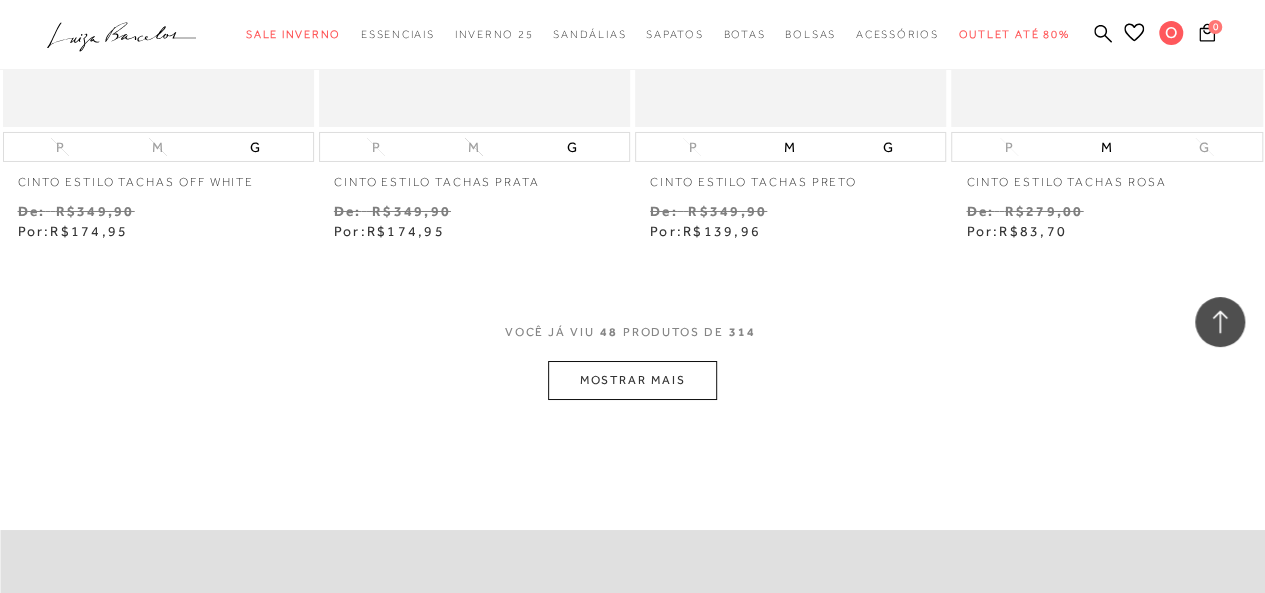 click on "MOSTRAR MAIS" at bounding box center (632, 380) 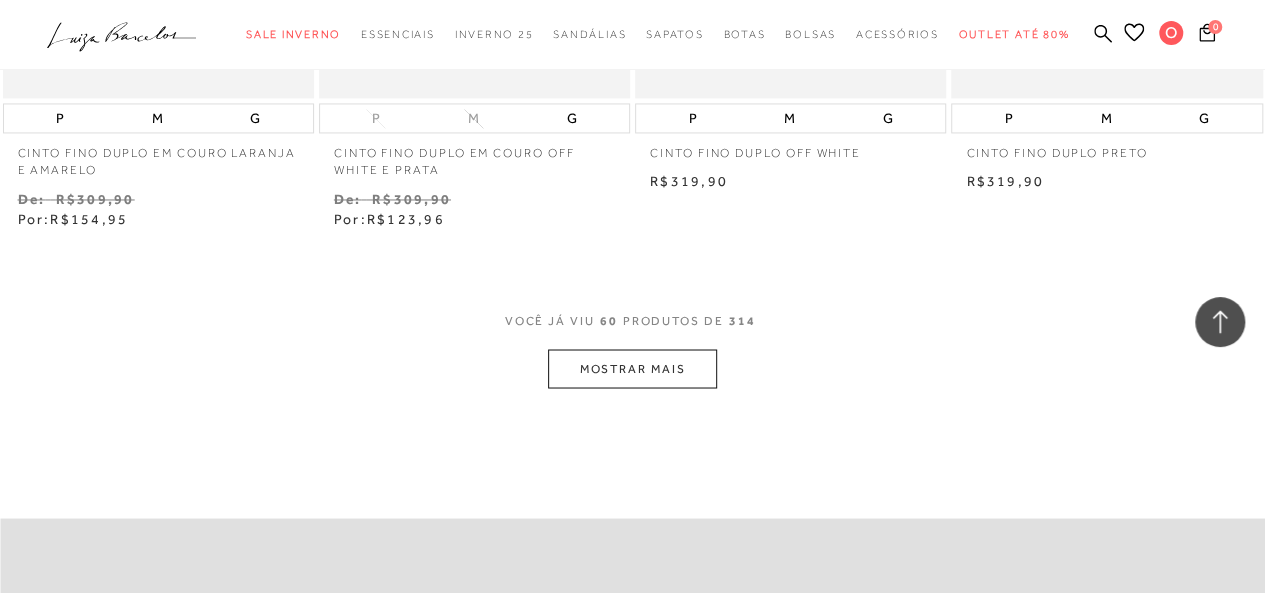 scroll, scrollTop: 9100, scrollLeft: 0, axis: vertical 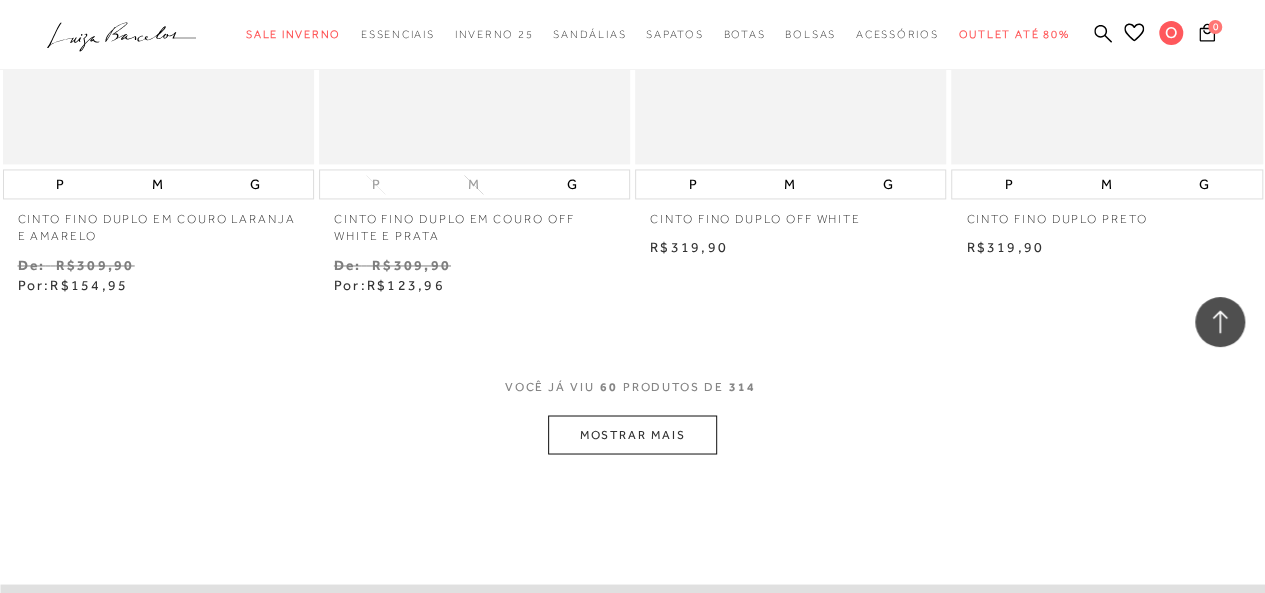 click on "MOSTRAR MAIS" at bounding box center (632, 434) 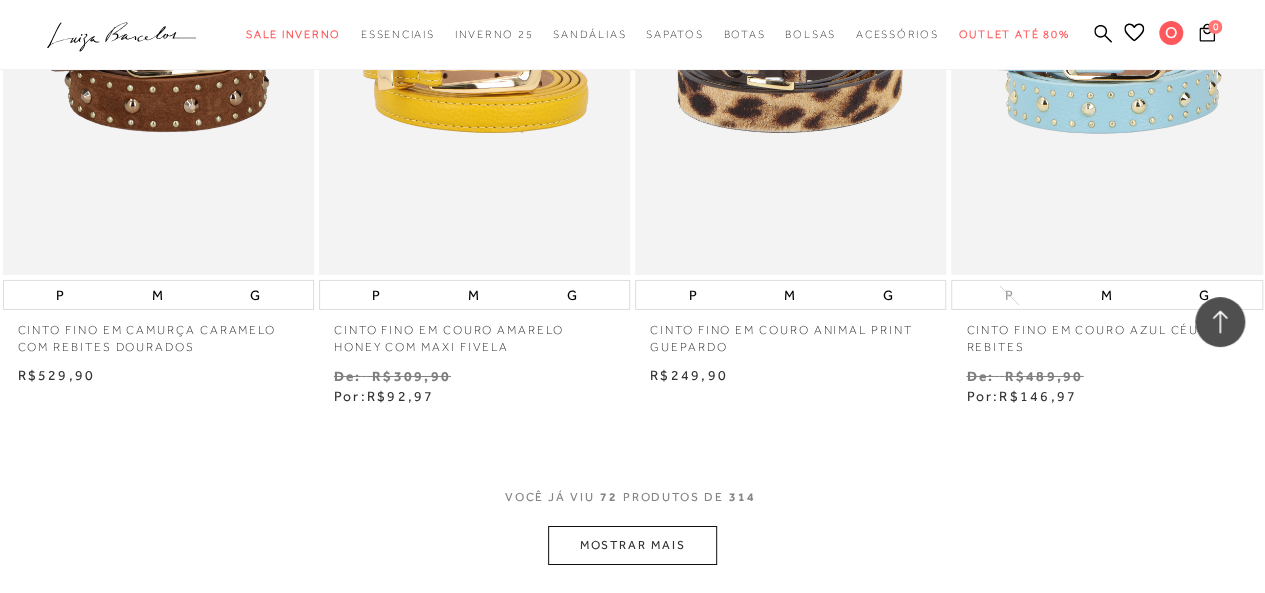scroll, scrollTop: 10900, scrollLeft: 0, axis: vertical 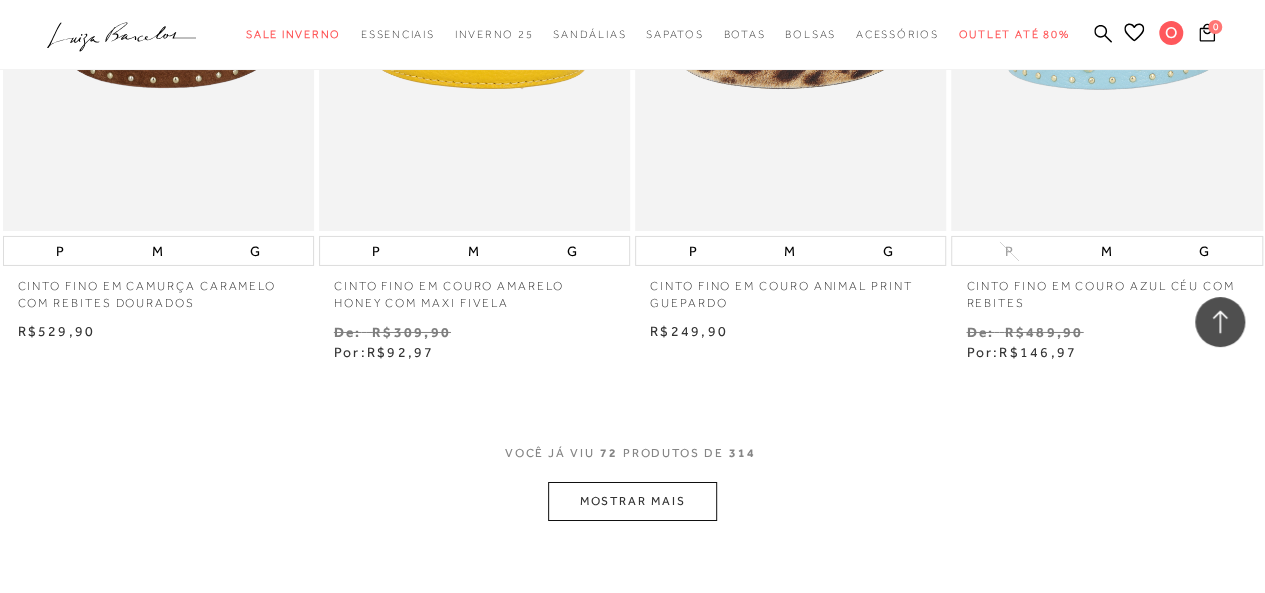 click on "MOSTRAR MAIS" at bounding box center [632, 501] 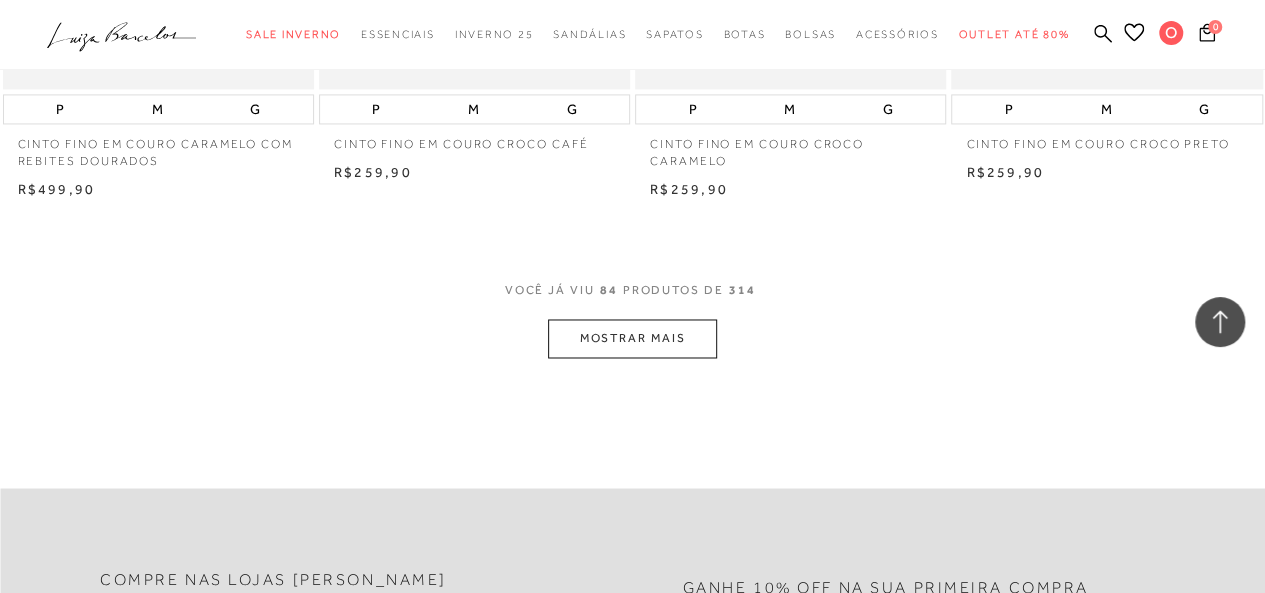 scroll, scrollTop: 12900, scrollLeft: 0, axis: vertical 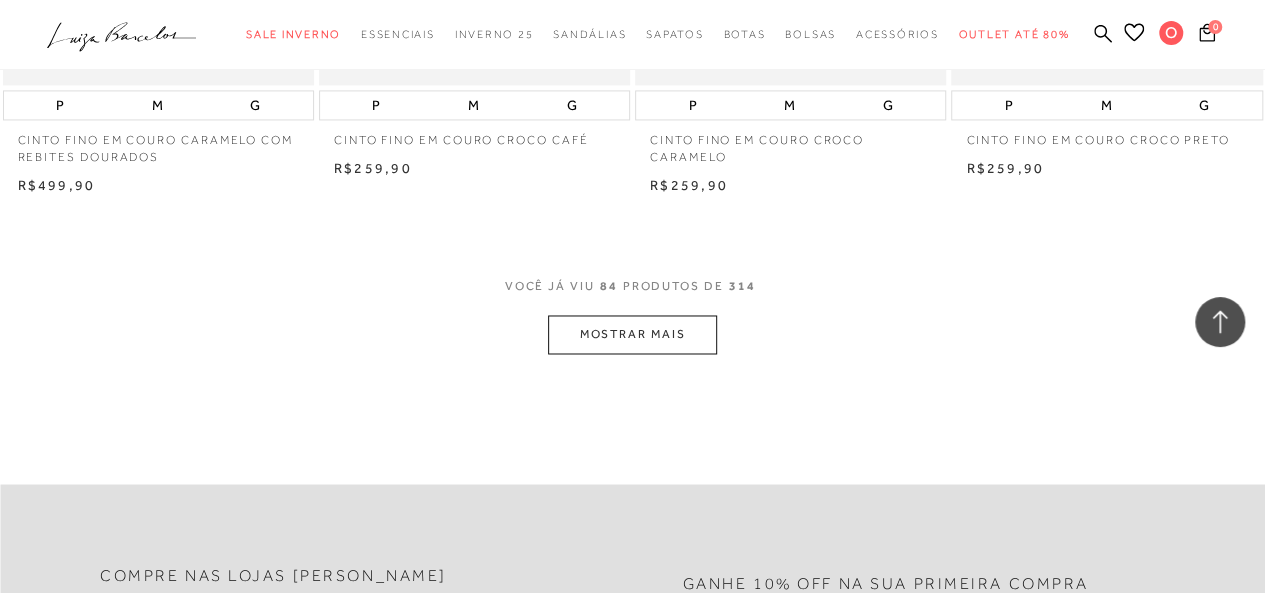 click on "MOSTRAR MAIS" at bounding box center (632, 334) 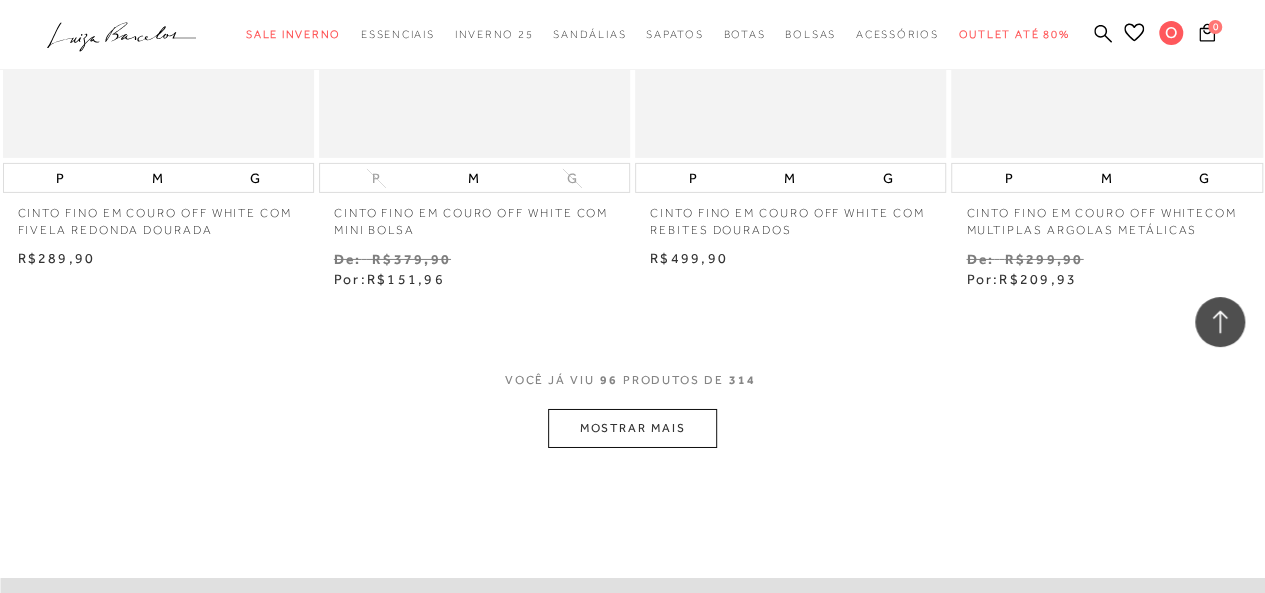 scroll, scrollTop: 14700, scrollLeft: 0, axis: vertical 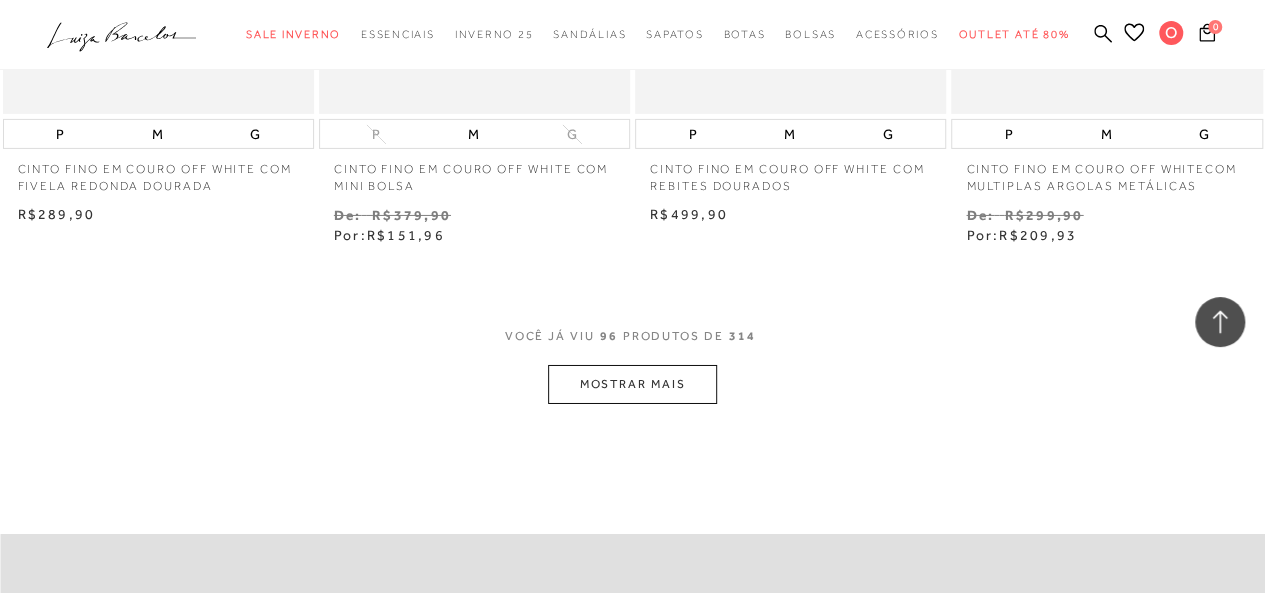 click on "MOSTRAR MAIS" at bounding box center (632, 384) 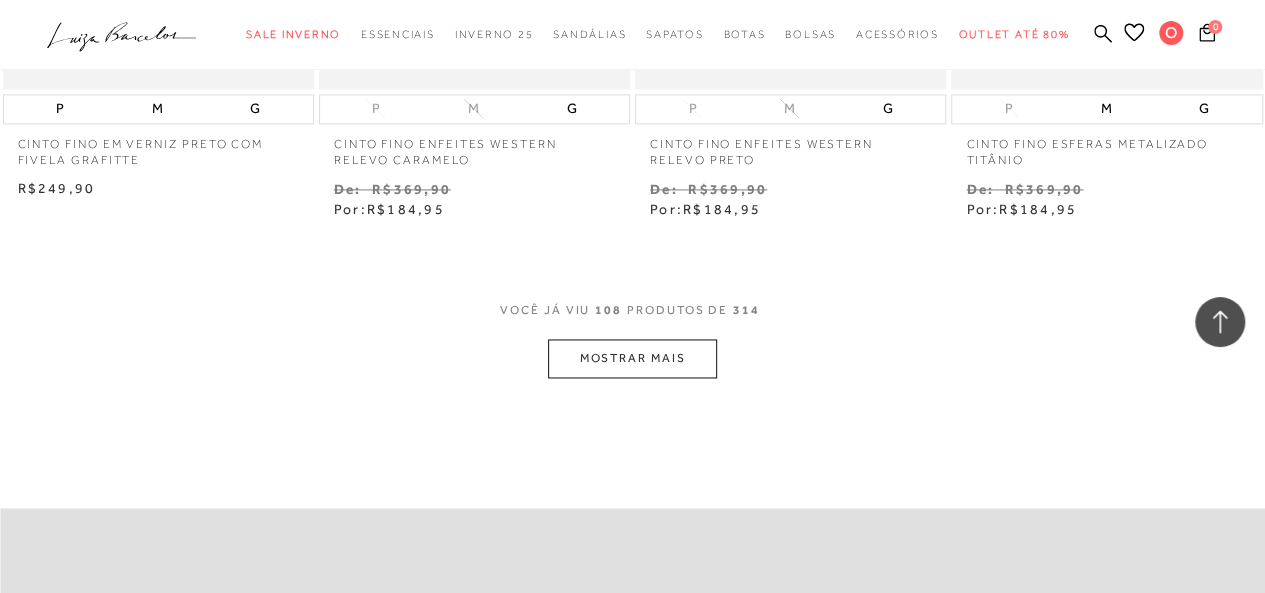 scroll, scrollTop: 16600, scrollLeft: 0, axis: vertical 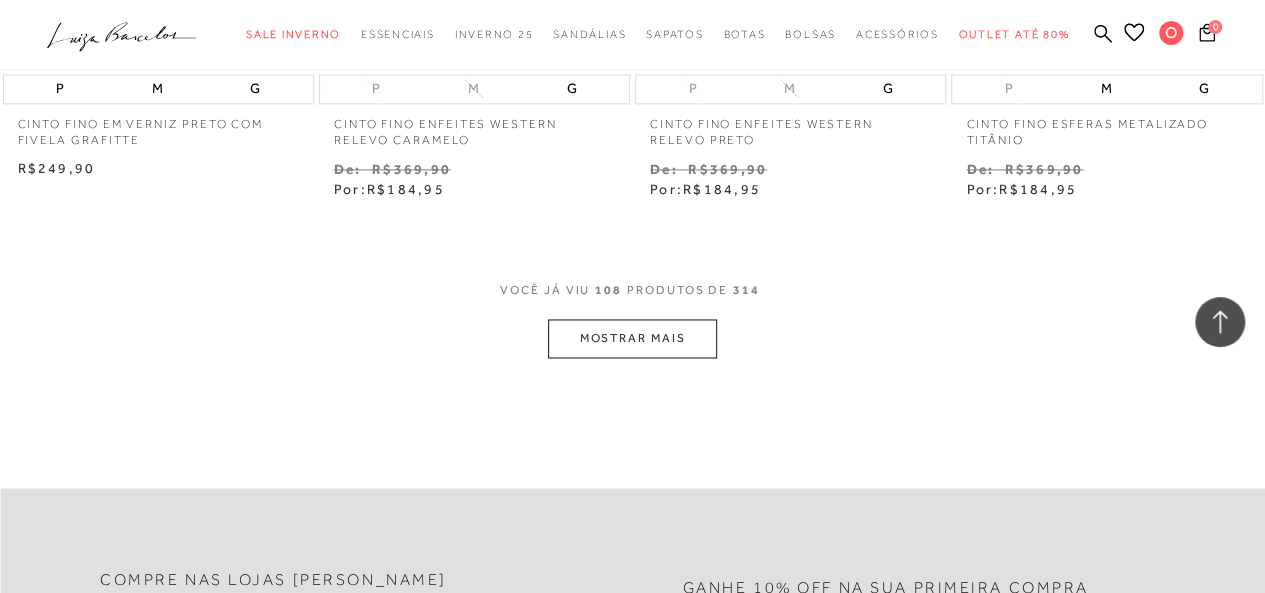 click on "MOSTRAR MAIS" at bounding box center [632, 338] 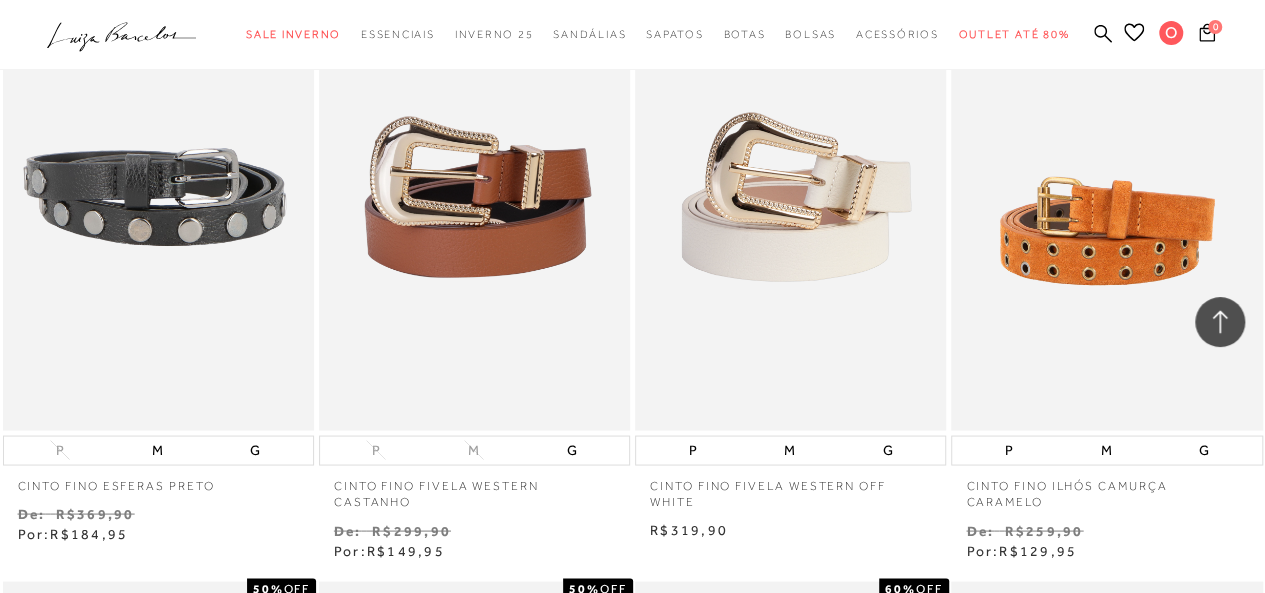 scroll, scrollTop: 16900, scrollLeft: 0, axis: vertical 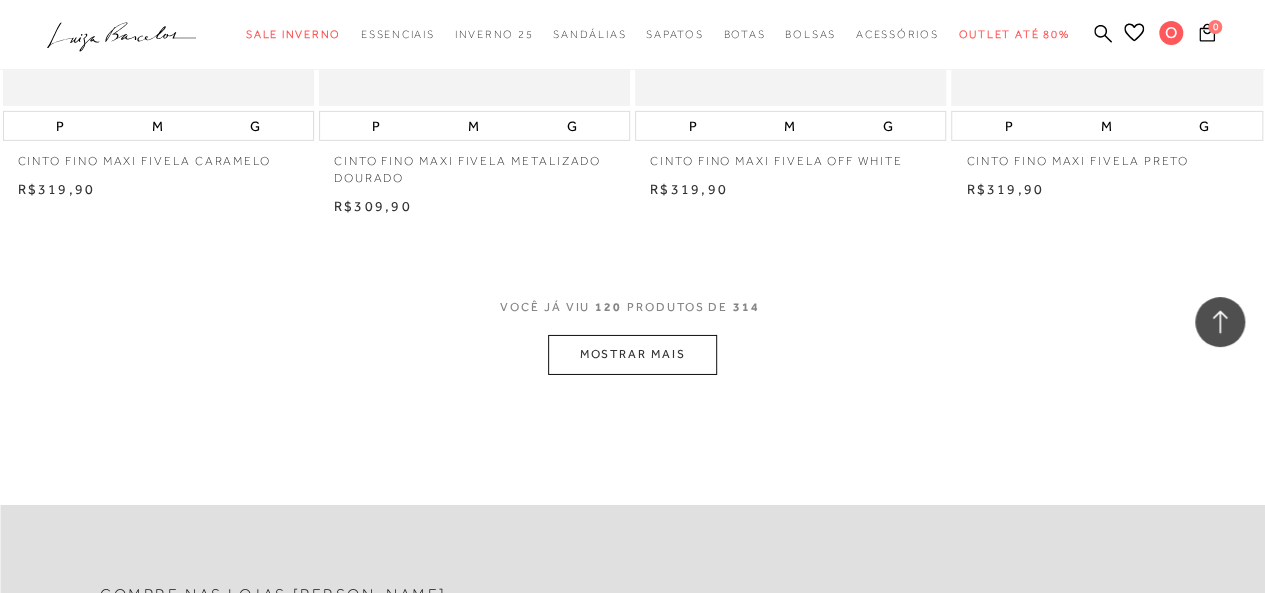 click on "MOSTRAR MAIS" at bounding box center (632, 354) 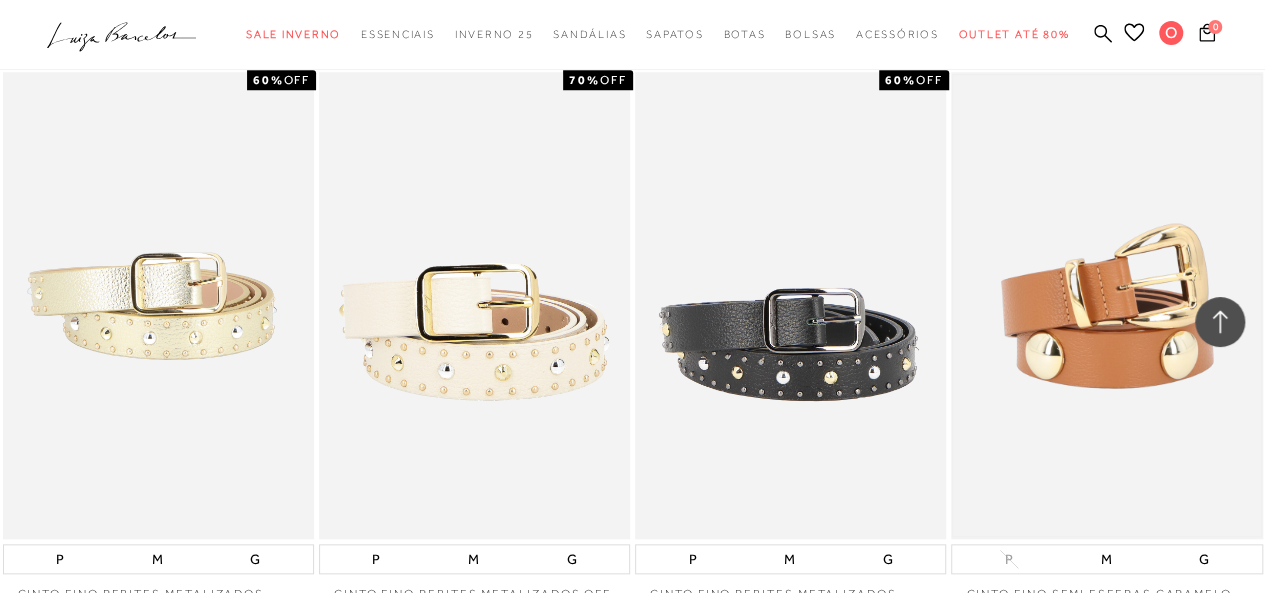 scroll, scrollTop: 19900, scrollLeft: 0, axis: vertical 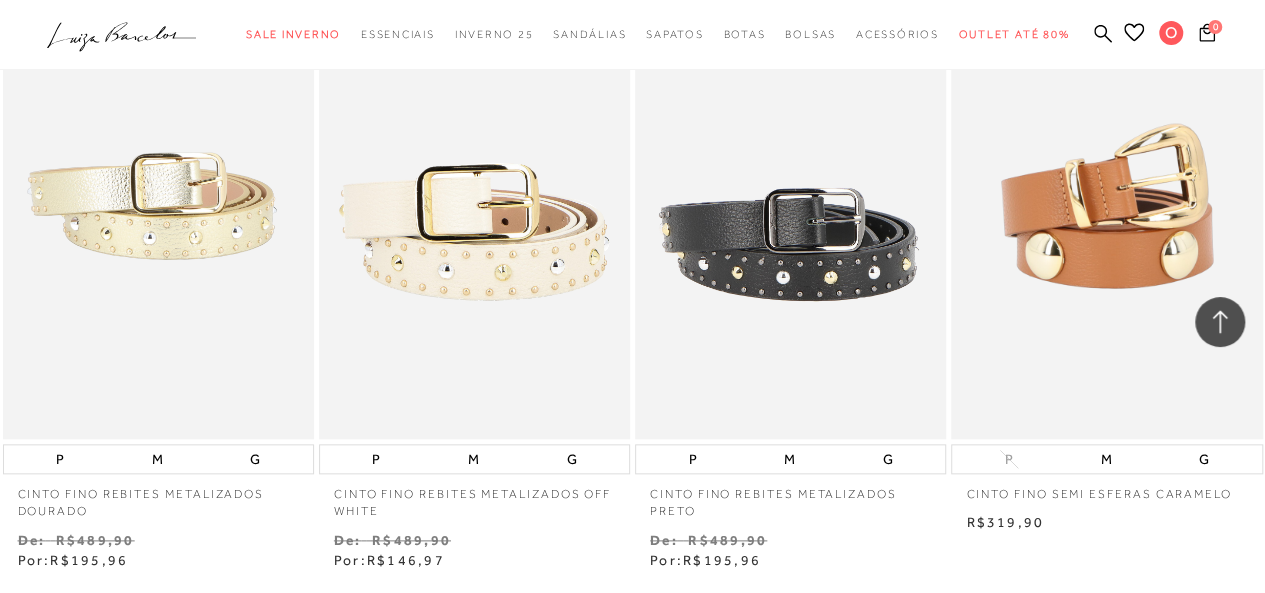 drag, startPoint x: 1116, startPoint y: 313, endPoint x: 1196, endPoint y: 547, distance: 247.2974 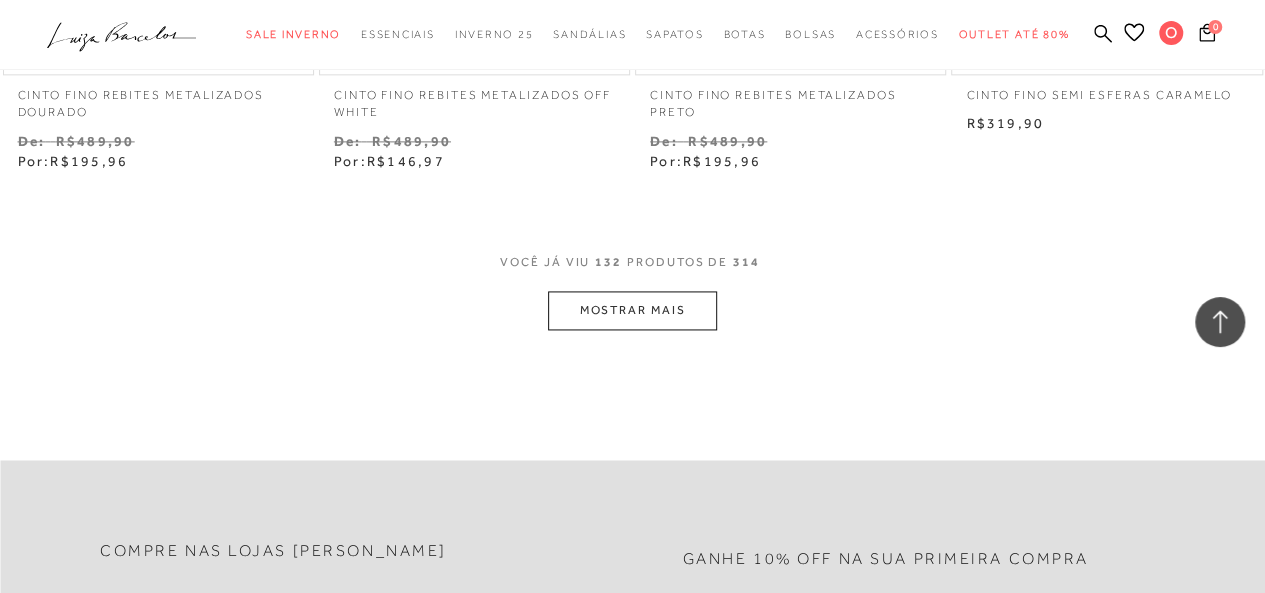 scroll, scrollTop: 20300, scrollLeft: 0, axis: vertical 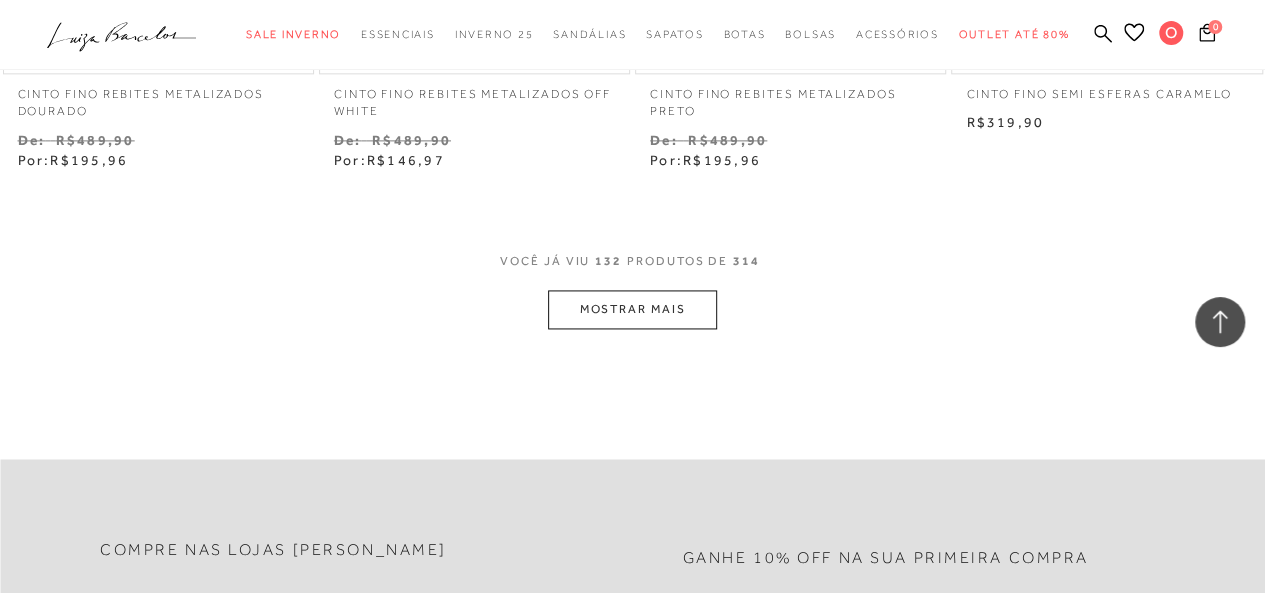 click on "MOSTRAR MAIS" at bounding box center [632, 309] 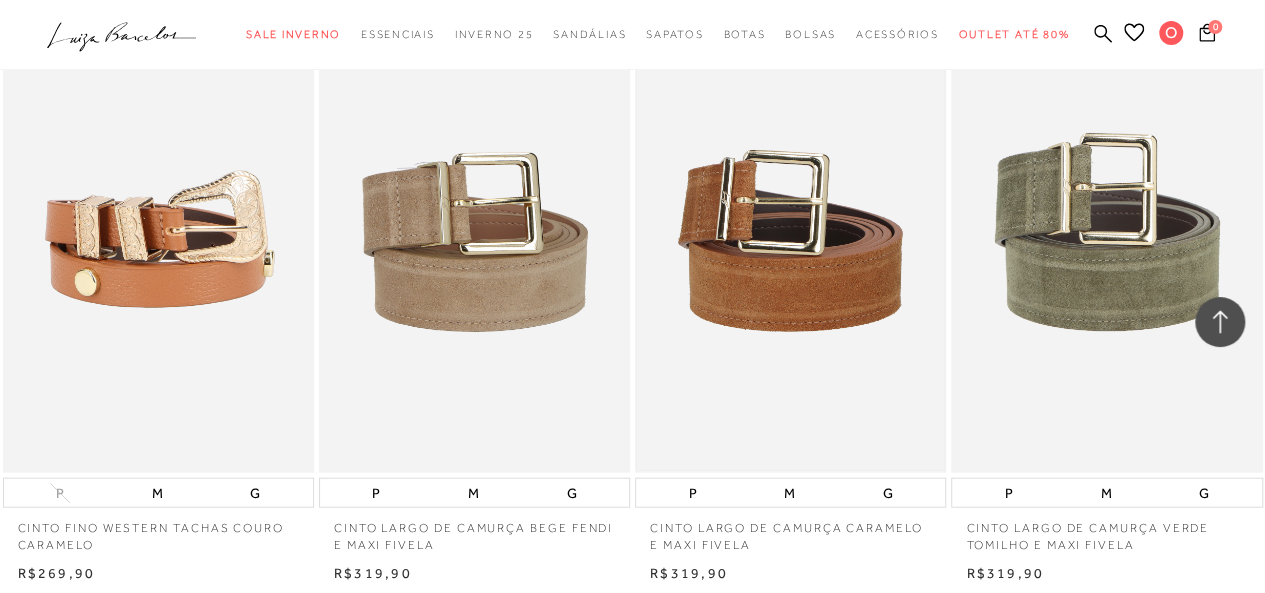 scroll, scrollTop: 21100, scrollLeft: 0, axis: vertical 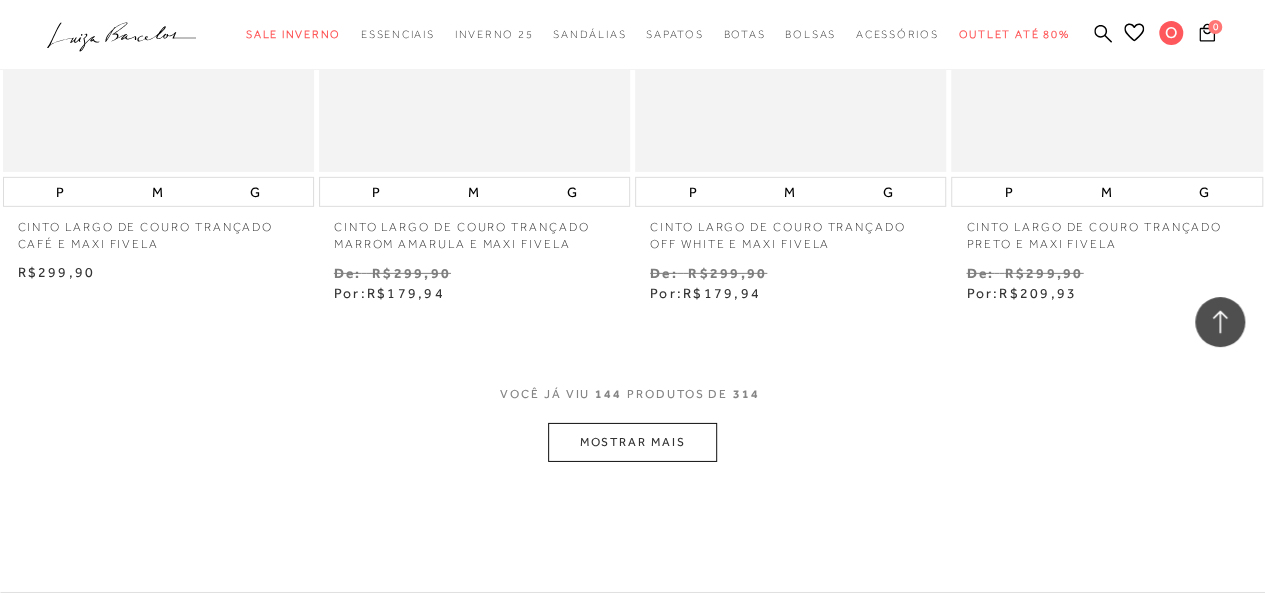 click on "MOSTRAR MAIS" at bounding box center [632, 442] 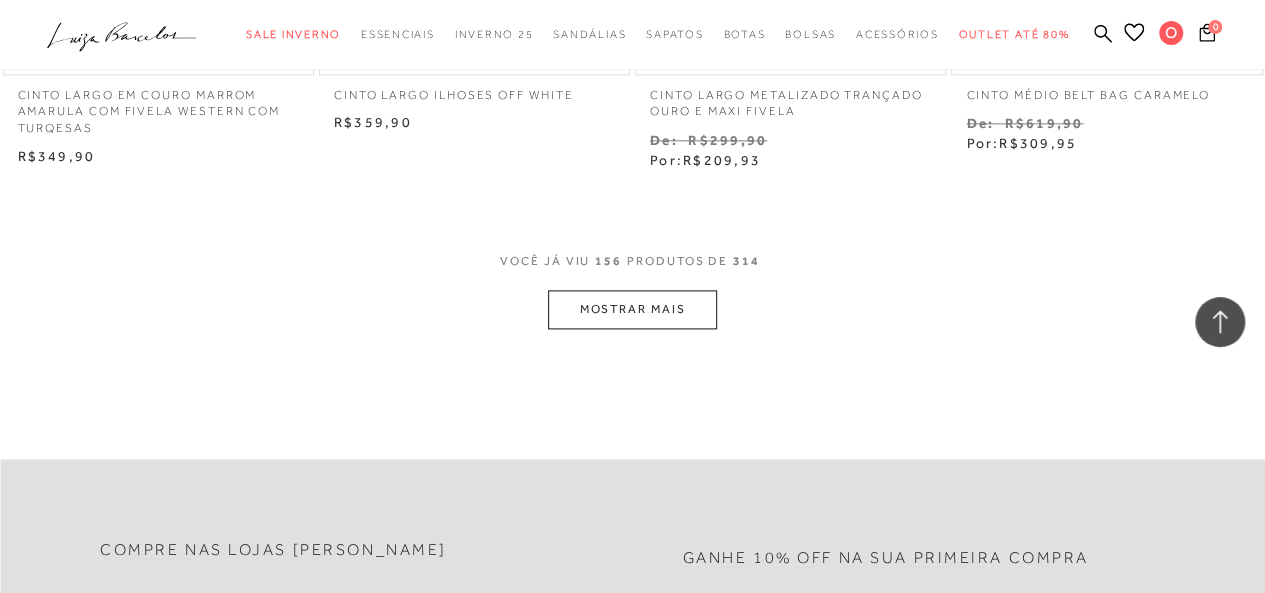 scroll, scrollTop: 24000, scrollLeft: 0, axis: vertical 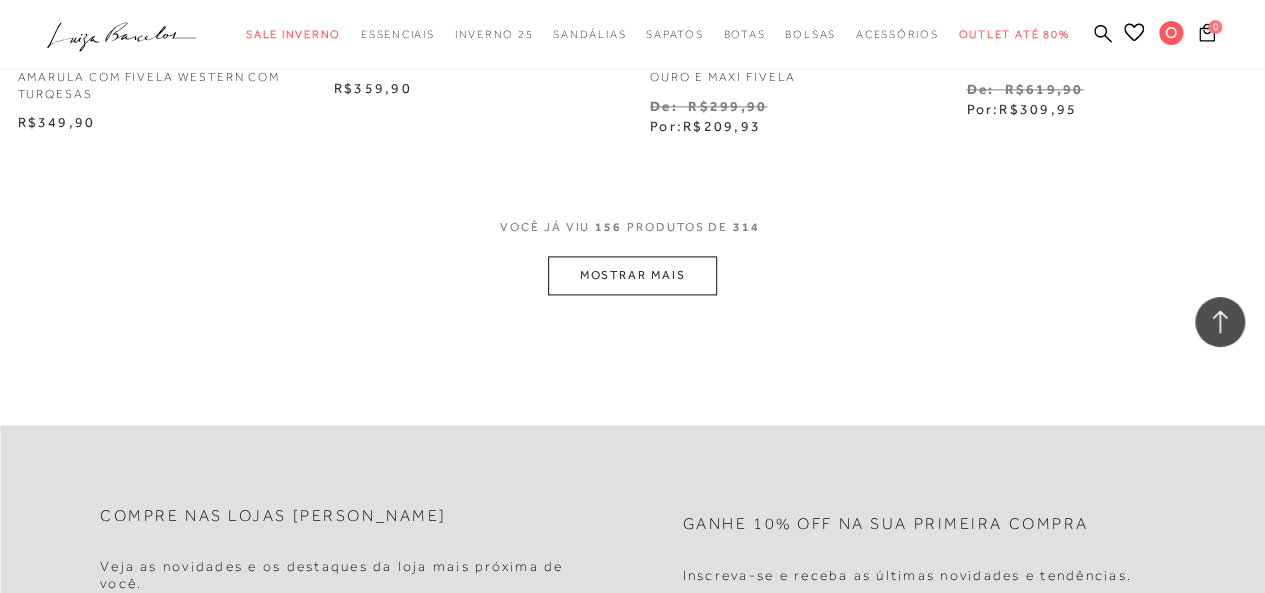 click on "MOSTRAR MAIS" at bounding box center (632, 275) 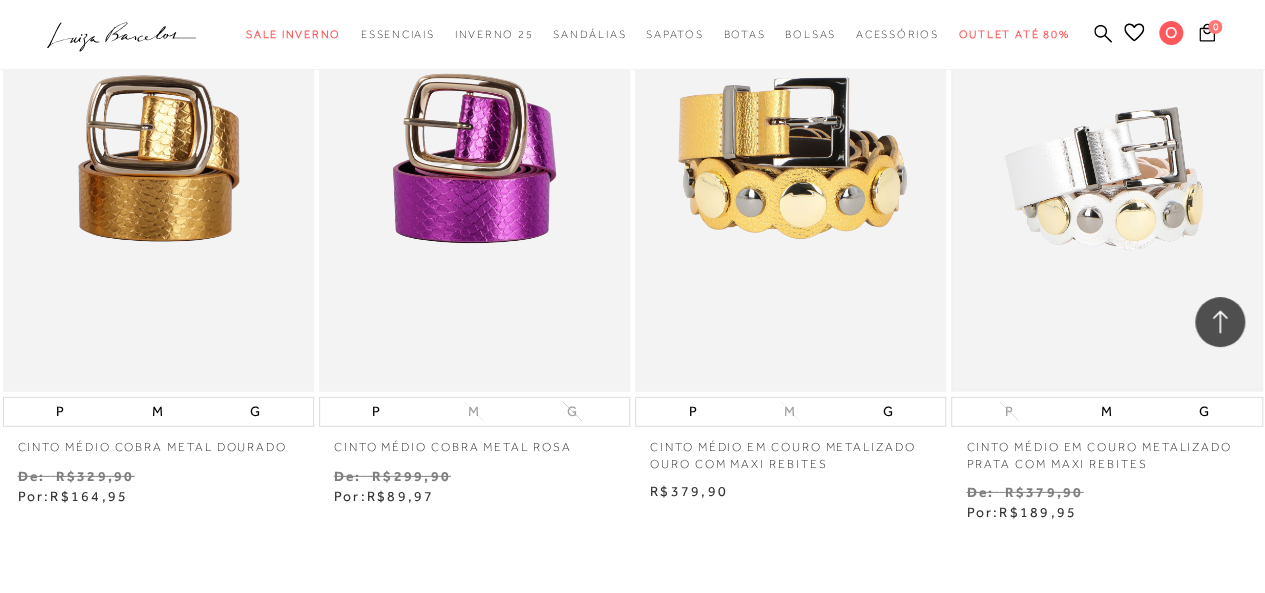 scroll, scrollTop: 25500, scrollLeft: 0, axis: vertical 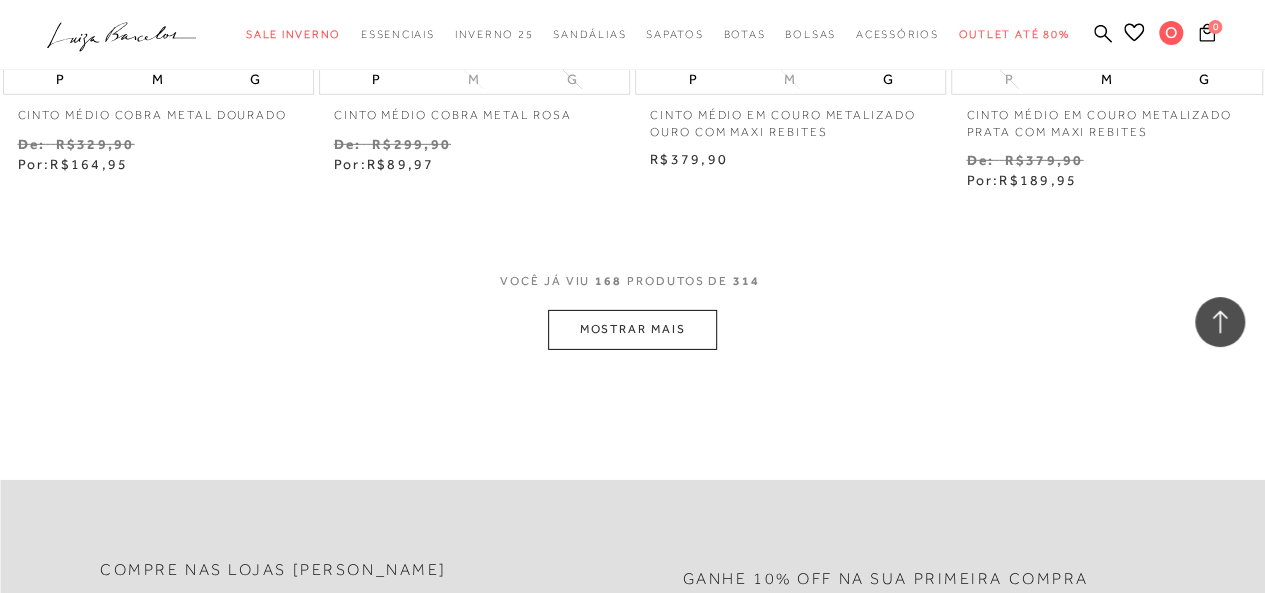 click on "MOSTRAR MAIS" at bounding box center (632, 329) 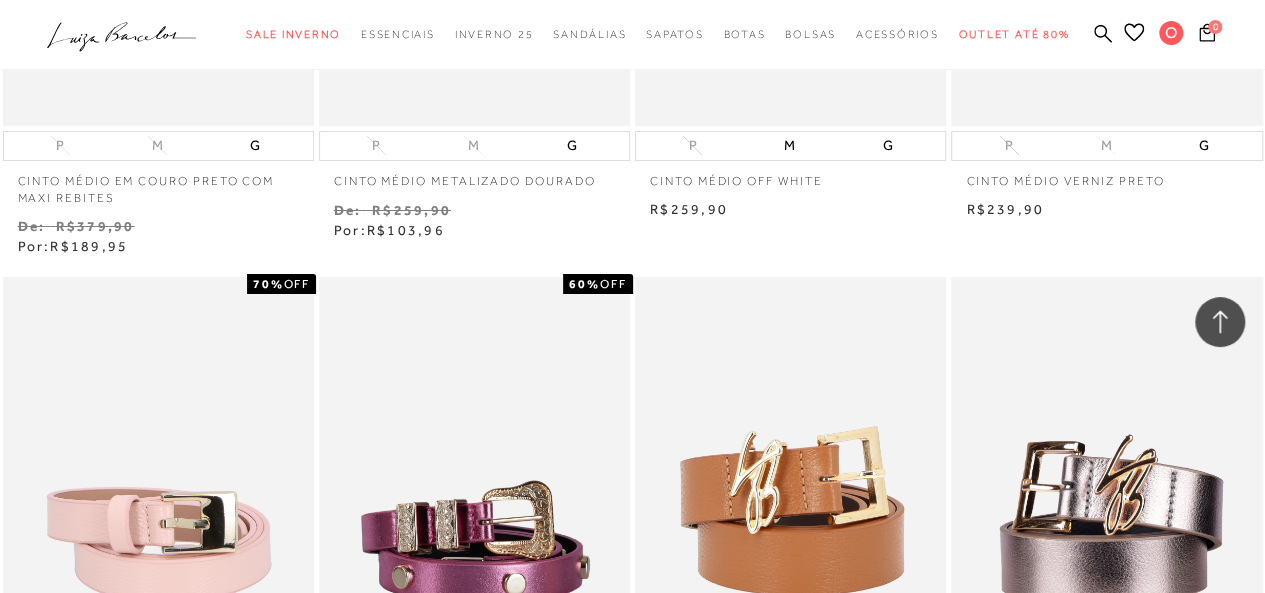 scroll, scrollTop: 26400, scrollLeft: 0, axis: vertical 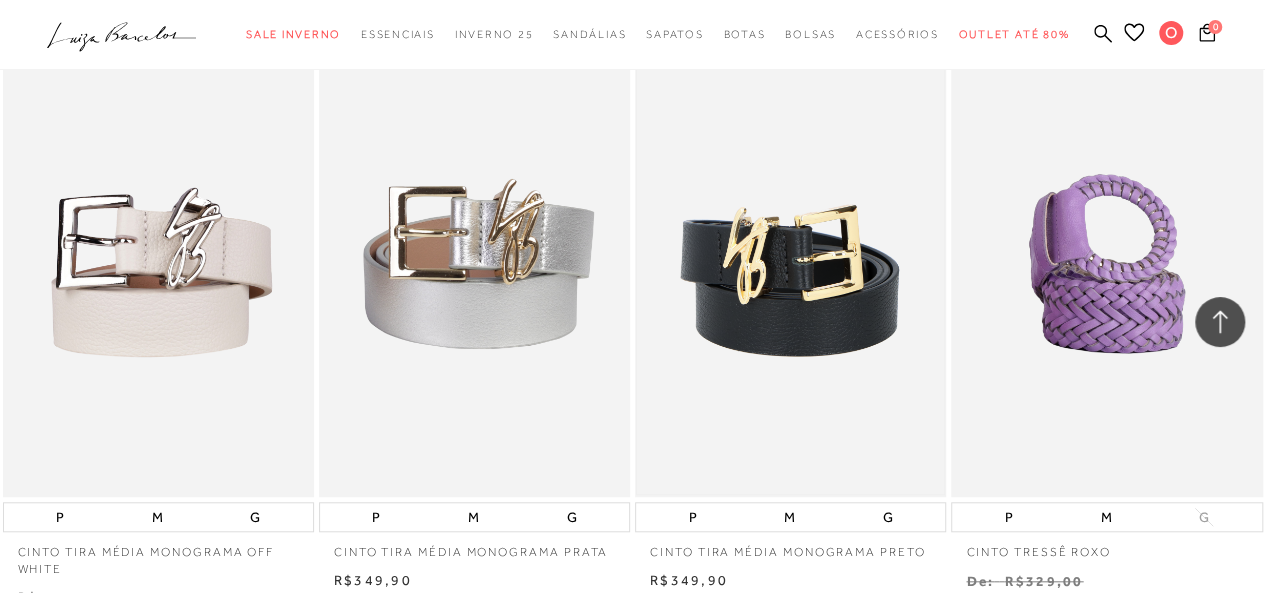 click at bounding box center (790, 263) 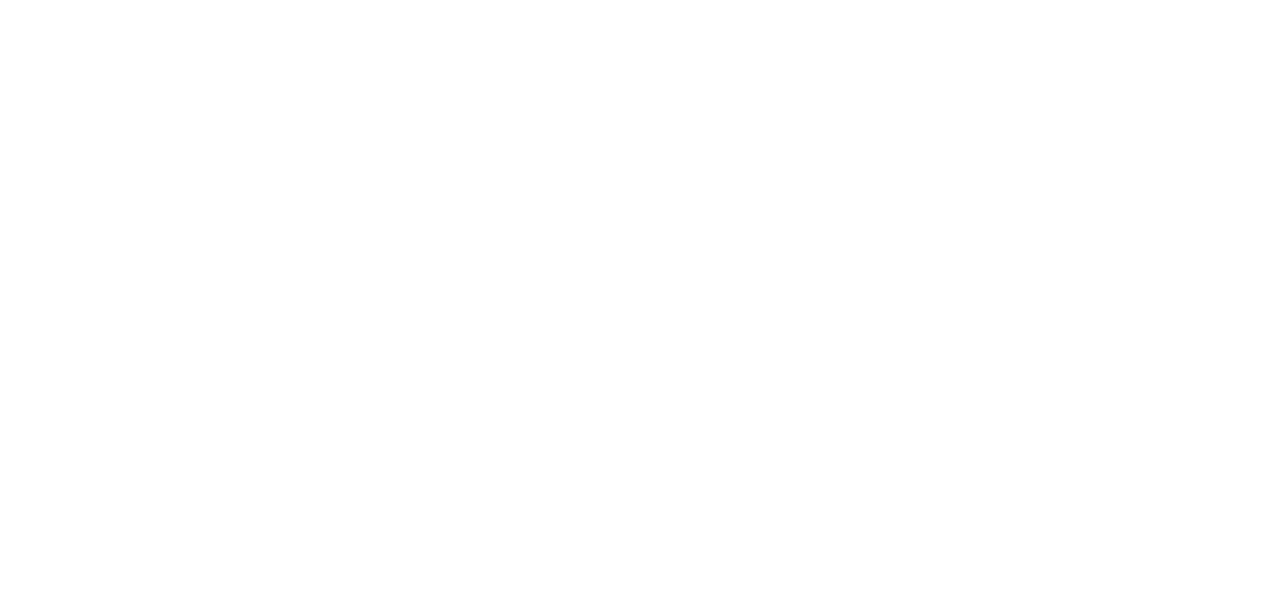 scroll, scrollTop: 0, scrollLeft: 0, axis: both 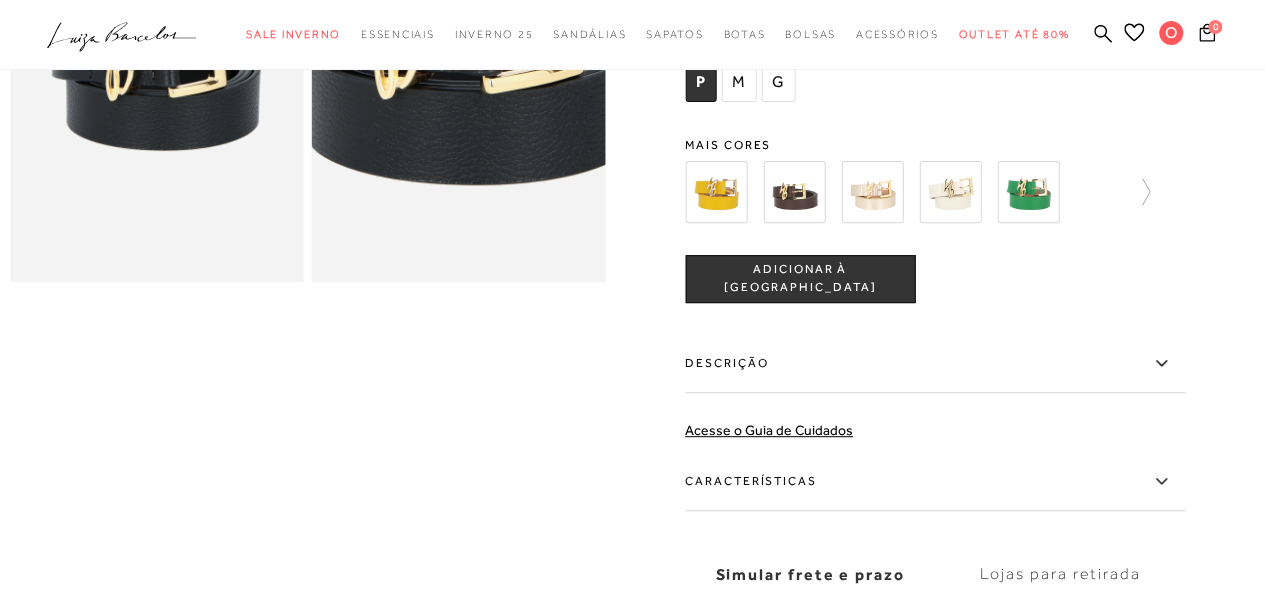 click on "Características" at bounding box center [935, 482] 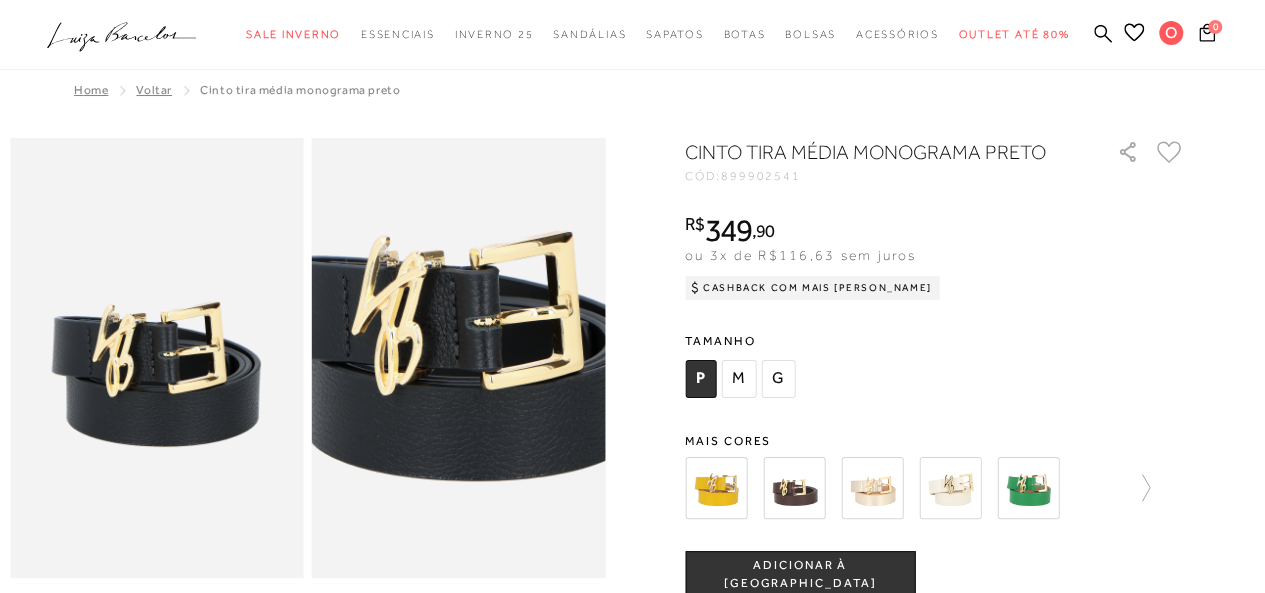 scroll, scrollTop: 0, scrollLeft: 0, axis: both 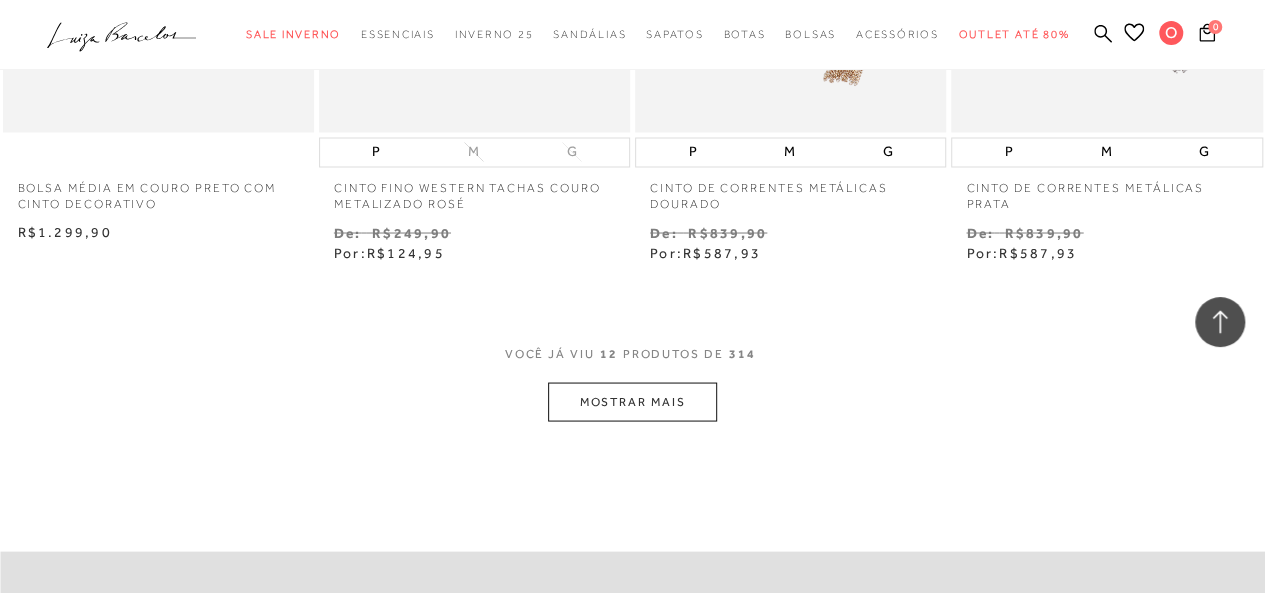 click on "MOSTRAR MAIS" at bounding box center [632, 401] 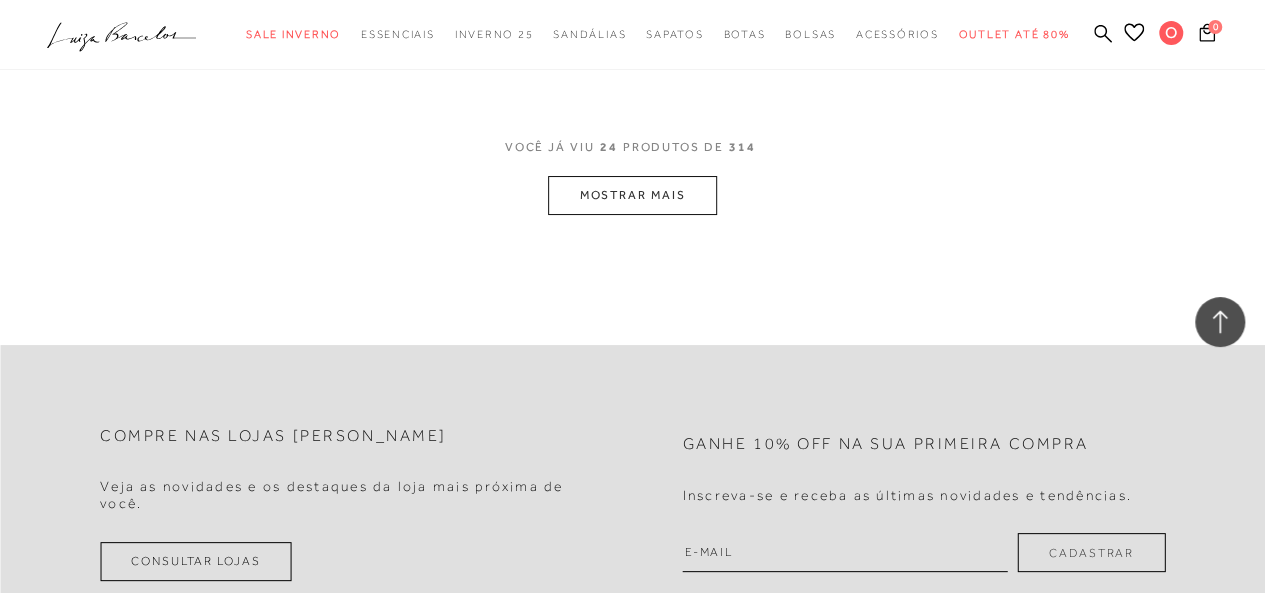 scroll, scrollTop: 3733, scrollLeft: 0, axis: vertical 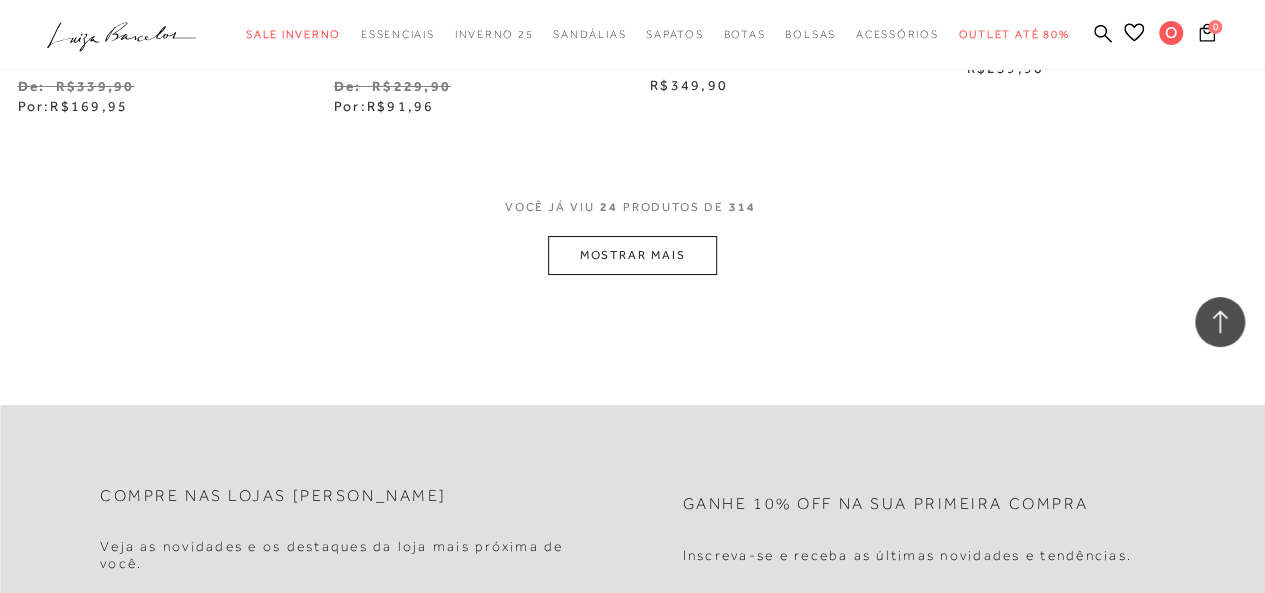 click on "MOSTRAR MAIS" at bounding box center [632, 255] 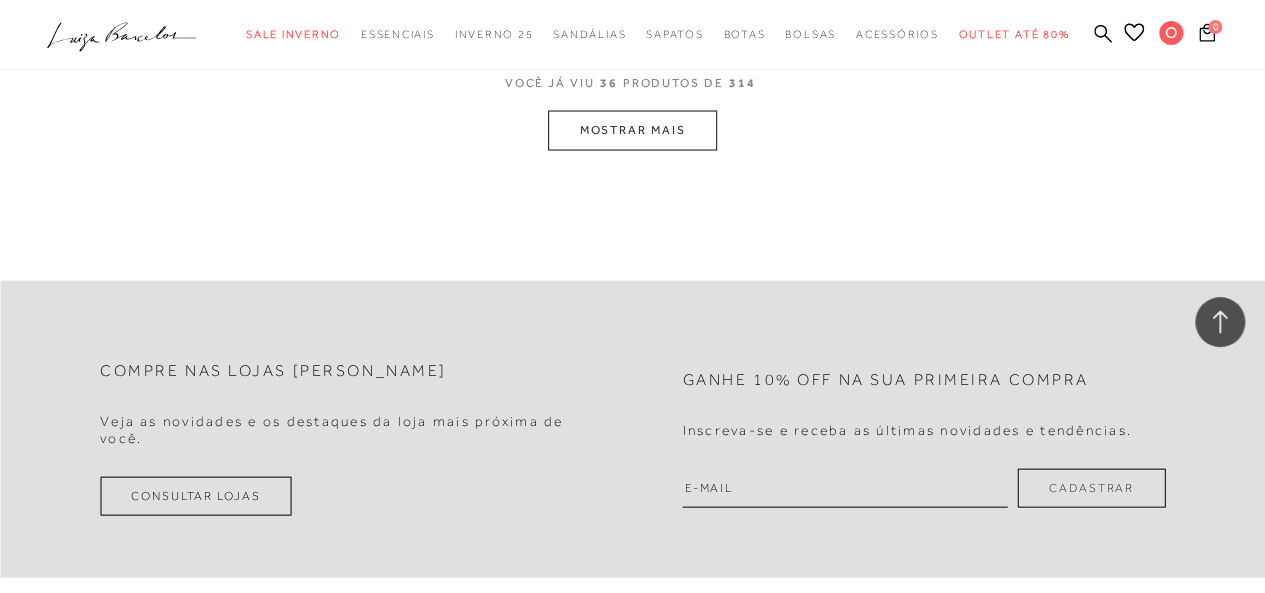 scroll, scrollTop: 5733, scrollLeft: 0, axis: vertical 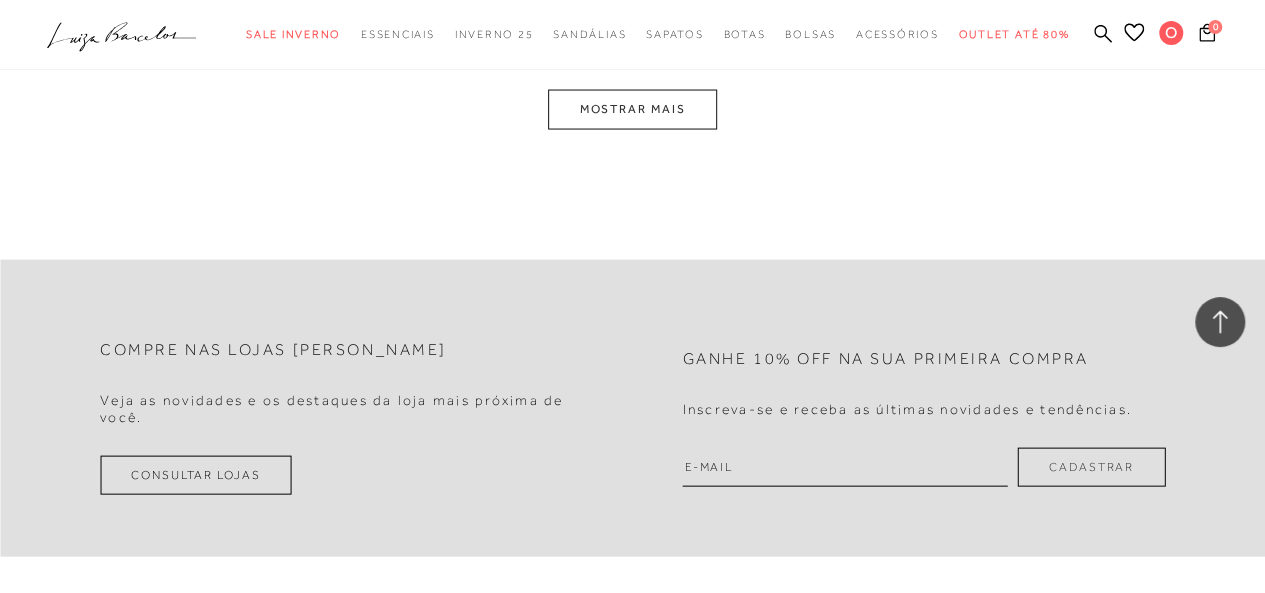 click on "MOSTRAR MAIS" at bounding box center (632, 109) 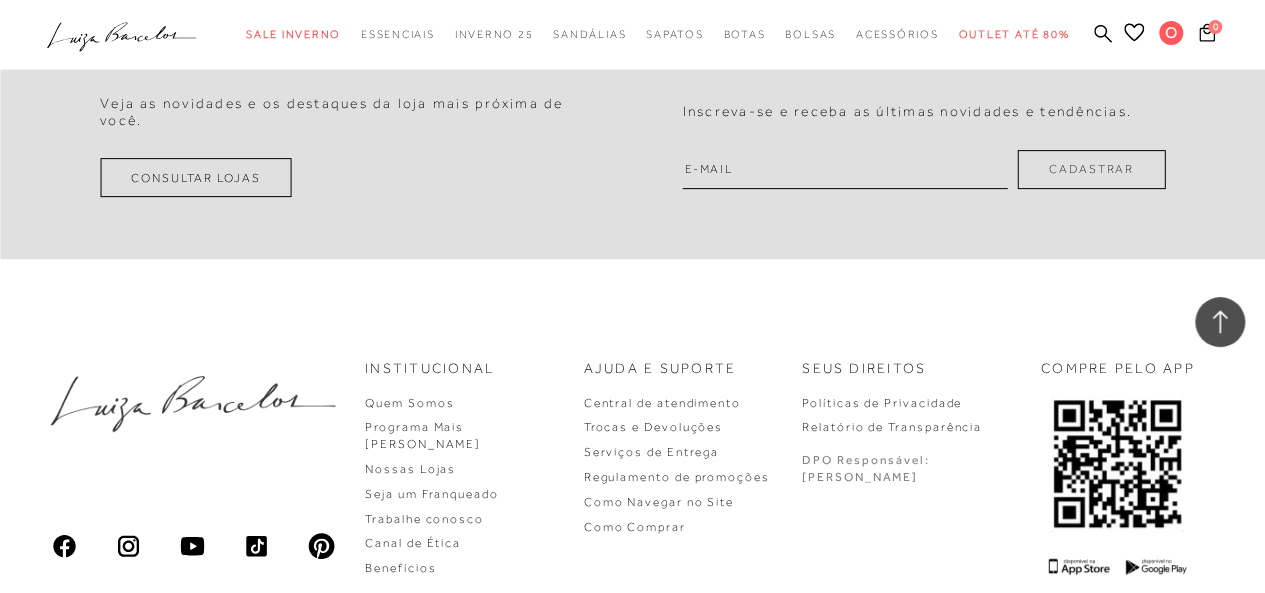 scroll, scrollTop: 7870, scrollLeft: 0, axis: vertical 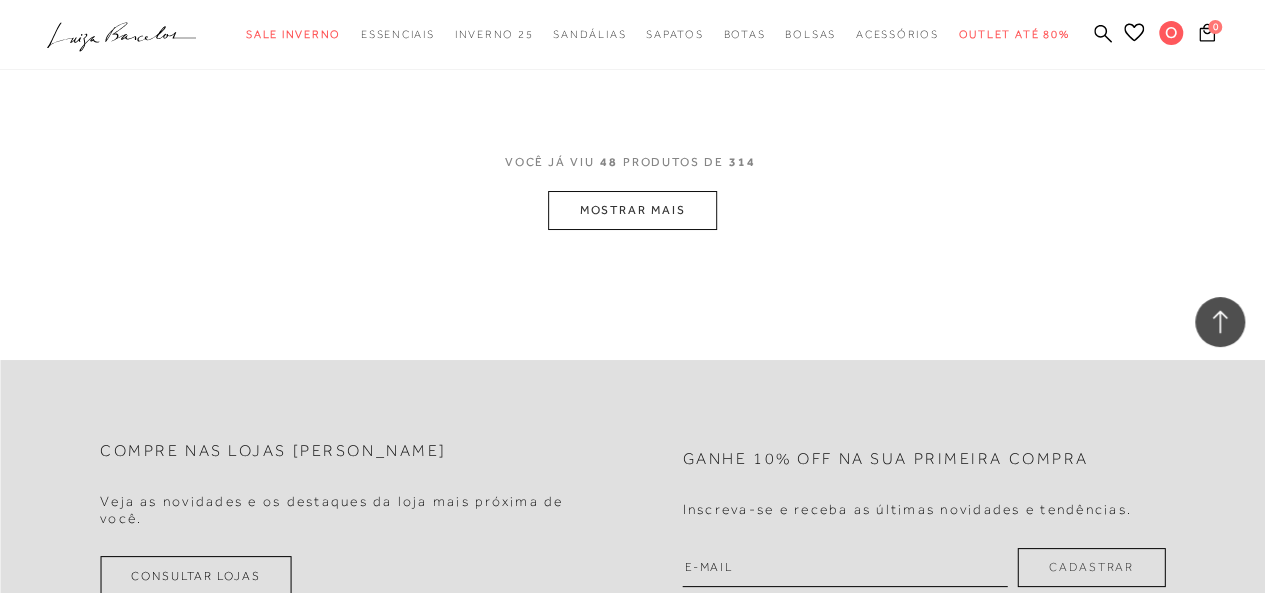 click on "MOSTRAR MAIS" at bounding box center (632, 210) 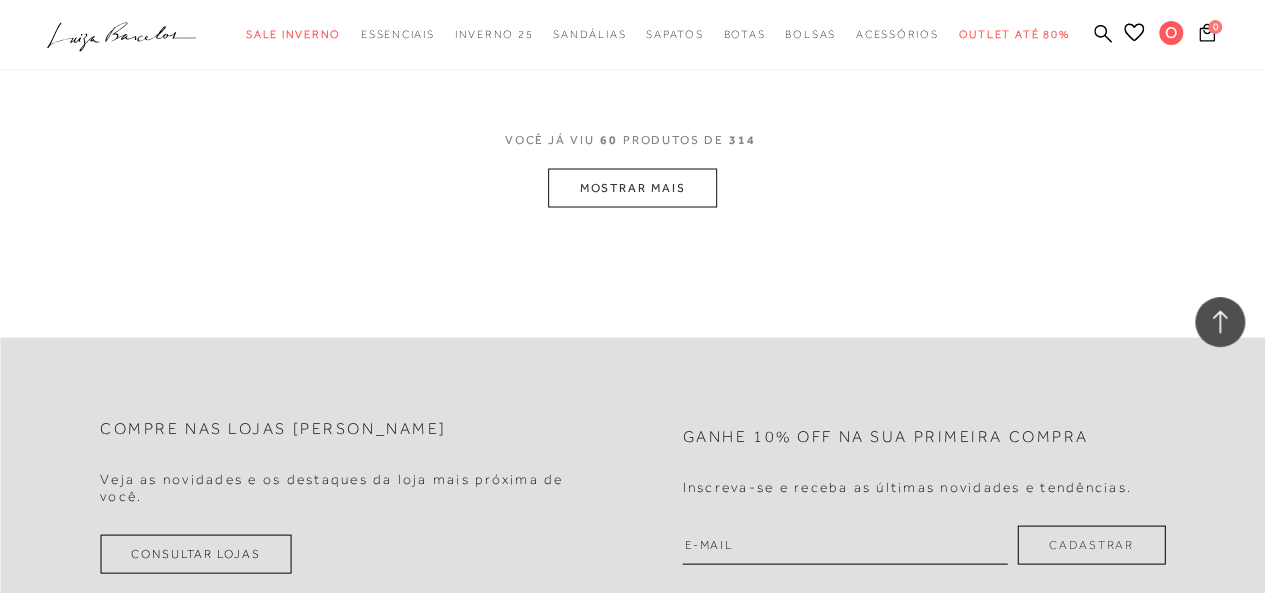 scroll, scrollTop: 9370, scrollLeft: 0, axis: vertical 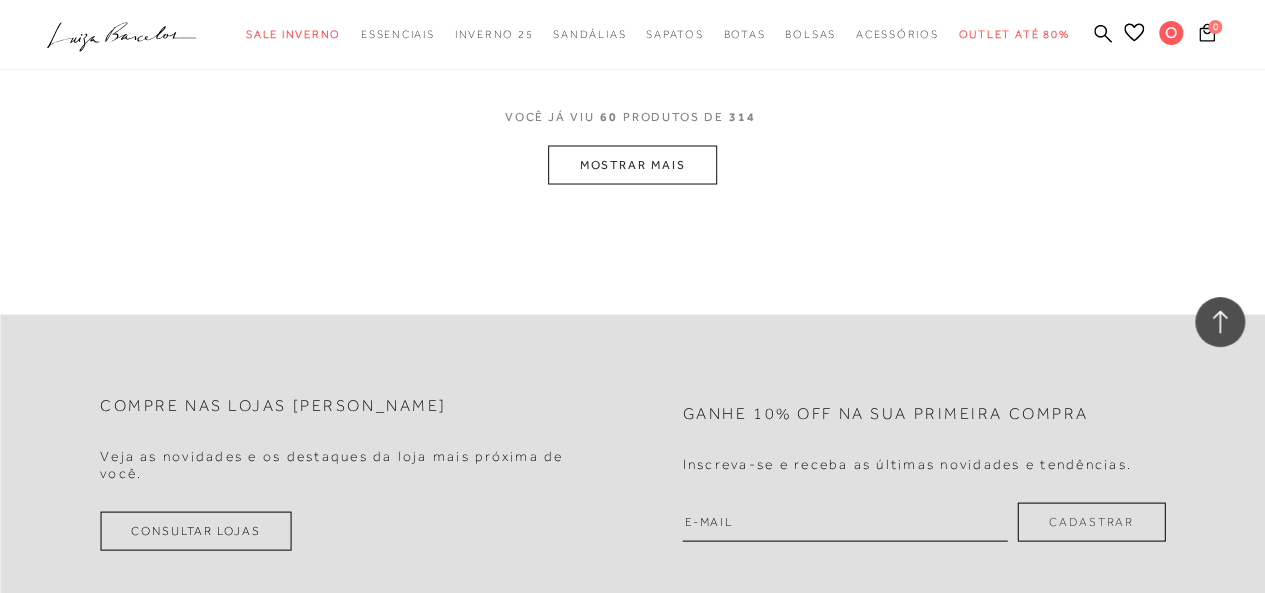 drag, startPoint x: 1100, startPoint y: 31, endPoint x: 1086, endPoint y: 29, distance: 14.142136 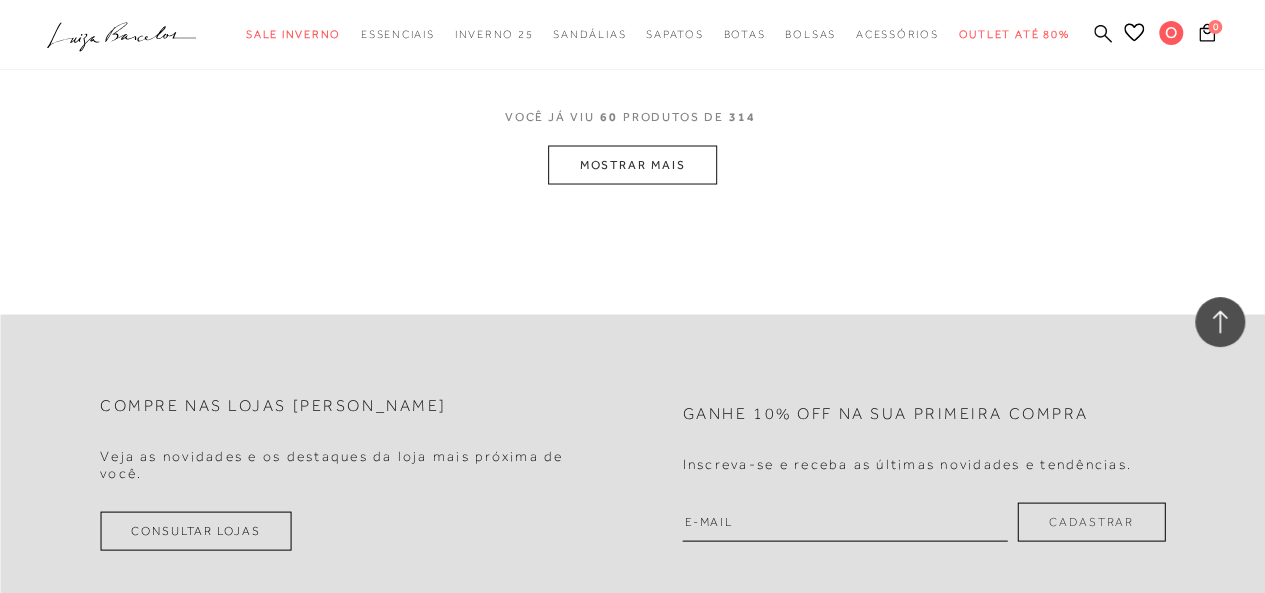 click 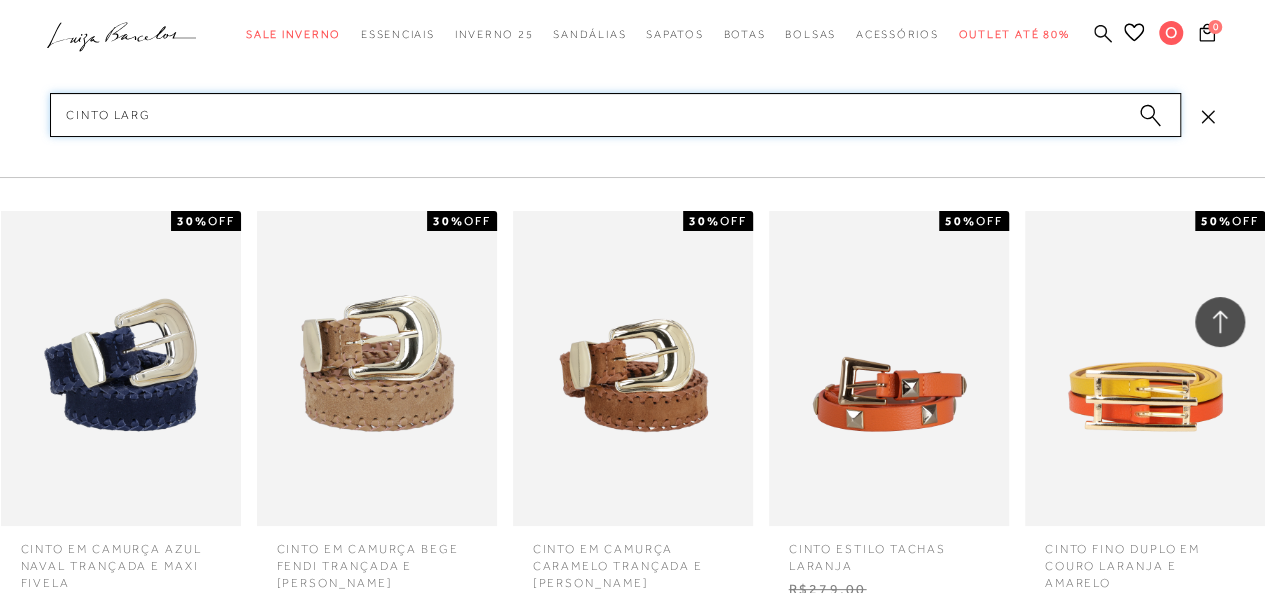 type on "cinto largo" 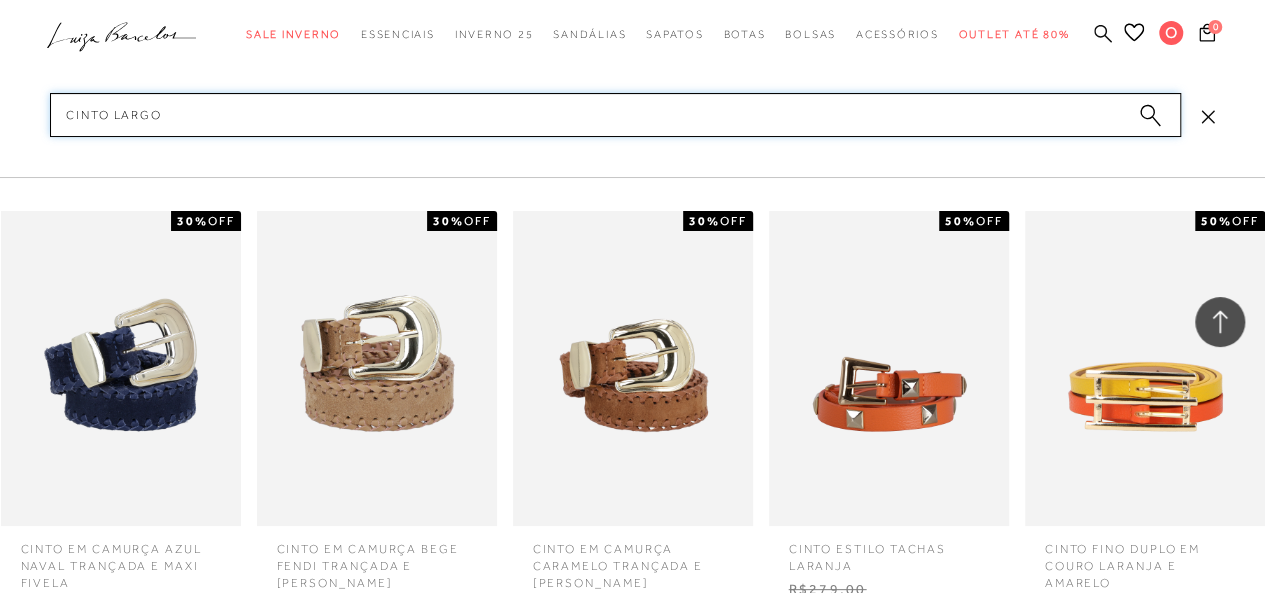 type 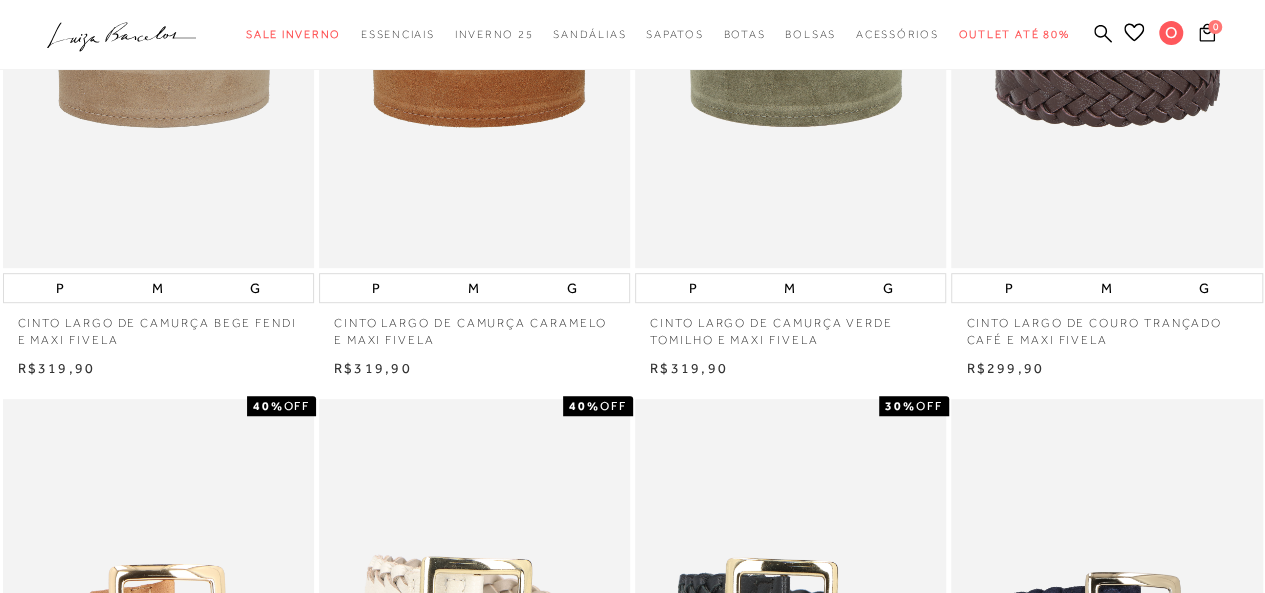 scroll, scrollTop: 700, scrollLeft: 0, axis: vertical 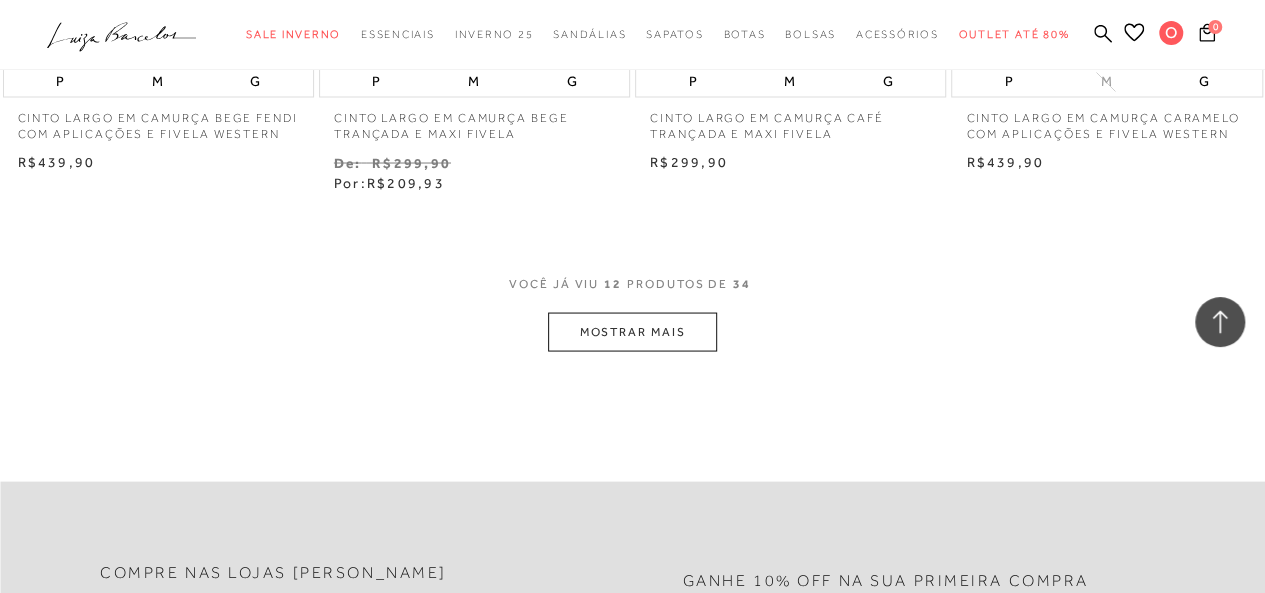 click on "MOSTRAR MAIS" at bounding box center (632, 331) 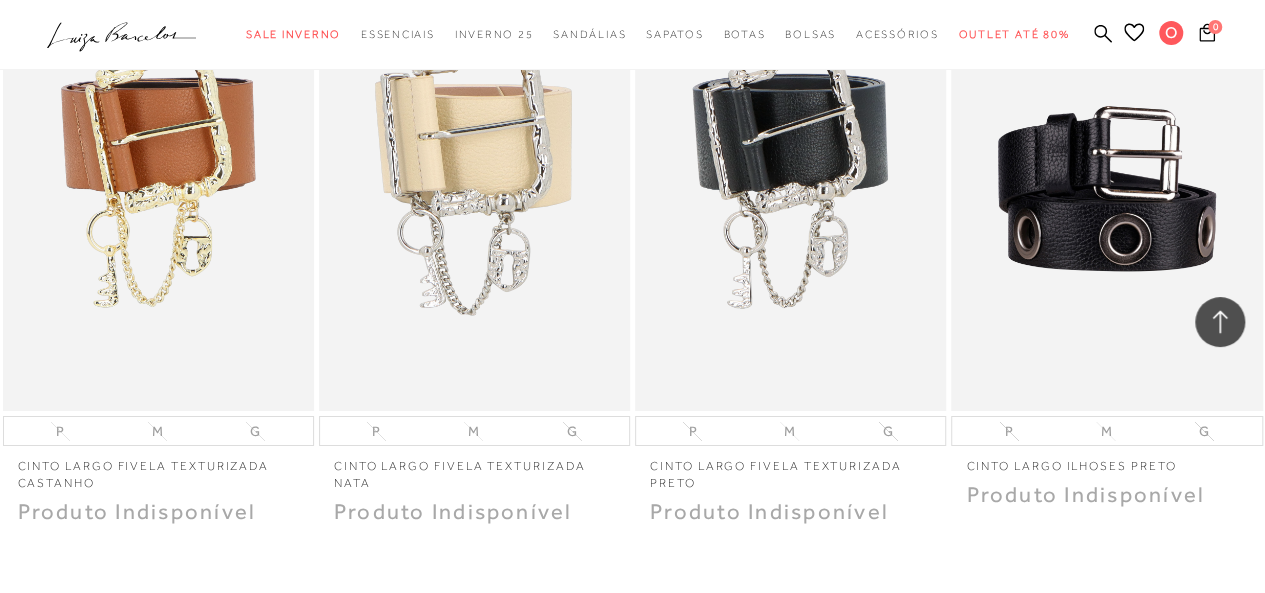scroll, scrollTop: 3600, scrollLeft: 0, axis: vertical 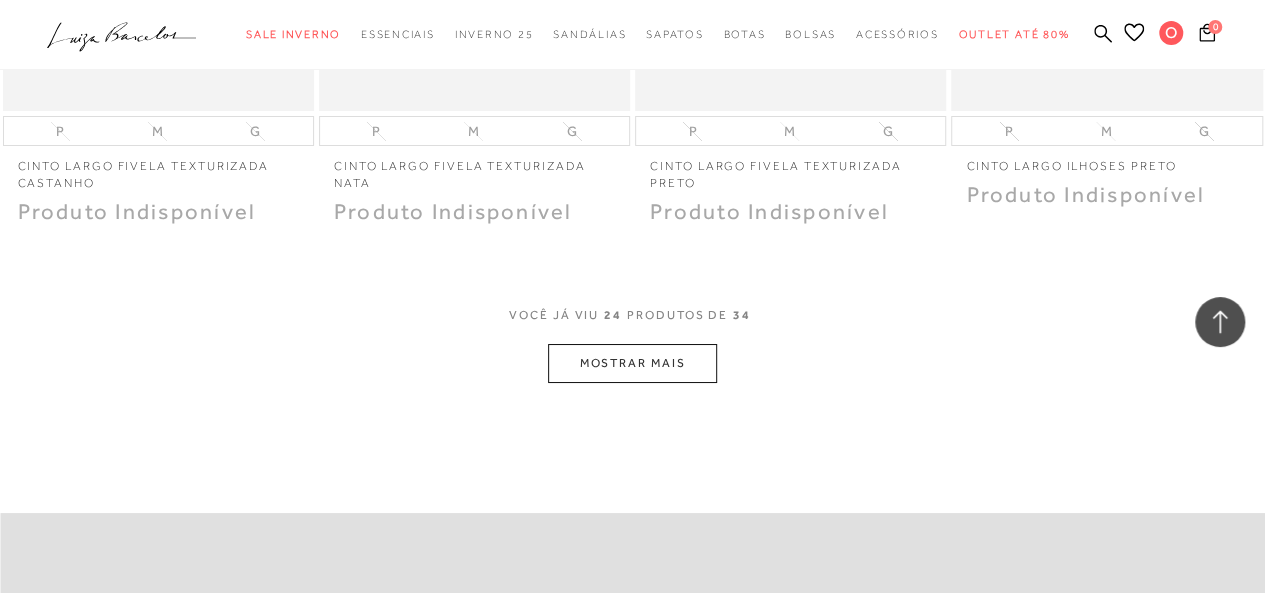 click on "MOSTRAR MAIS" at bounding box center (632, 363) 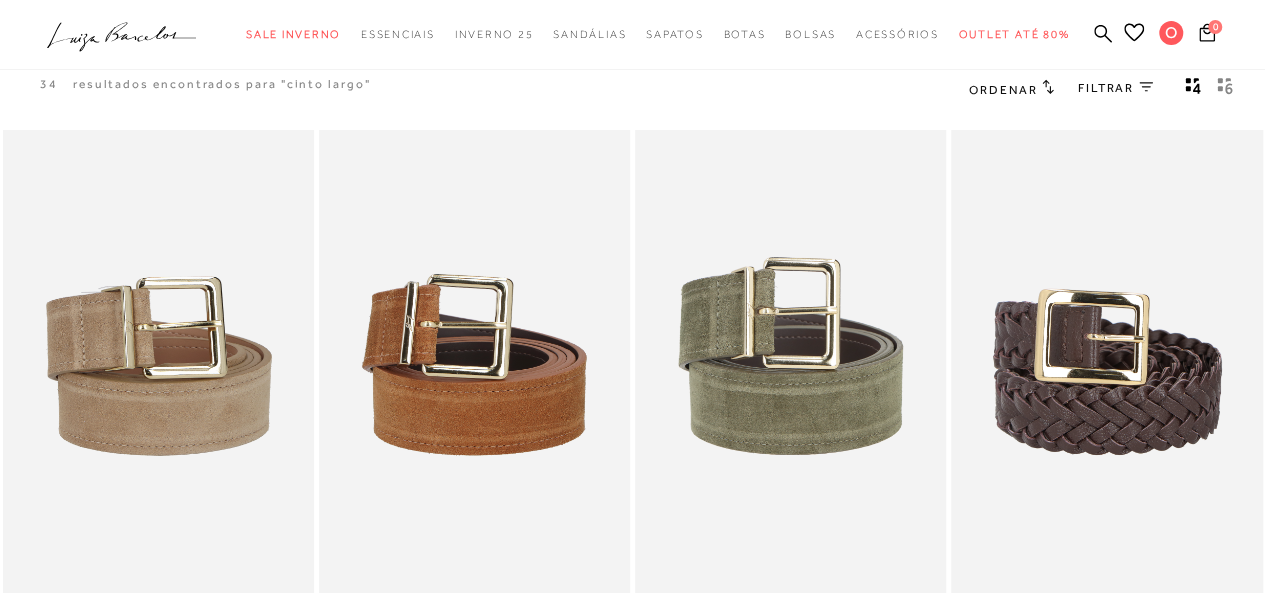 scroll, scrollTop: 0, scrollLeft: 0, axis: both 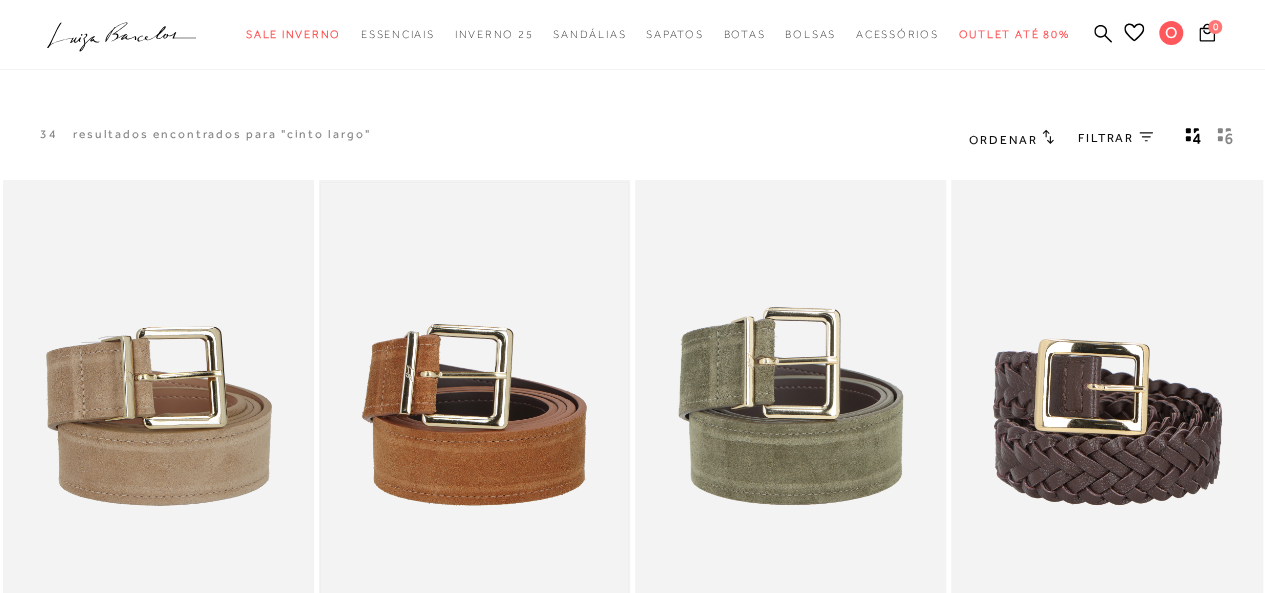 click at bounding box center [474, 413] 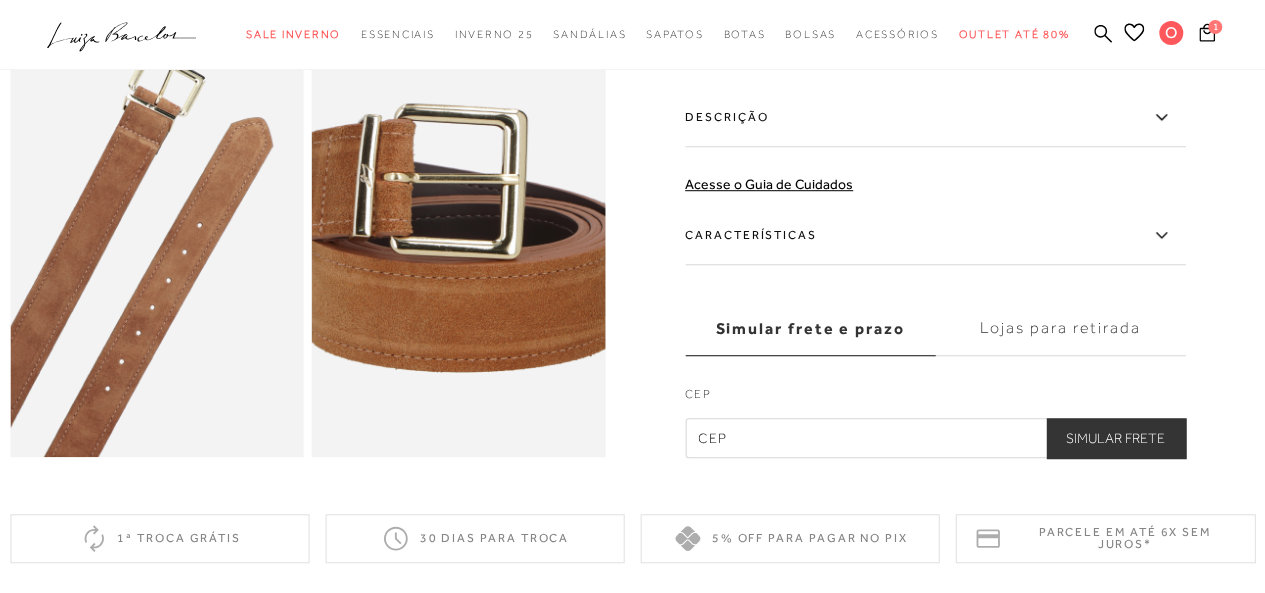 scroll, scrollTop: 474, scrollLeft: 0, axis: vertical 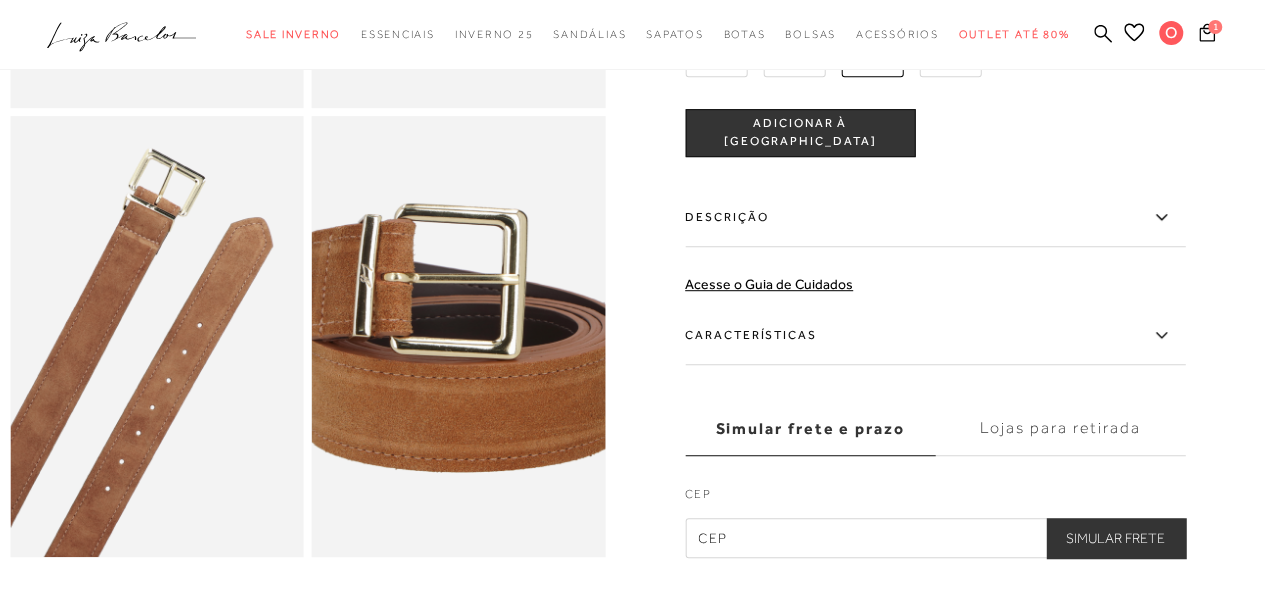 click on "Descrição" at bounding box center [935, 218] 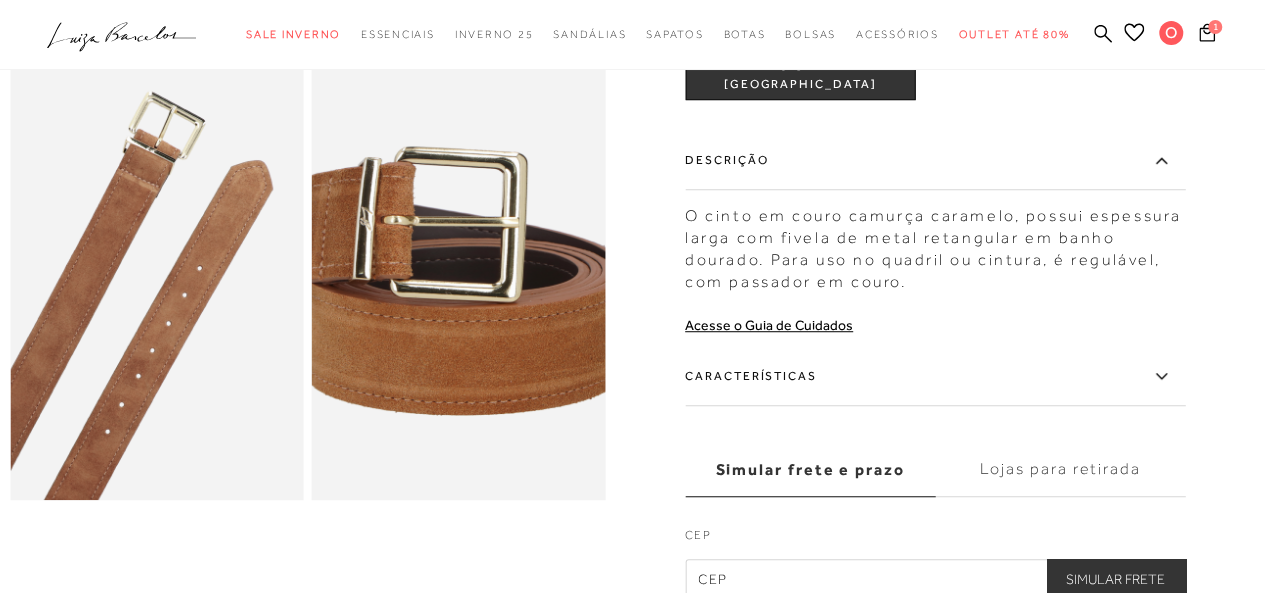 scroll, scrollTop: 574, scrollLeft: 0, axis: vertical 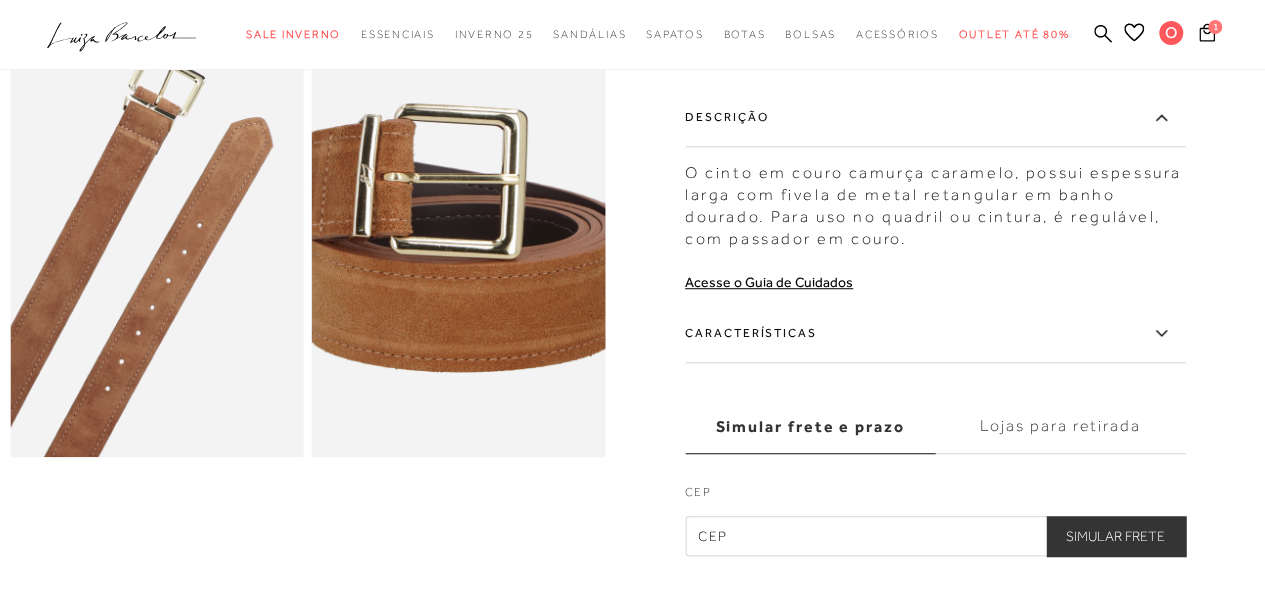 click on "Características" at bounding box center (935, 334) 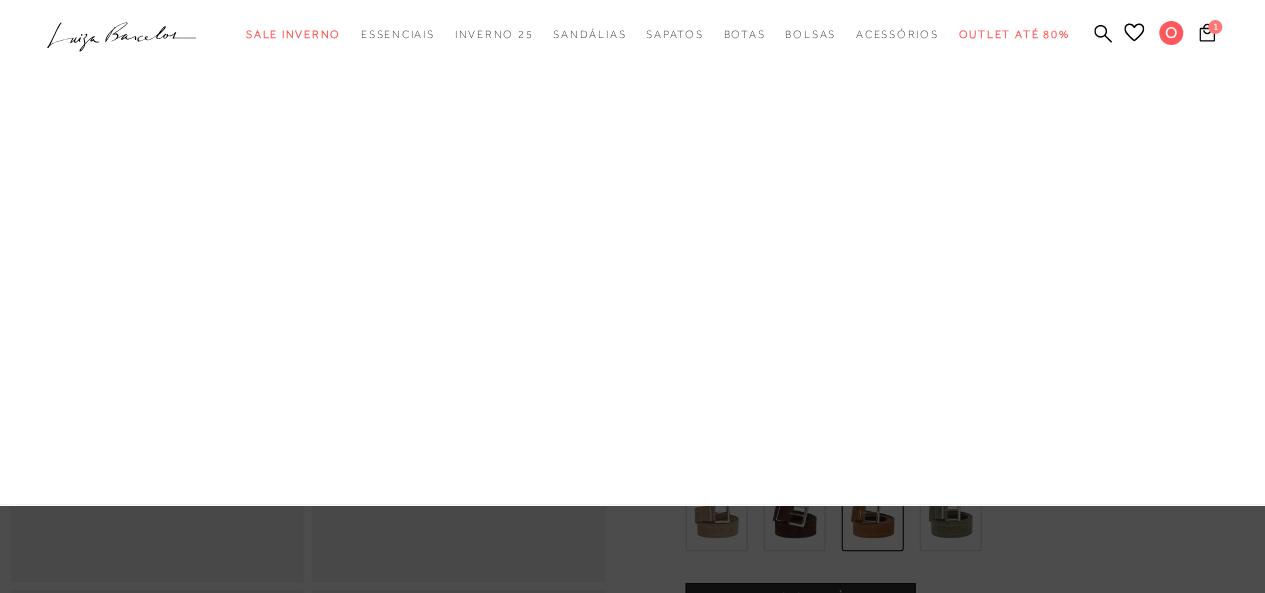 scroll, scrollTop: 0, scrollLeft: 0, axis: both 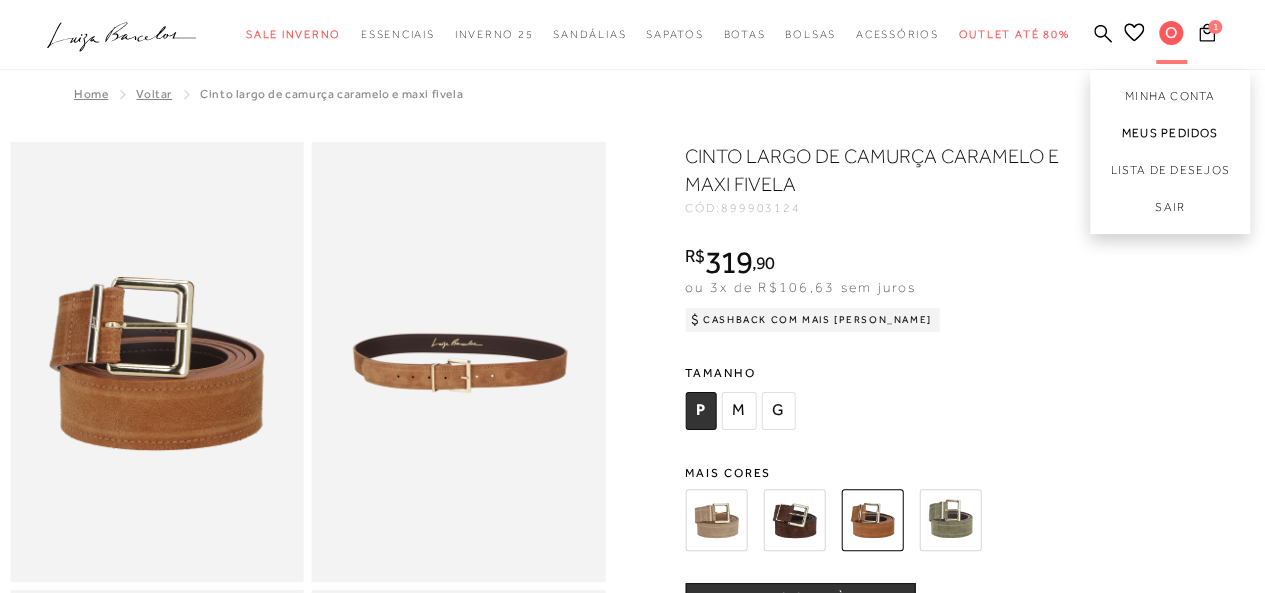 click on "Meus Pedidos" at bounding box center (1170, 133) 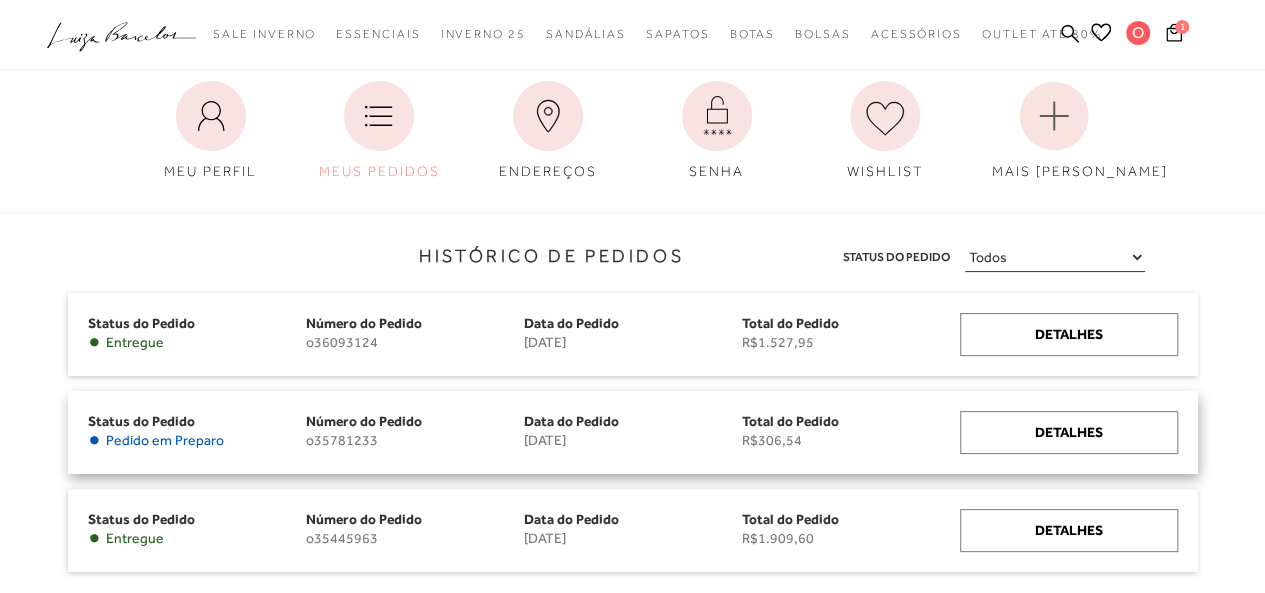 scroll, scrollTop: 200, scrollLeft: 0, axis: vertical 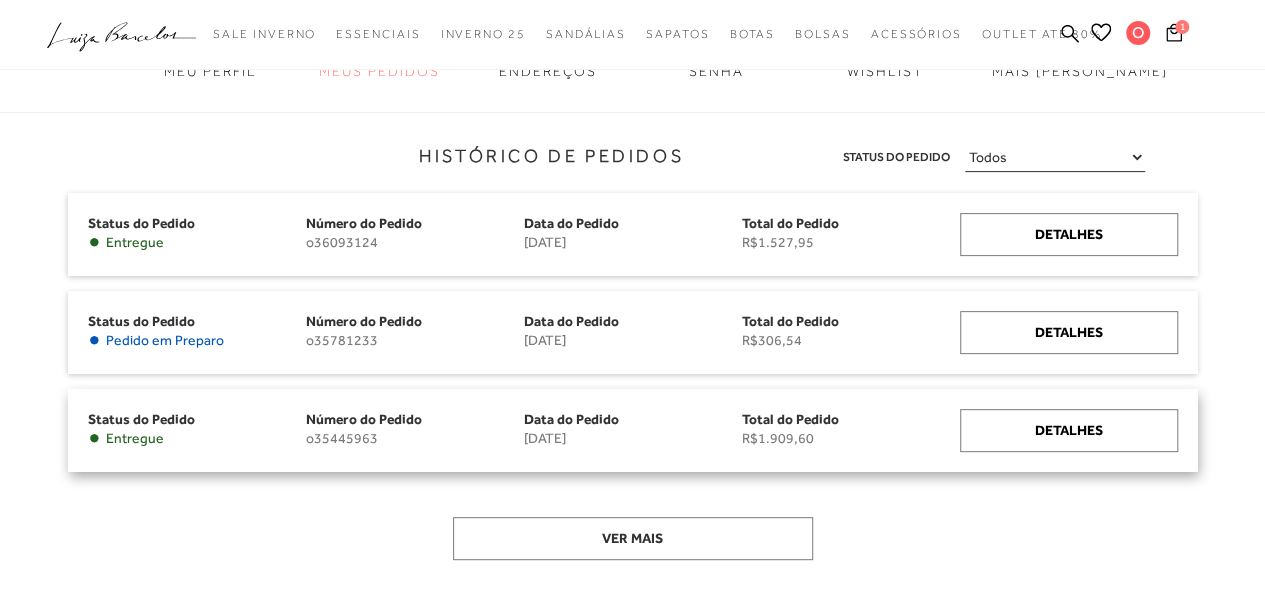click on "7 de abril de 2025" at bounding box center [633, 438] 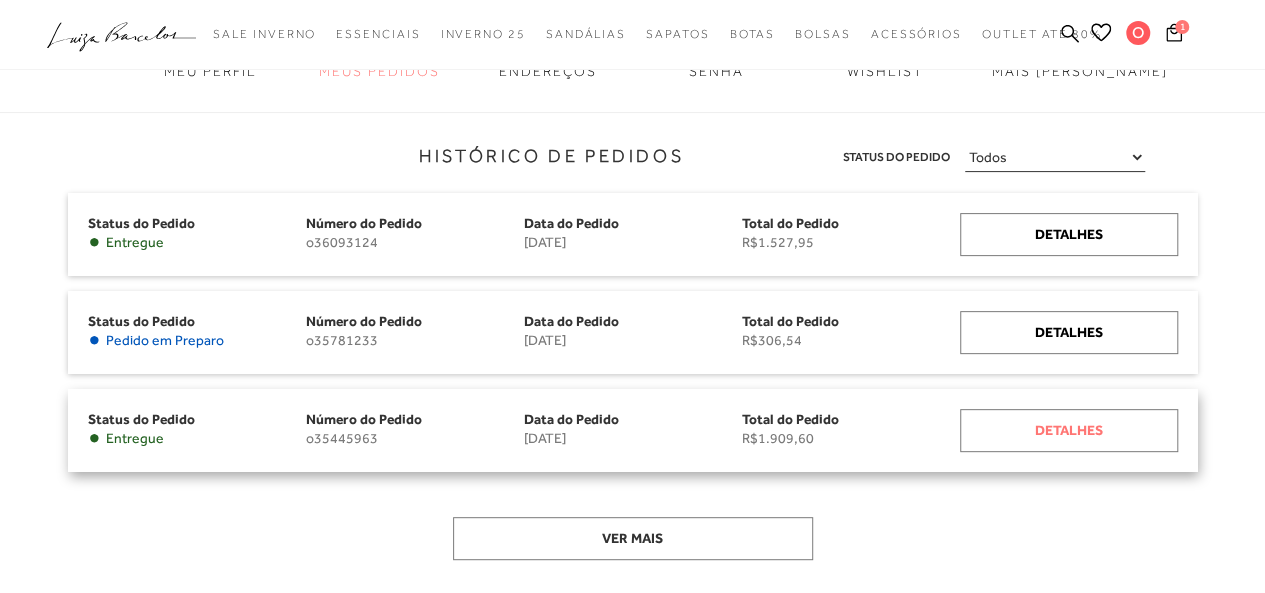 click on "Detalhes" at bounding box center (1069, 430) 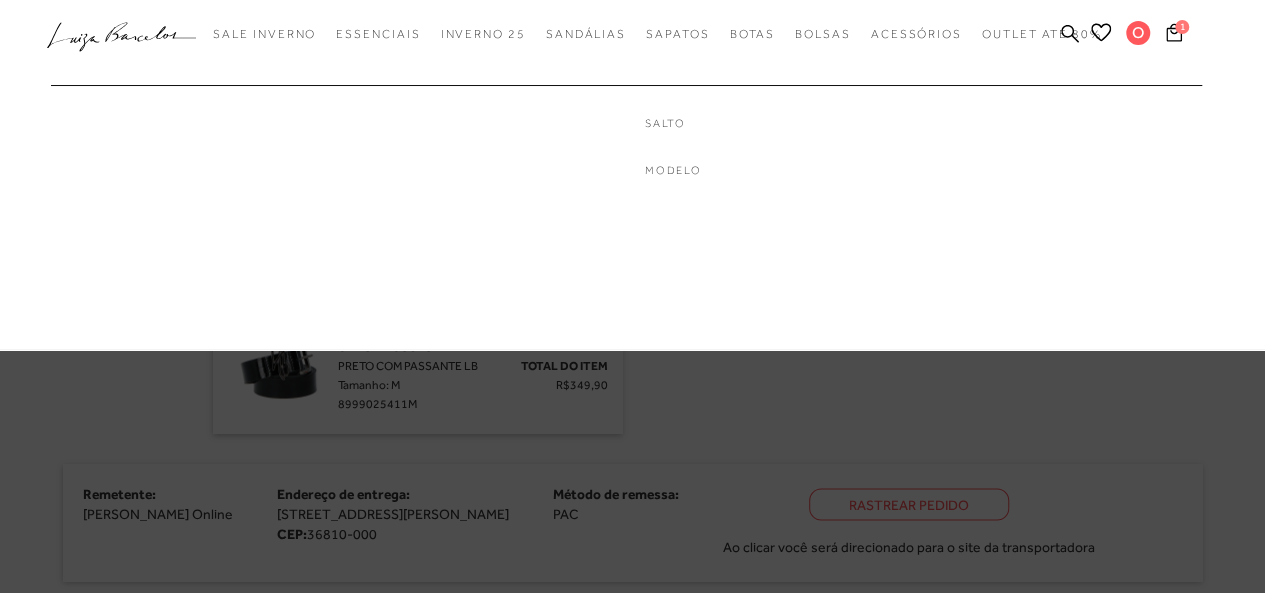scroll, scrollTop: 1432, scrollLeft: 0, axis: vertical 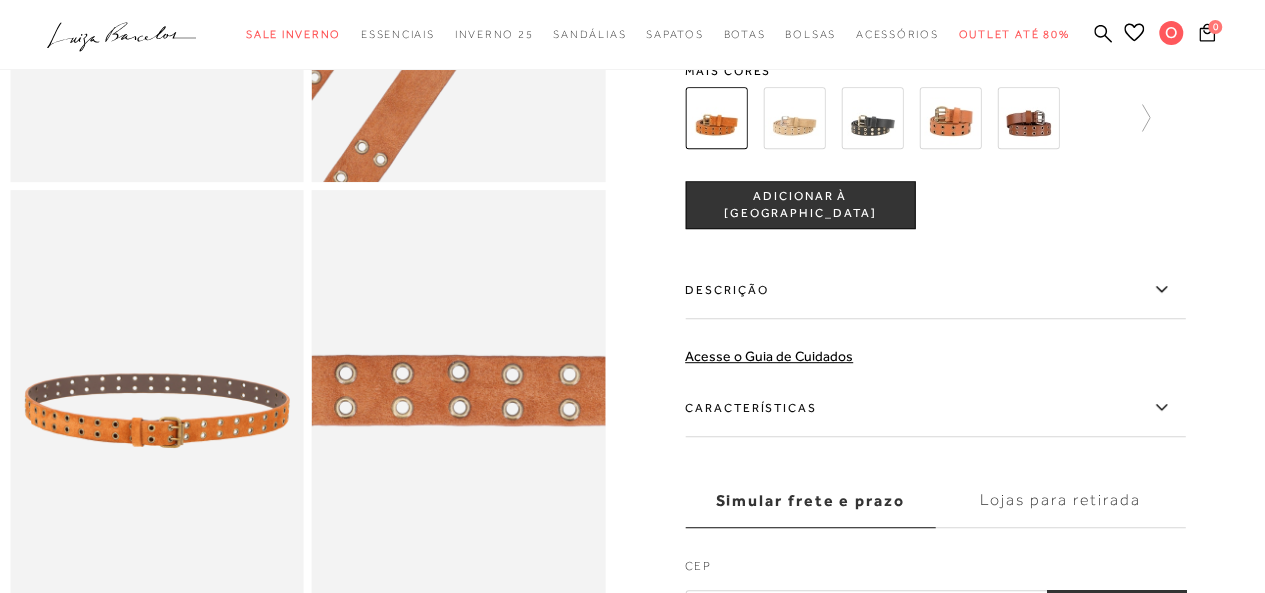 click on "Descrição" at bounding box center (935, 290) 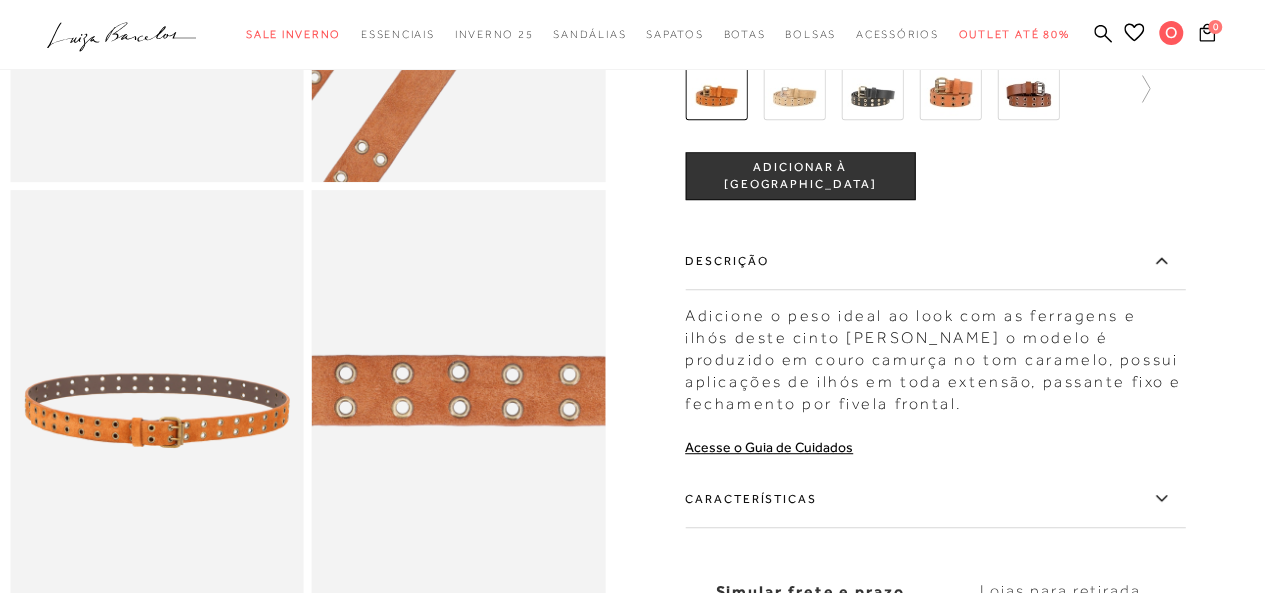 click 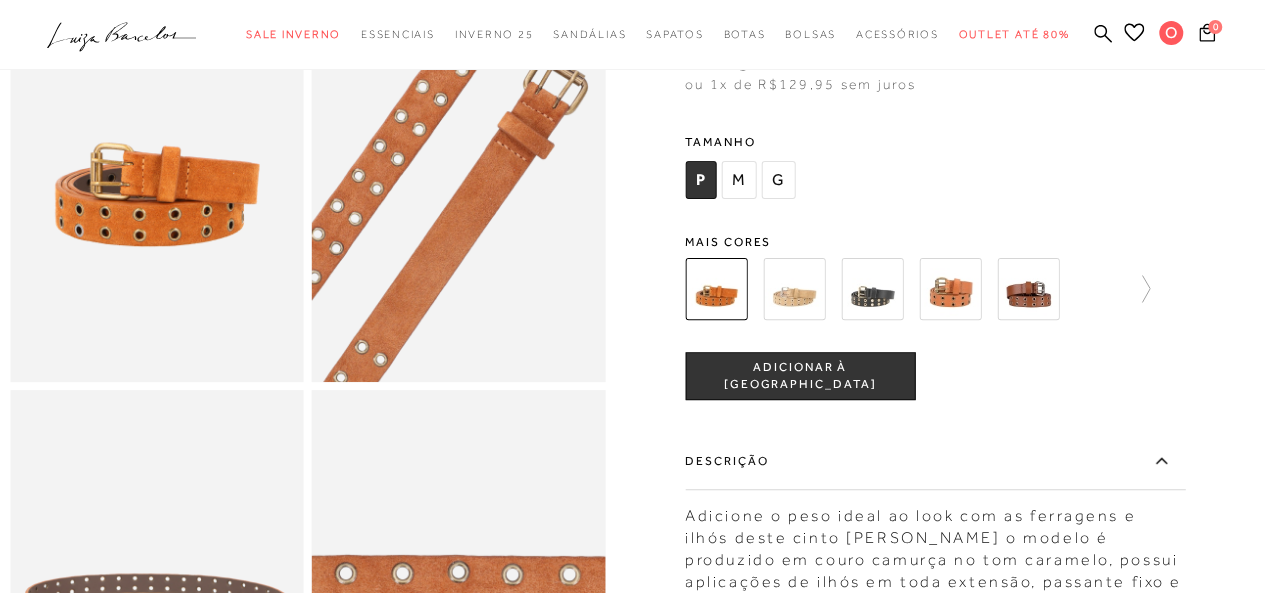 scroll, scrollTop: 100, scrollLeft: 0, axis: vertical 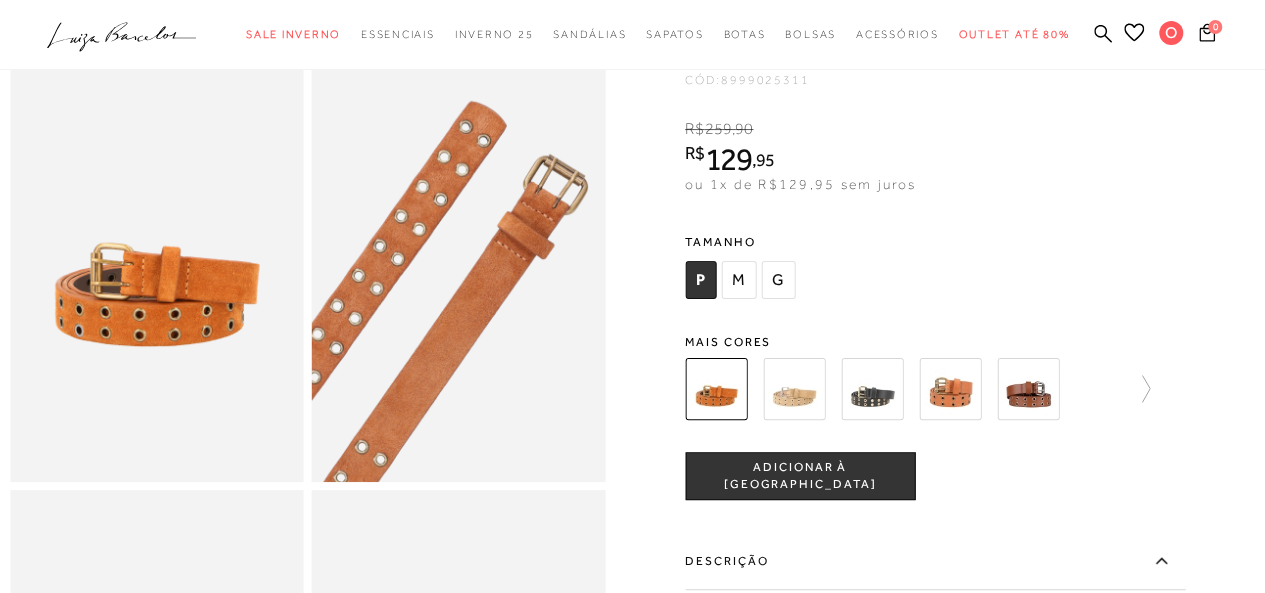 click at bounding box center (794, 389) 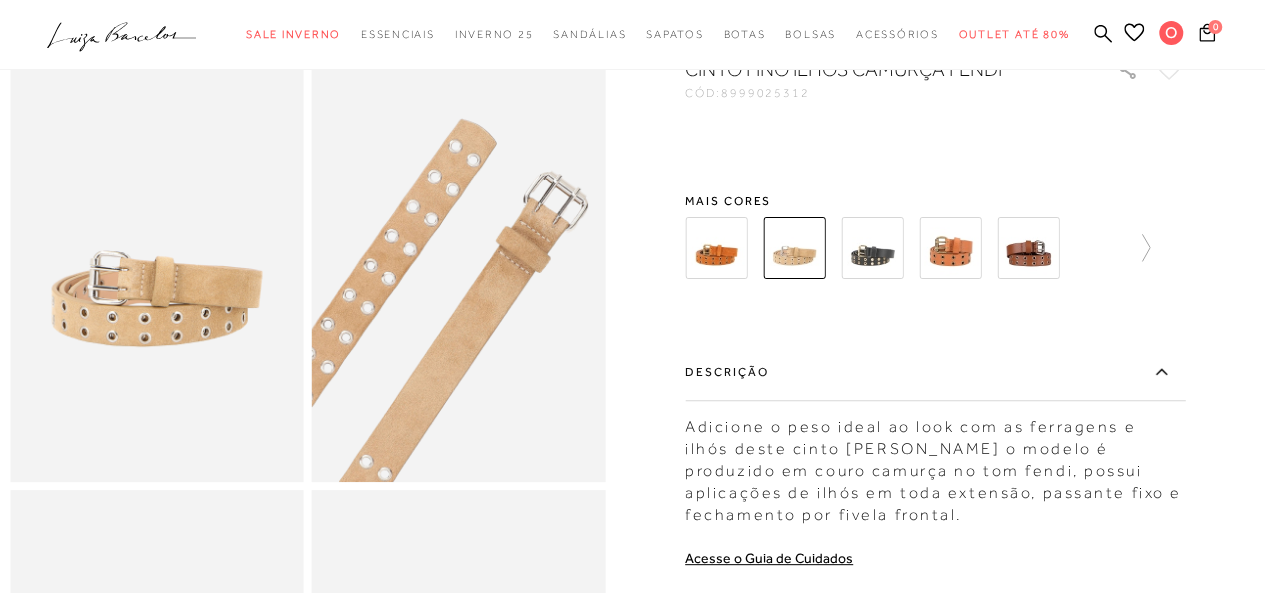 scroll, scrollTop: 0, scrollLeft: 0, axis: both 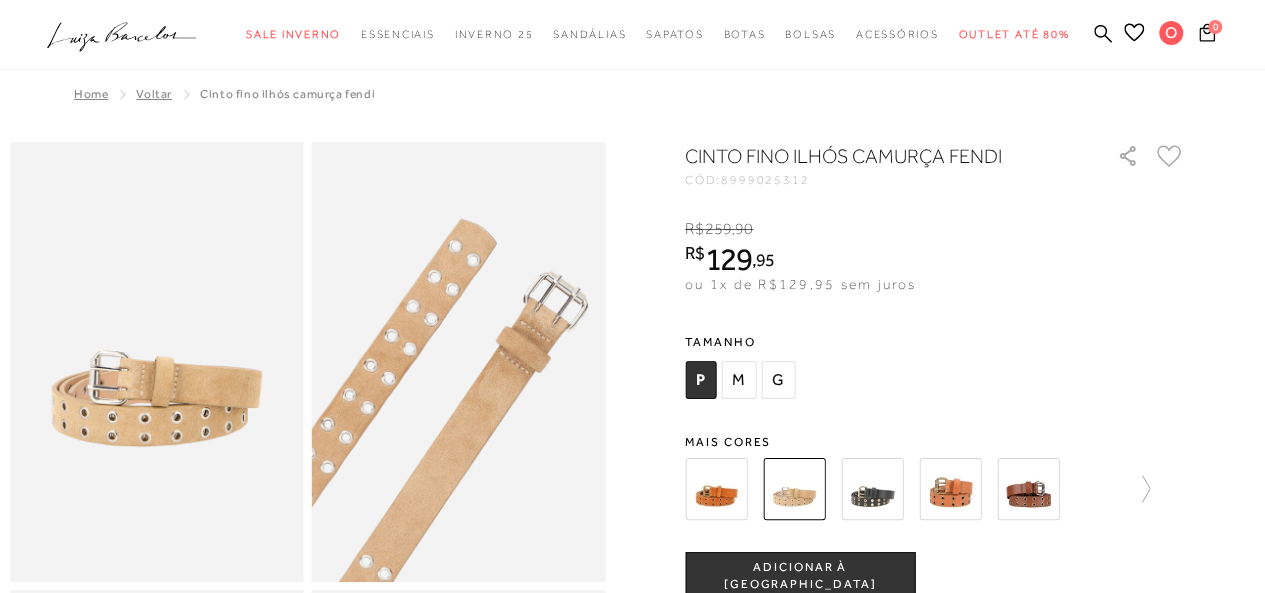 click at bounding box center [872, 489] 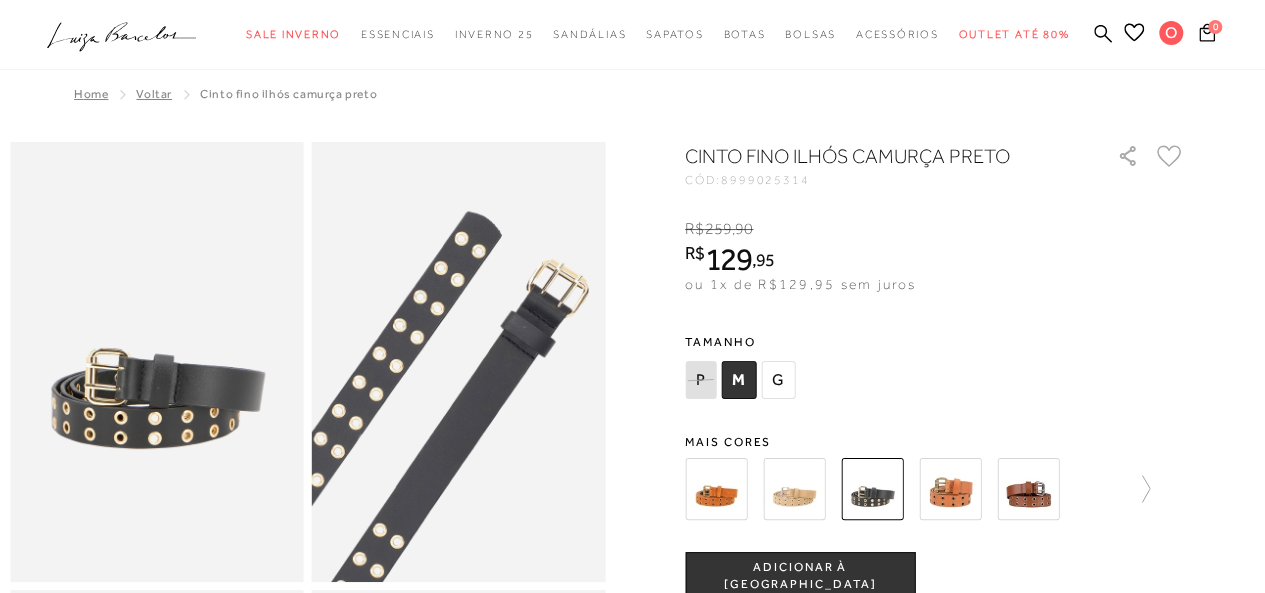 click at bounding box center (1028, 489) 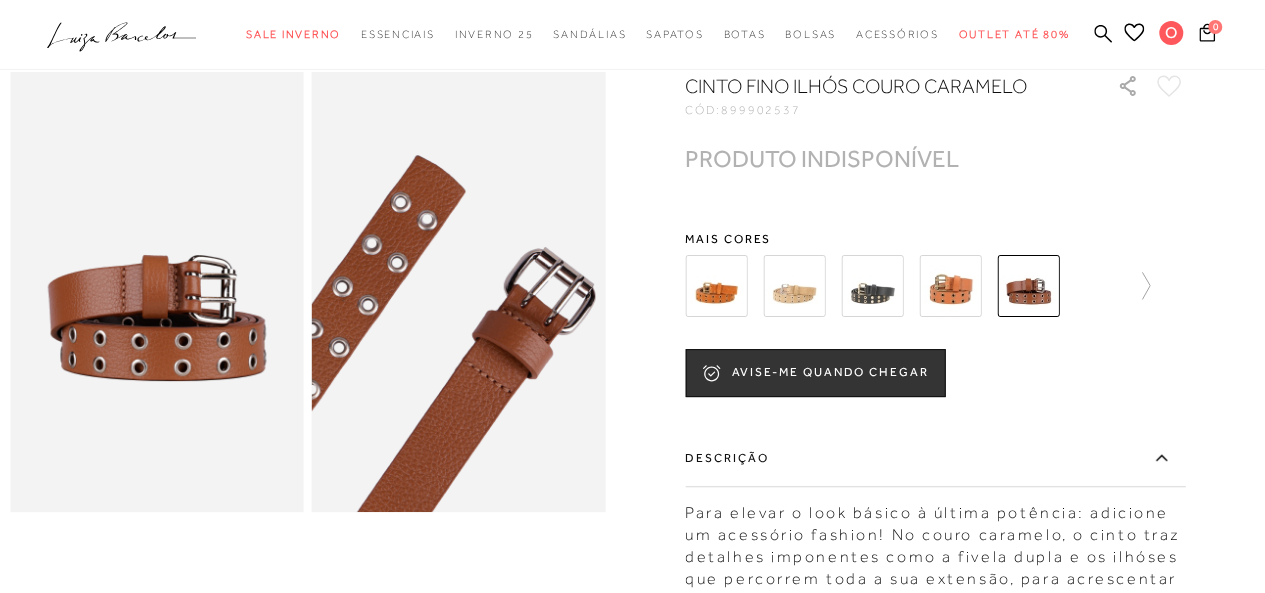 scroll, scrollTop: 0, scrollLeft: 0, axis: both 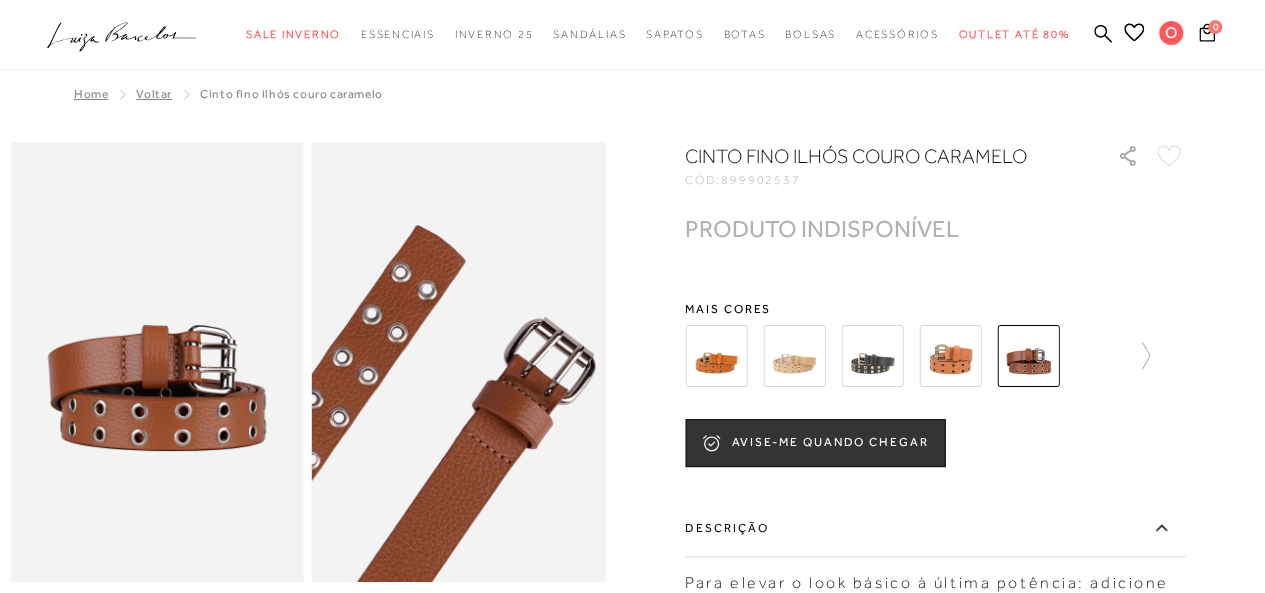 click at bounding box center [950, 356] 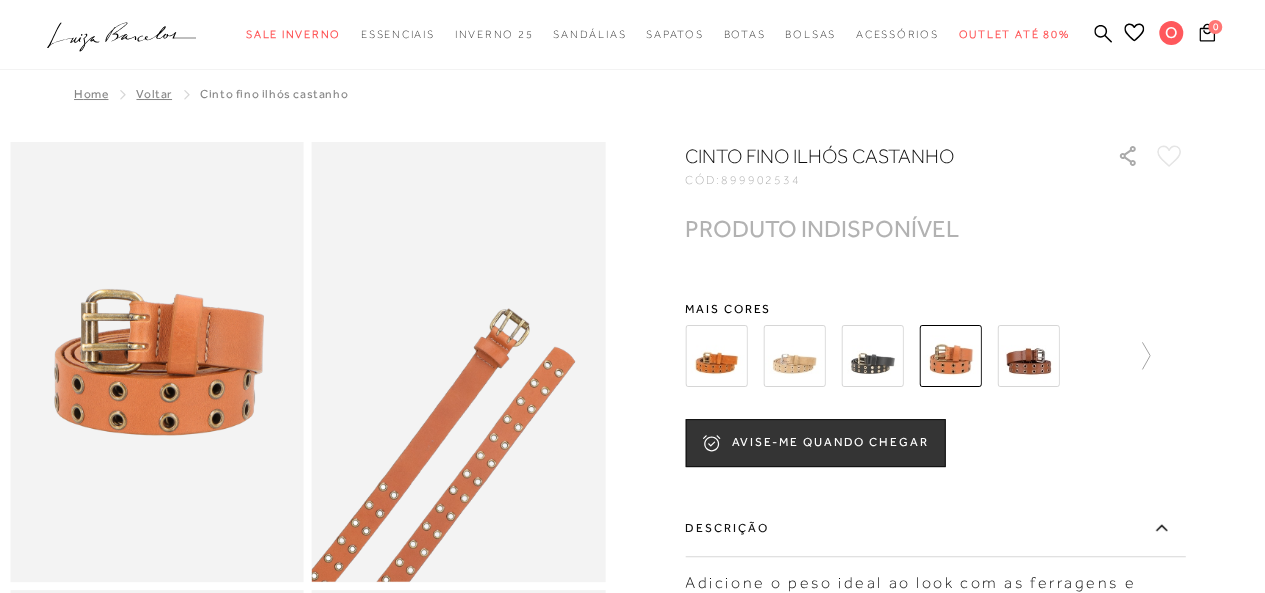 click at bounding box center (894, 356) 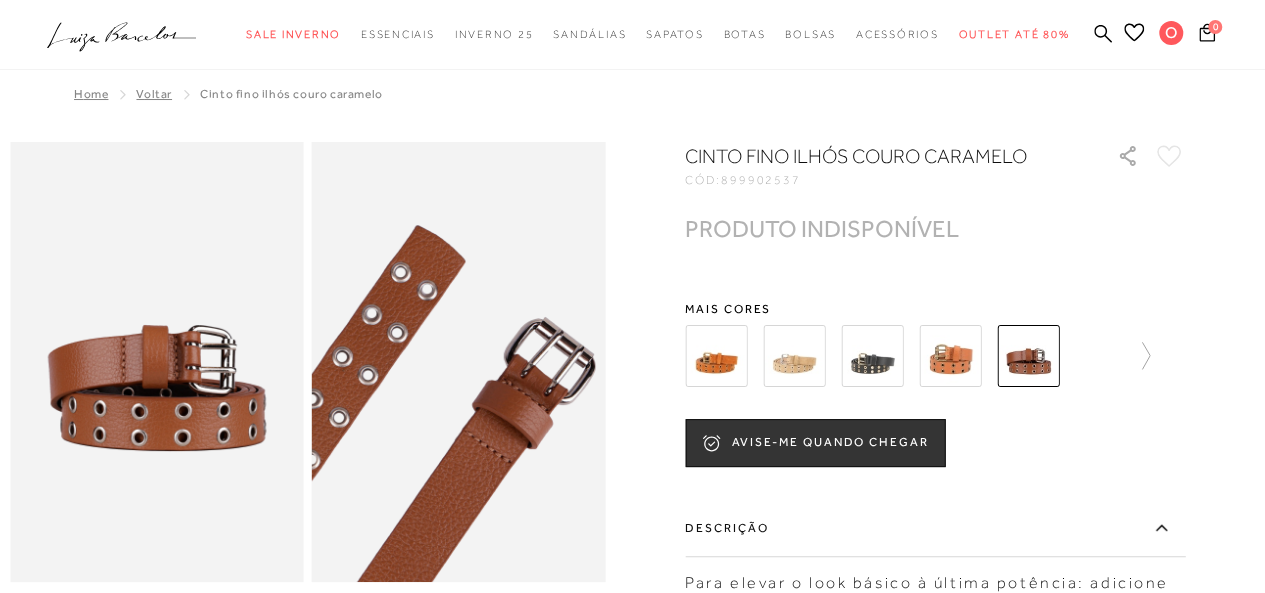 click at bounding box center (872, 356) 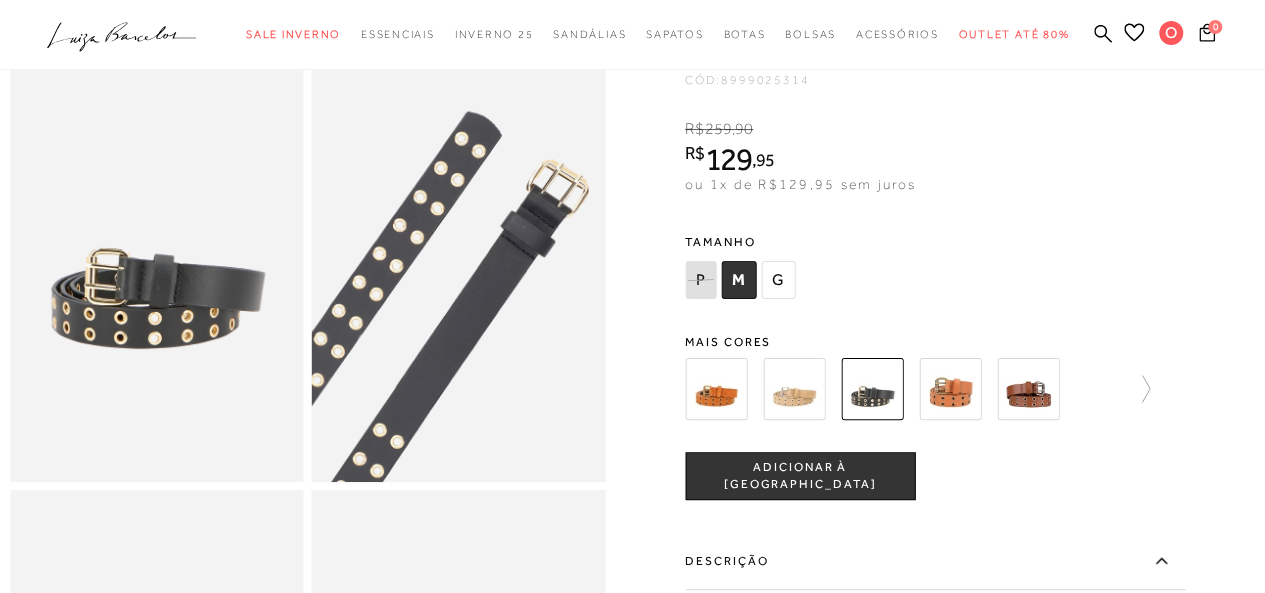 scroll, scrollTop: 100, scrollLeft: 0, axis: vertical 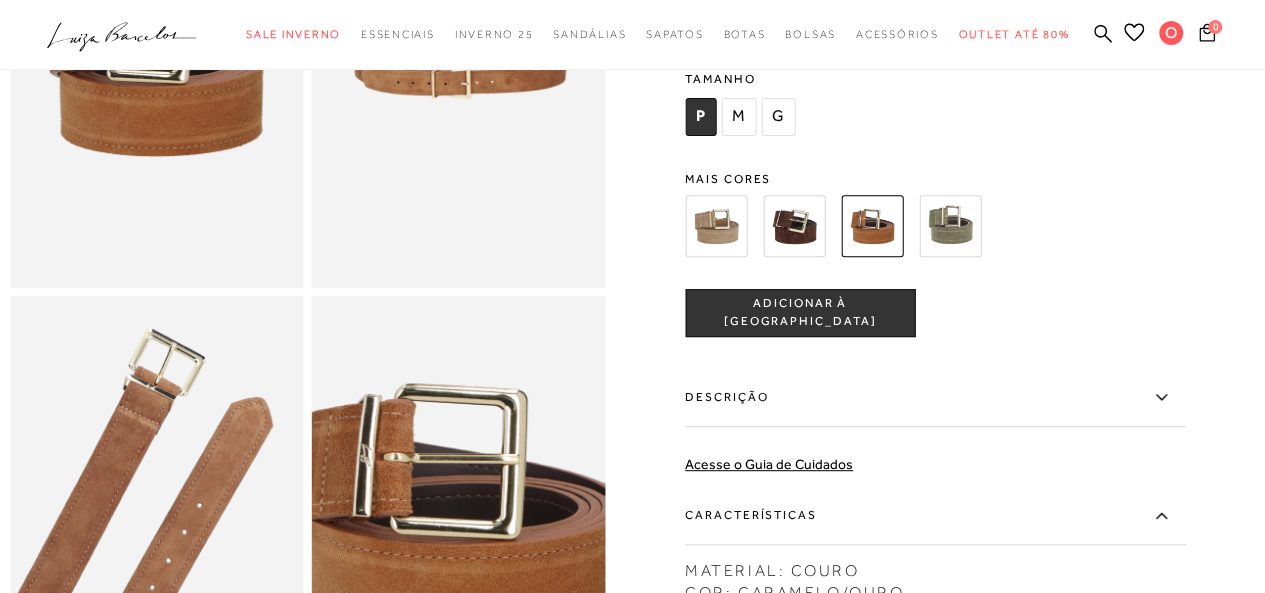 click at bounding box center (794, 226) 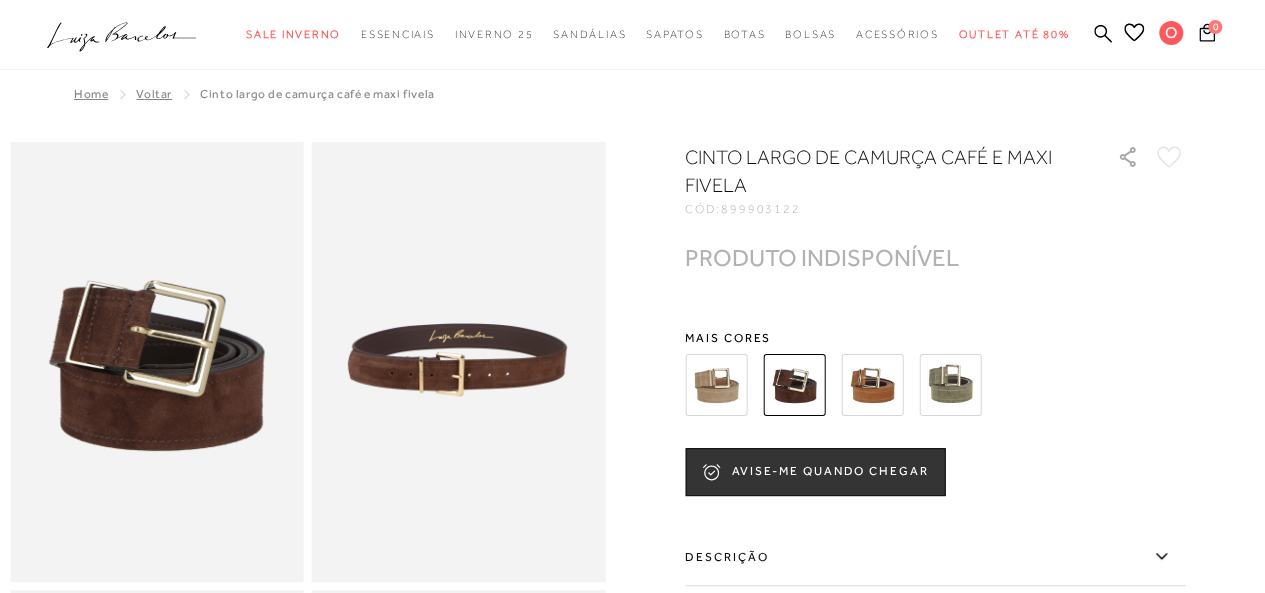scroll, scrollTop: 100, scrollLeft: 0, axis: vertical 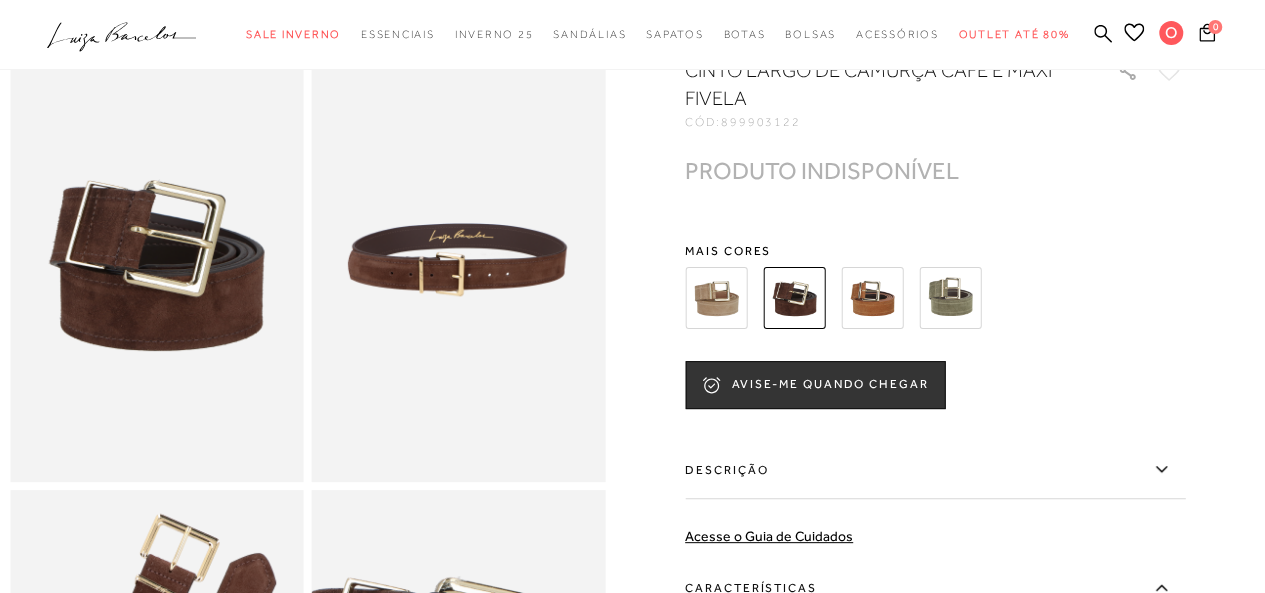 click at bounding box center [872, 298] 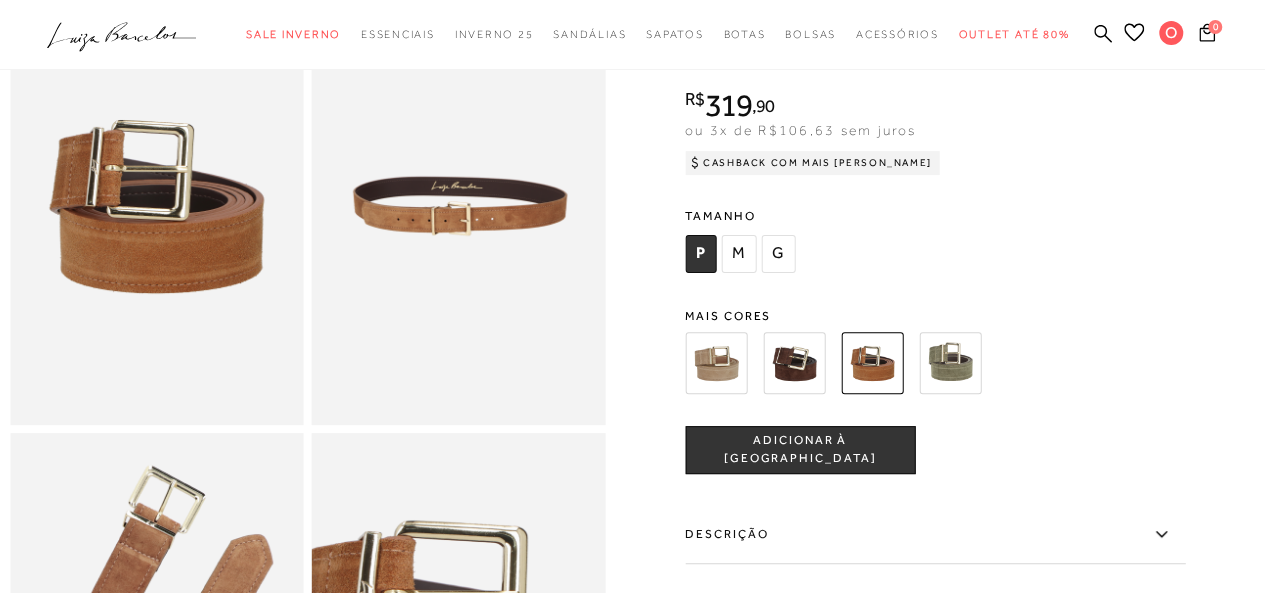scroll, scrollTop: 200, scrollLeft: 0, axis: vertical 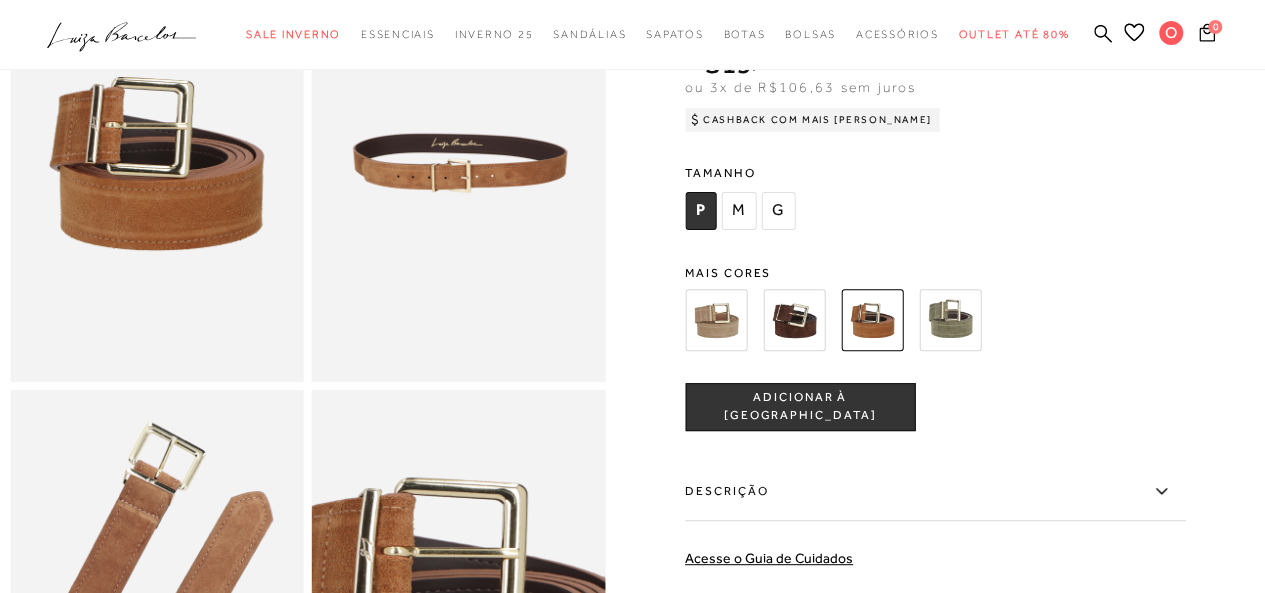 click on "P" at bounding box center (700, 211) 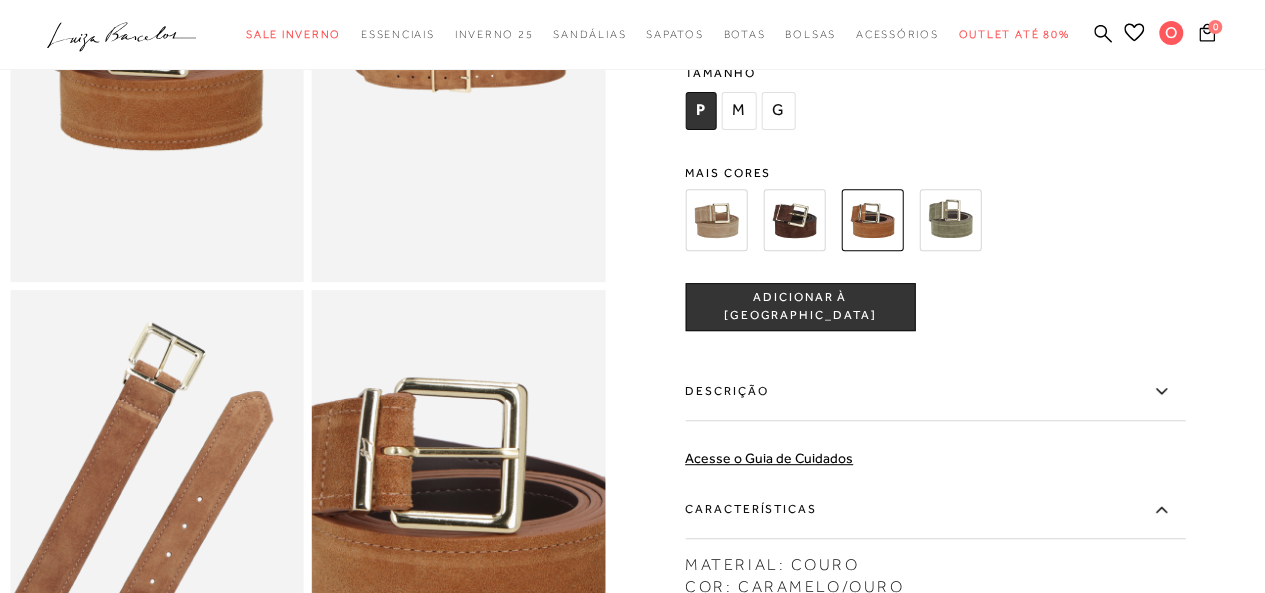 click on "Descrição" at bounding box center (935, 392) 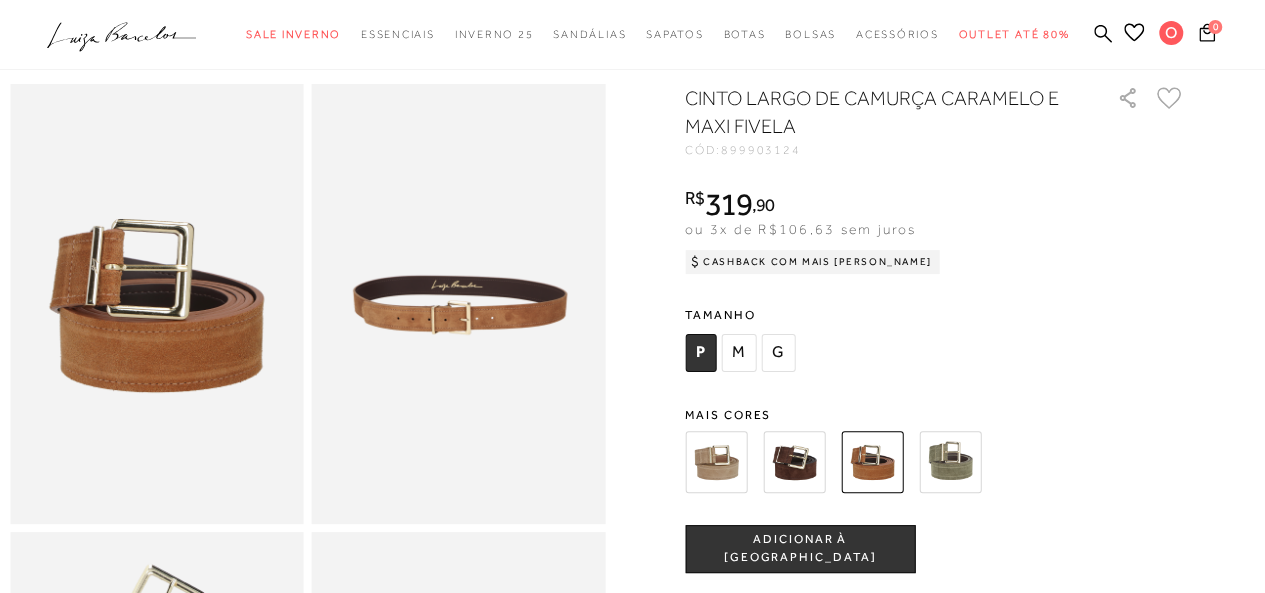 scroll, scrollTop: 100, scrollLeft: 0, axis: vertical 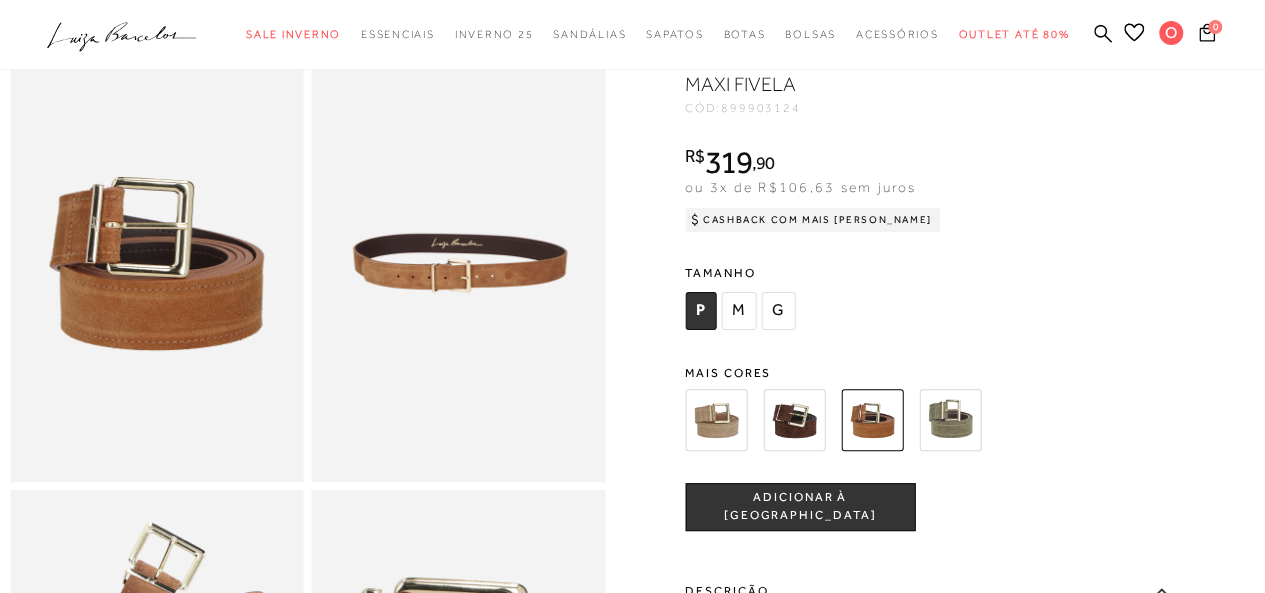 click on "ADICIONAR À [GEOGRAPHIC_DATA]" at bounding box center [800, 506] 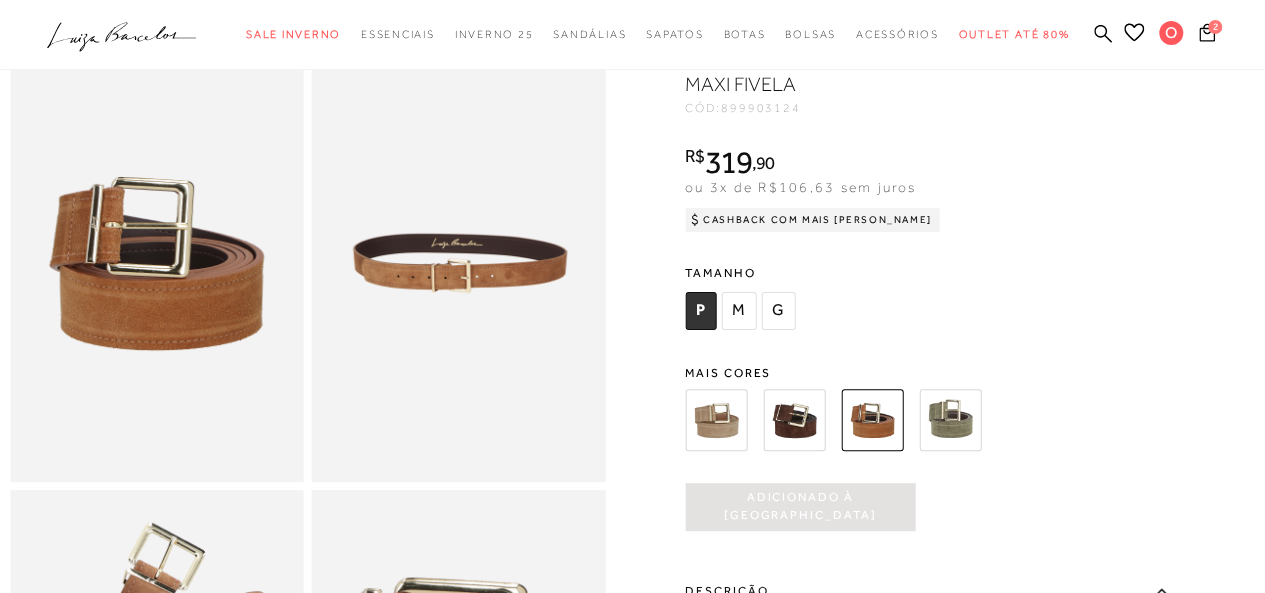 scroll, scrollTop: 0, scrollLeft: 0, axis: both 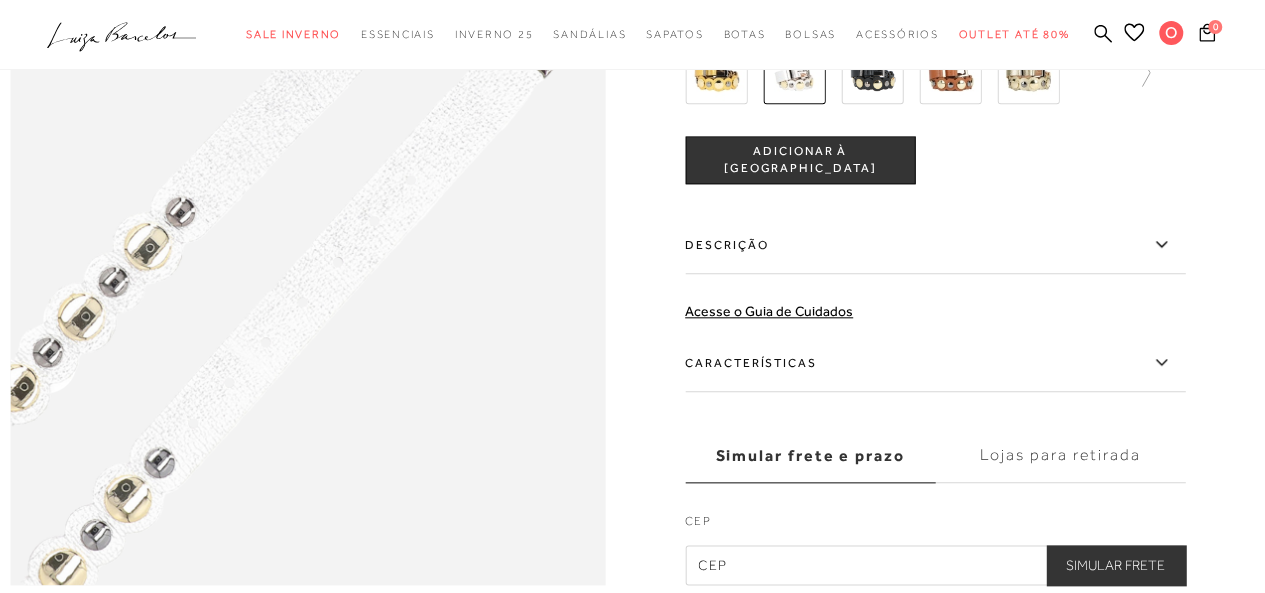 click on "Características" at bounding box center (935, 363) 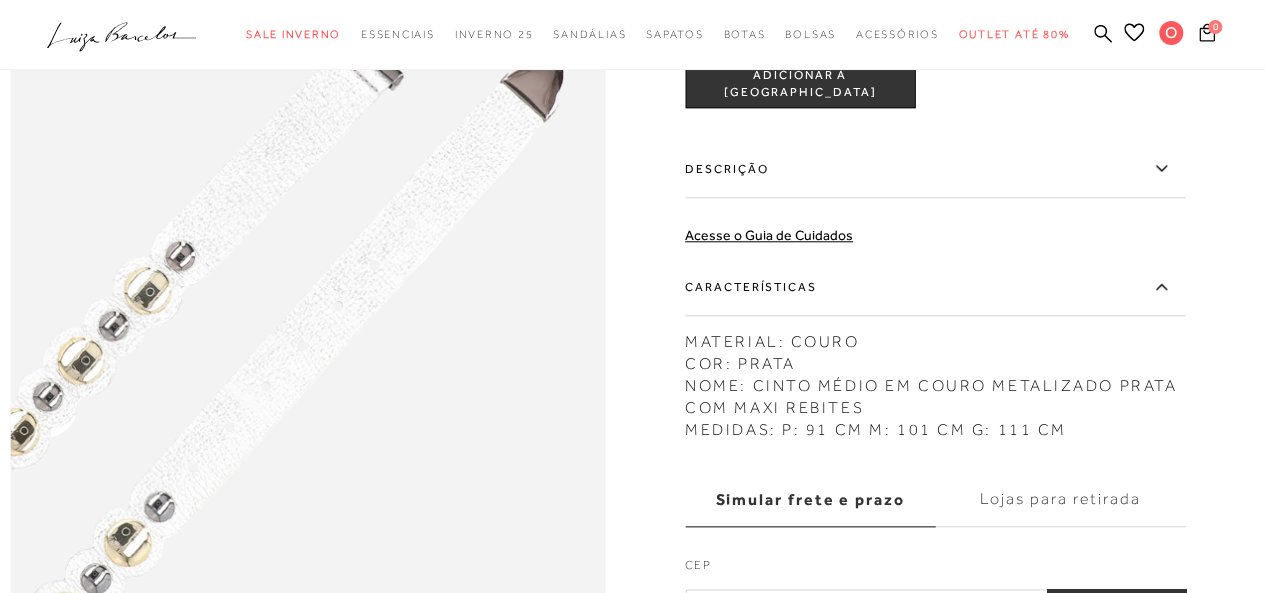 scroll, scrollTop: 898, scrollLeft: 0, axis: vertical 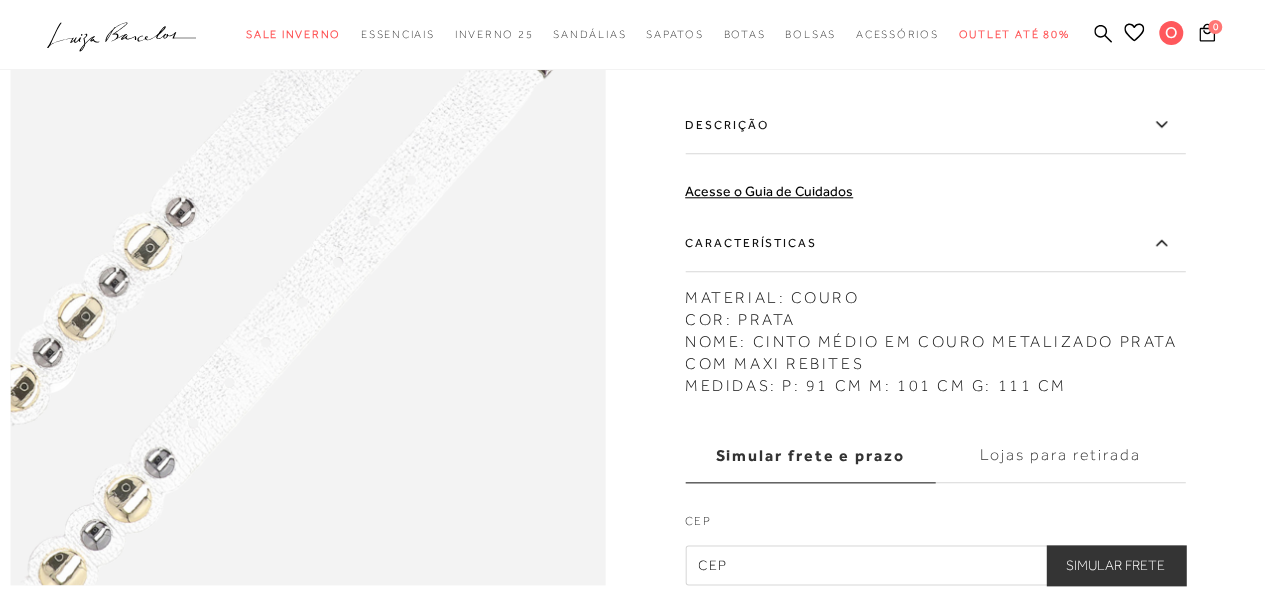 click on "Características" at bounding box center (935, 243) 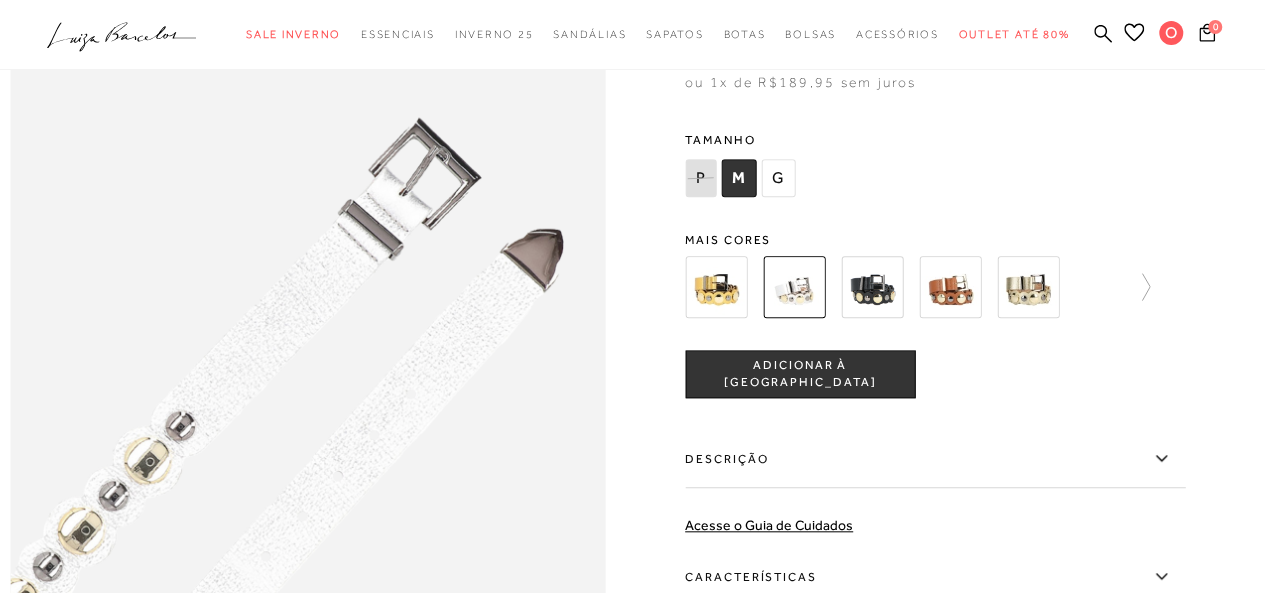 scroll, scrollTop: 798, scrollLeft: 0, axis: vertical 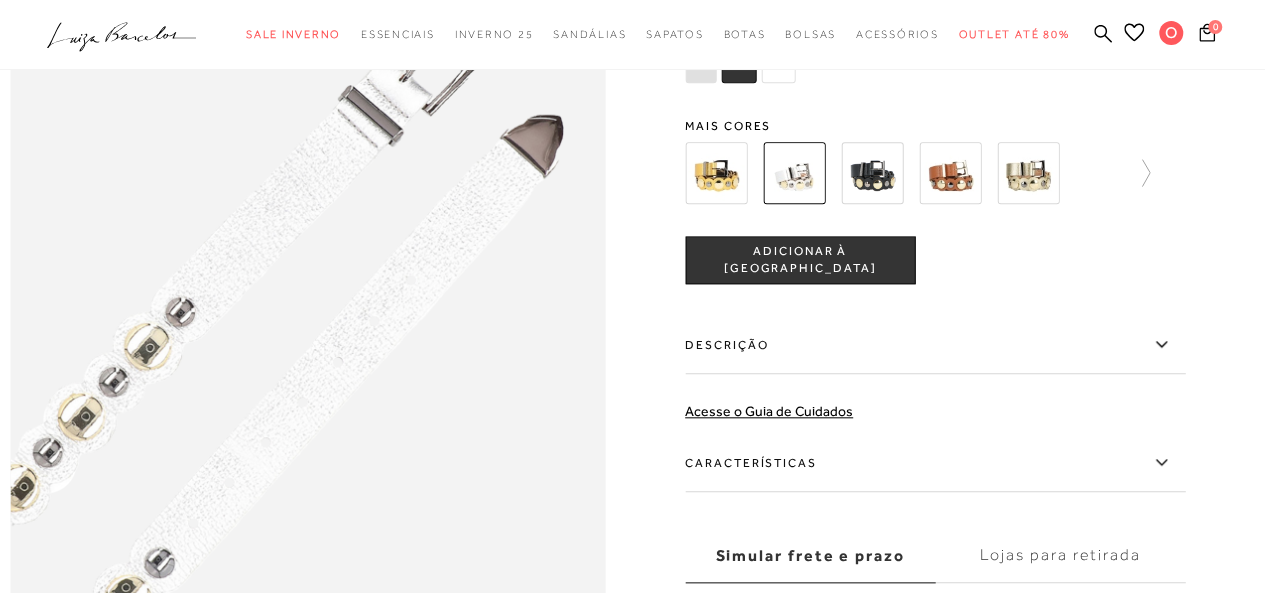 click at bounding box center (1028, 173) 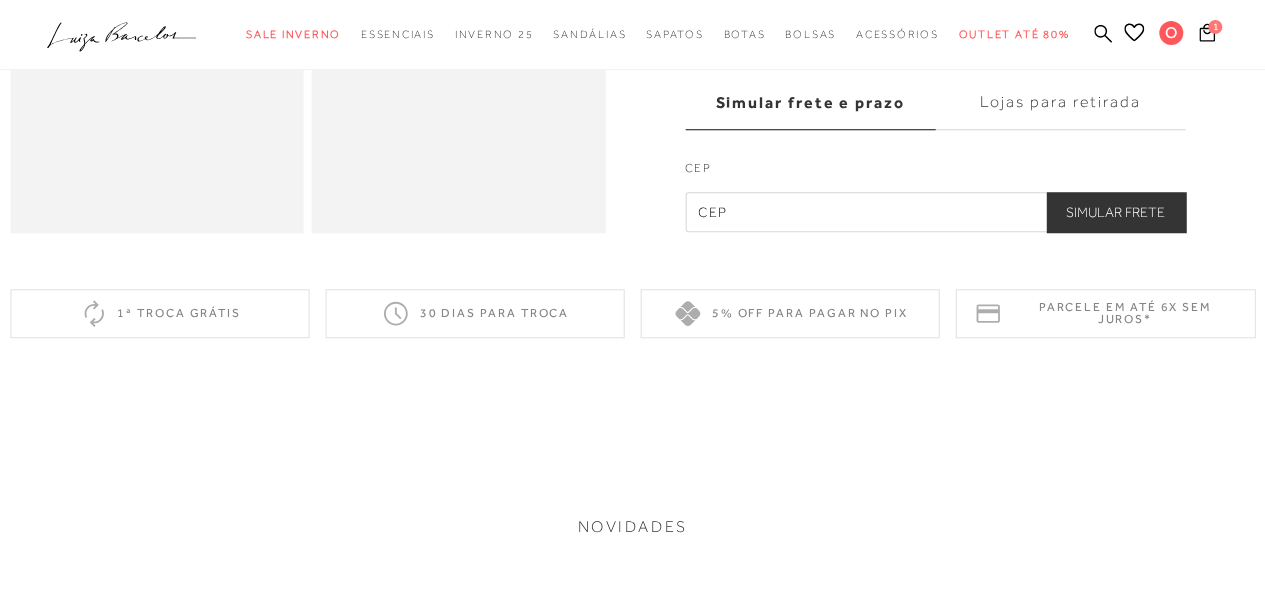 scroll, scrollTop: 0, scrollLeft: 0, axis: both 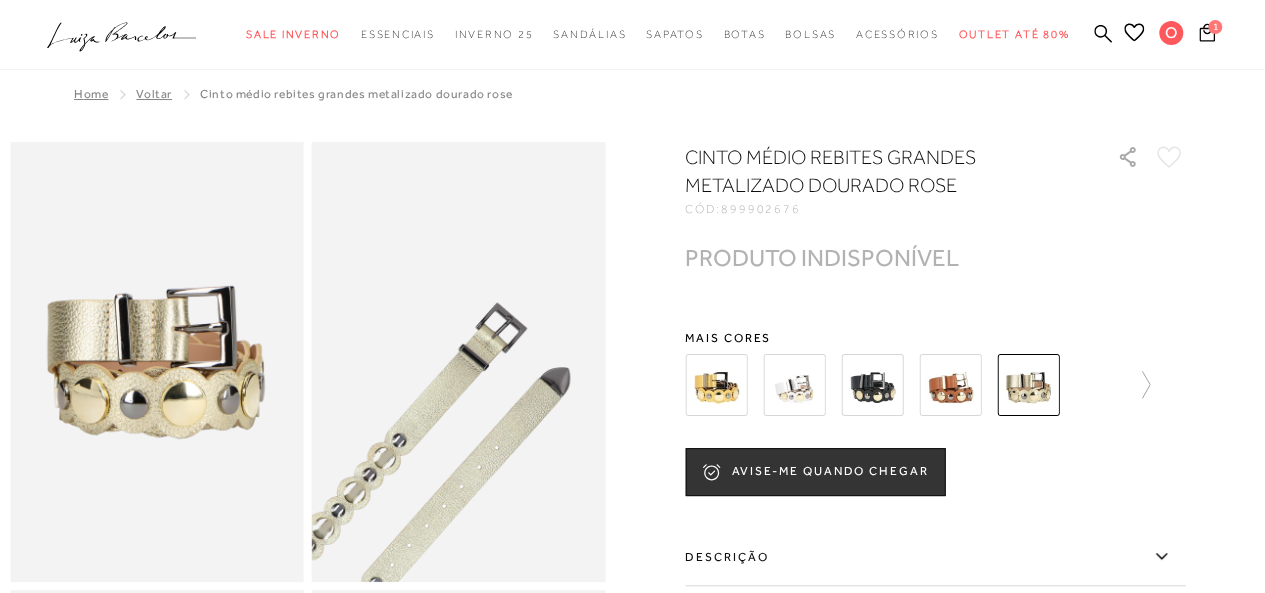 click at bounding box center [1028, 385] 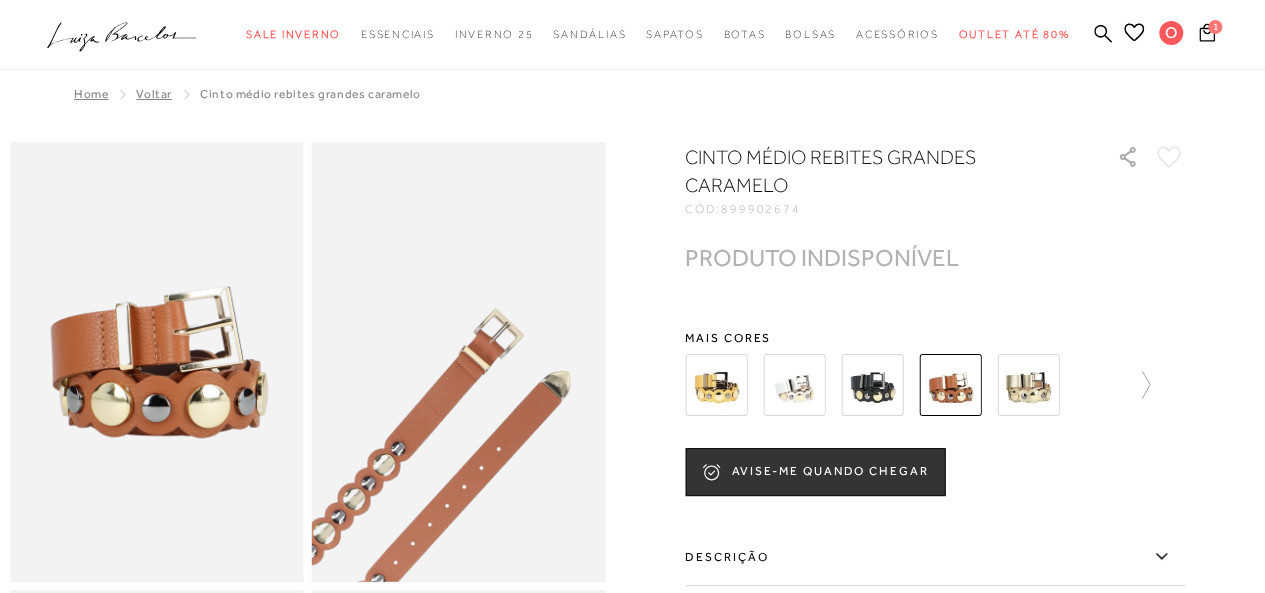 scroll, scrollTop: 0, scrollLeft: 0, axis: both 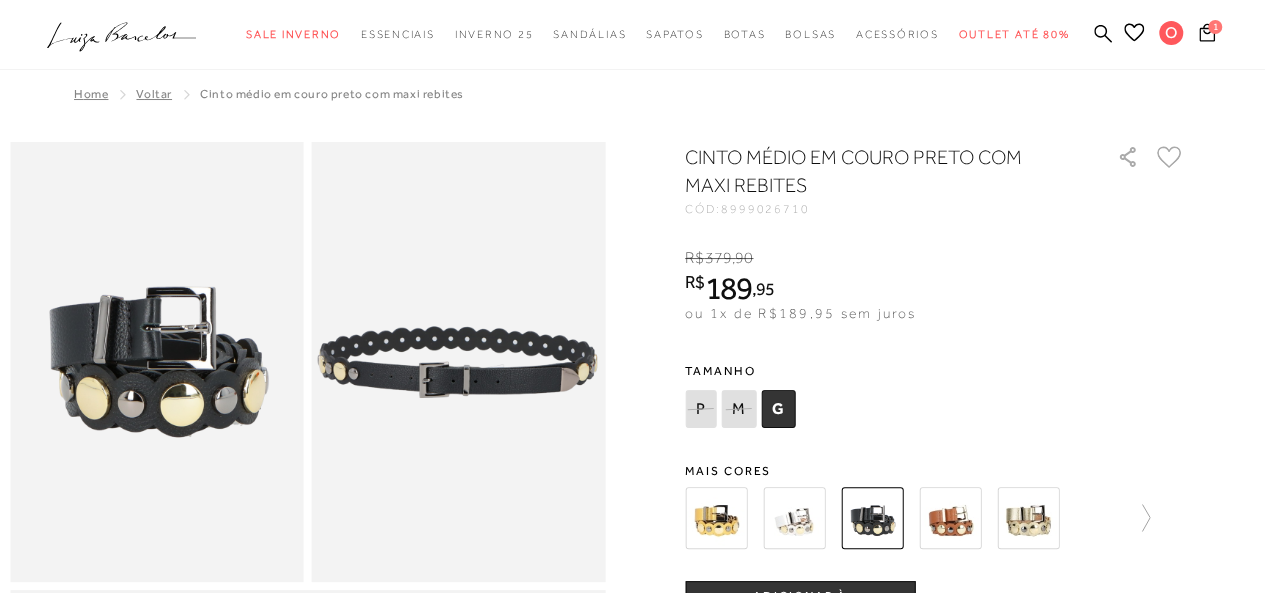 click at bounding box center (794, 518) 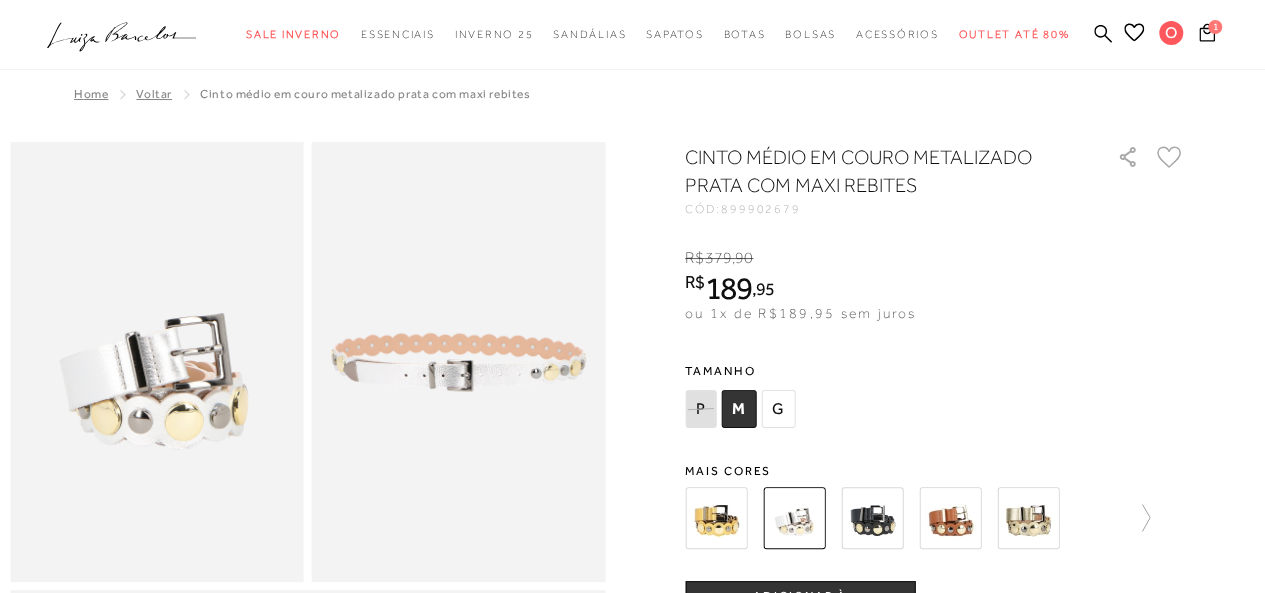 click at bounding box center (716, 518) 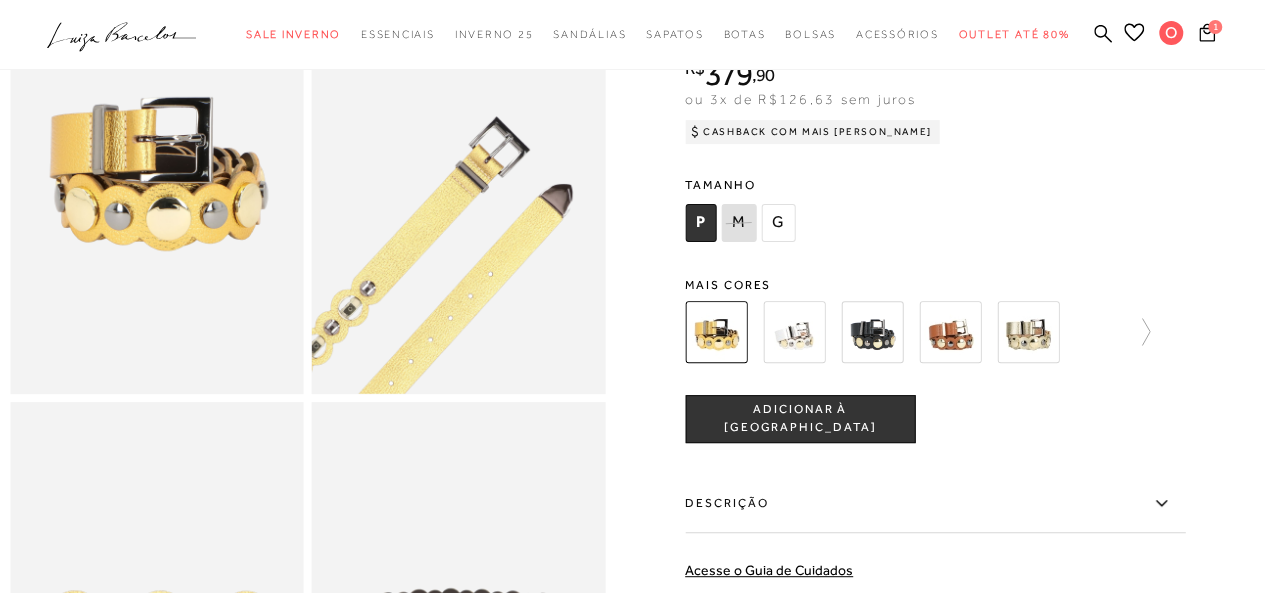 scroll, scrollTop: 0, scrollLeft: 0, axis: both 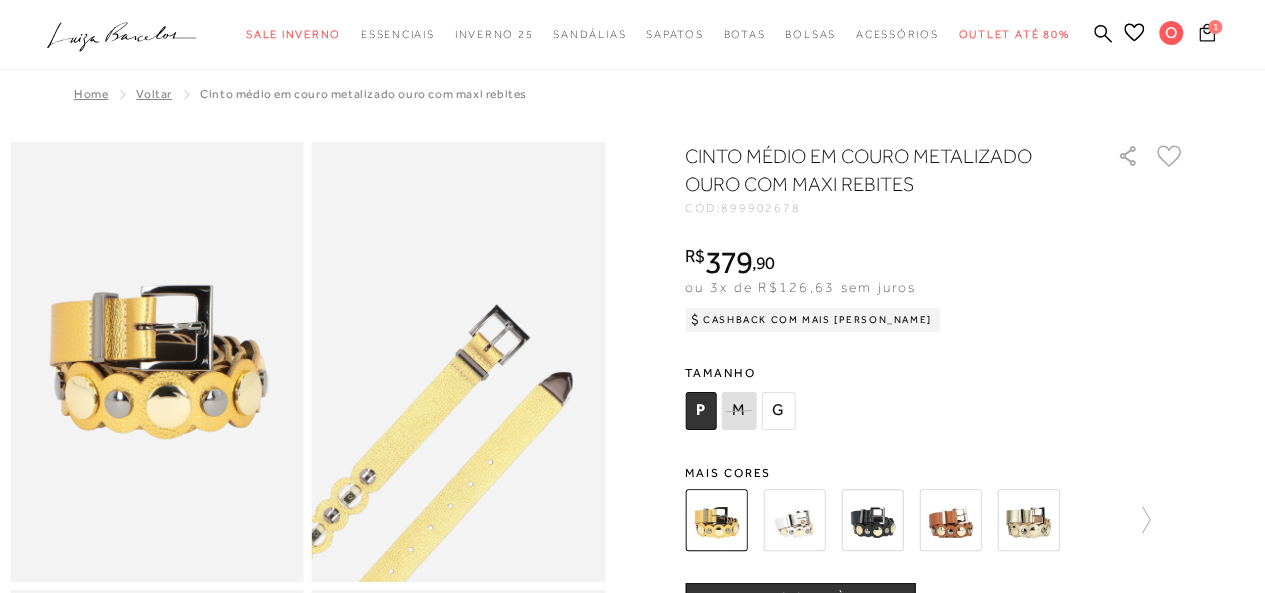 click 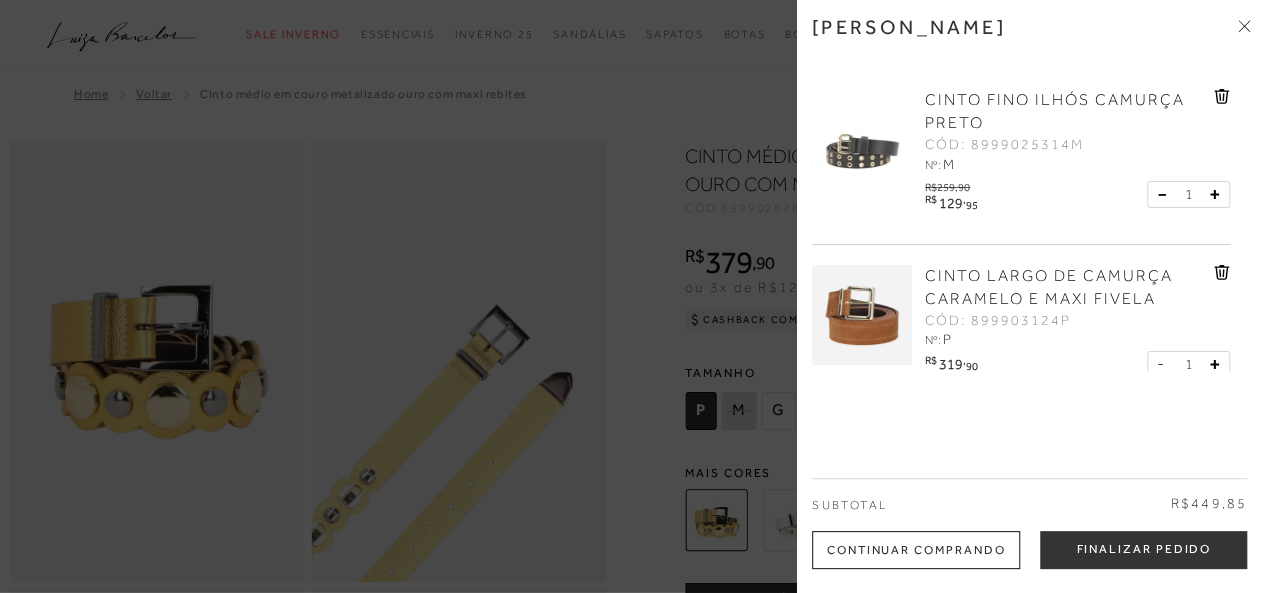 click at bounding box center [862, 139] 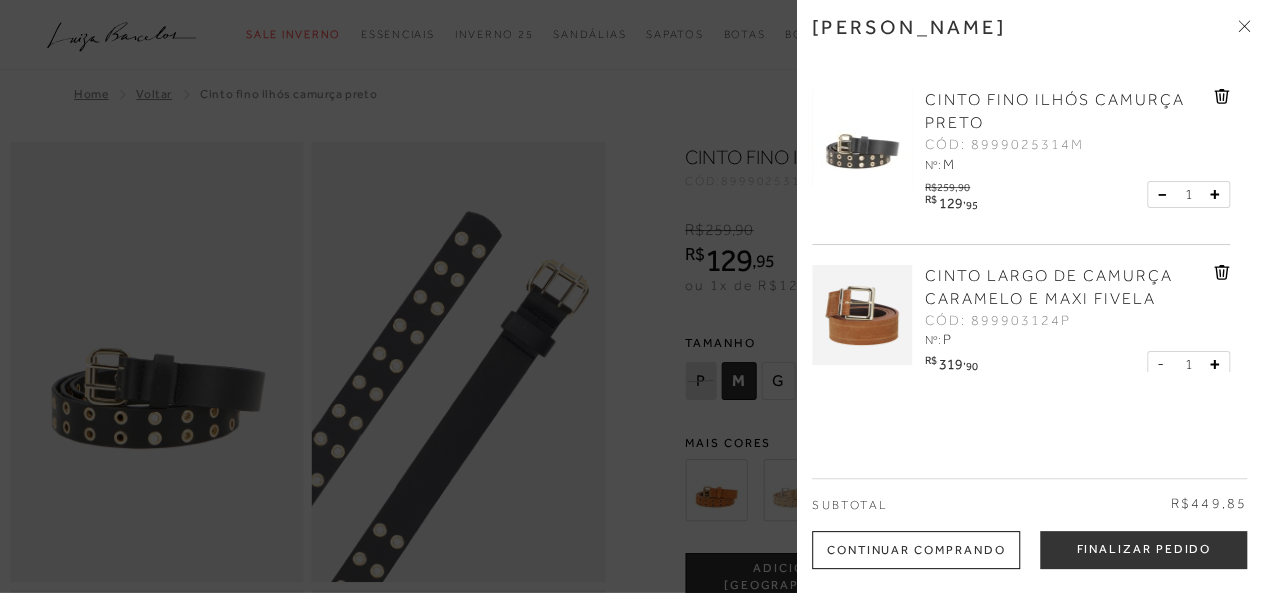 click at bounding box center (862, 139) 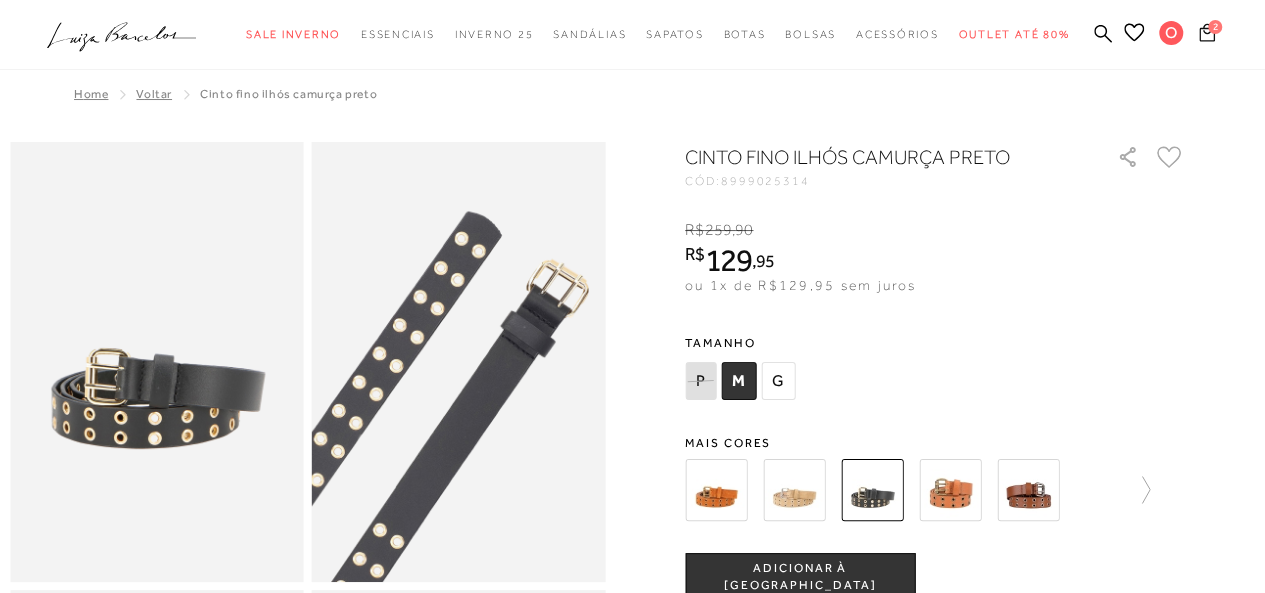 click 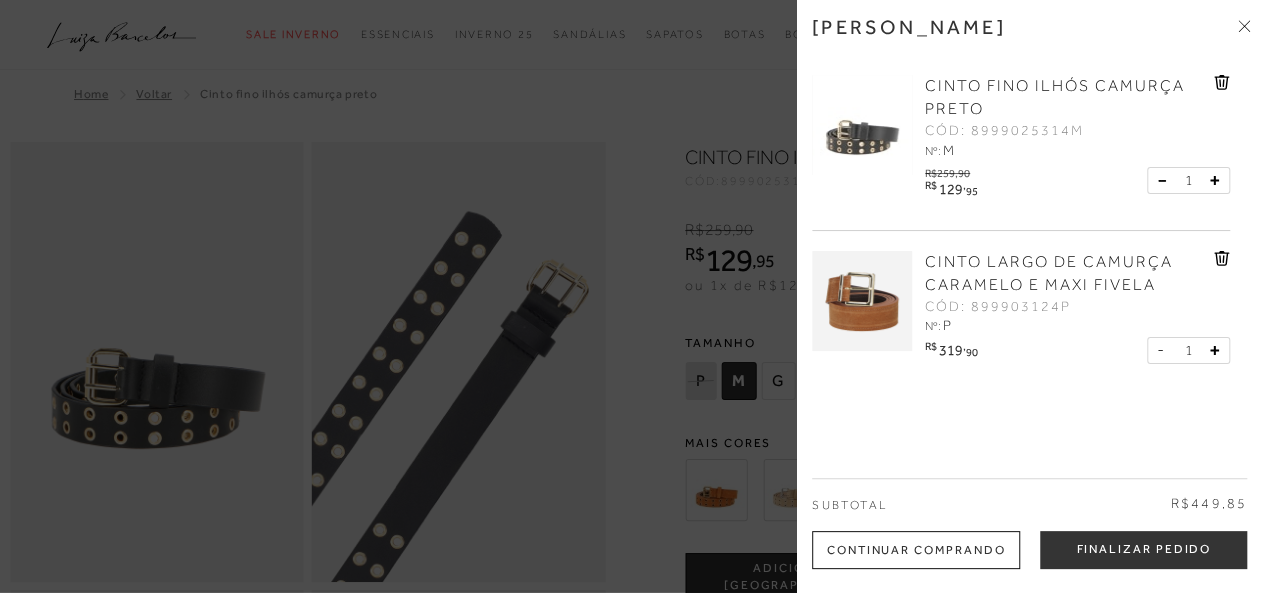 scroll, scrollTop: 0, scrollLeft: 0, axis: both 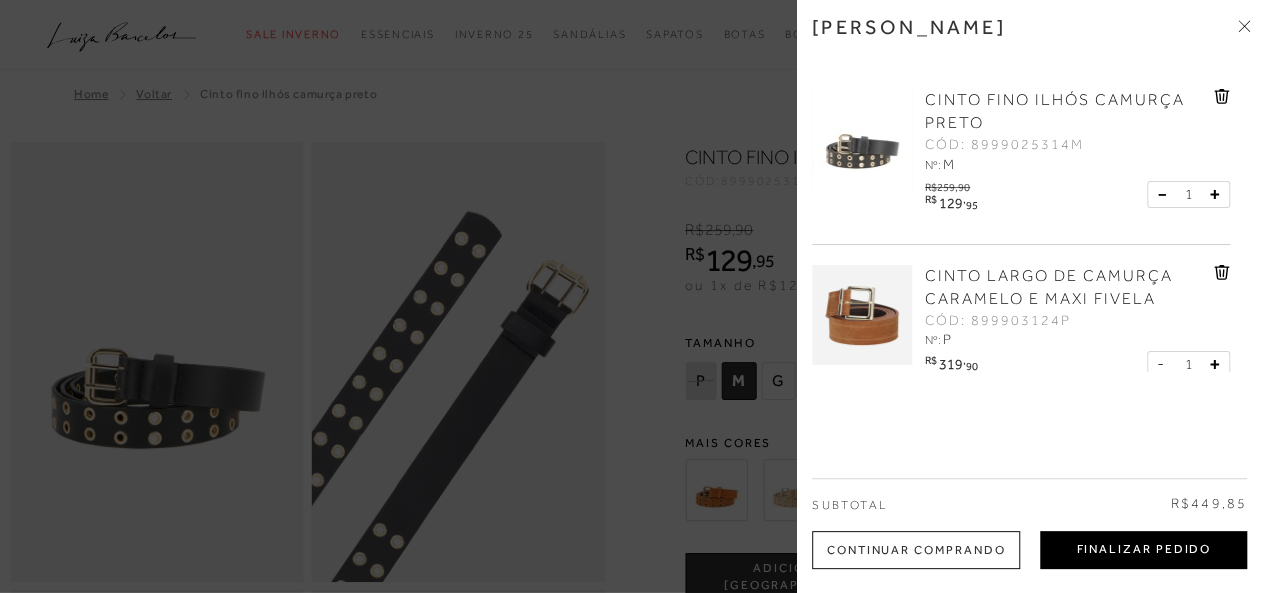 click on "Finalizar Pedido" at bounding box center [1143, 550] 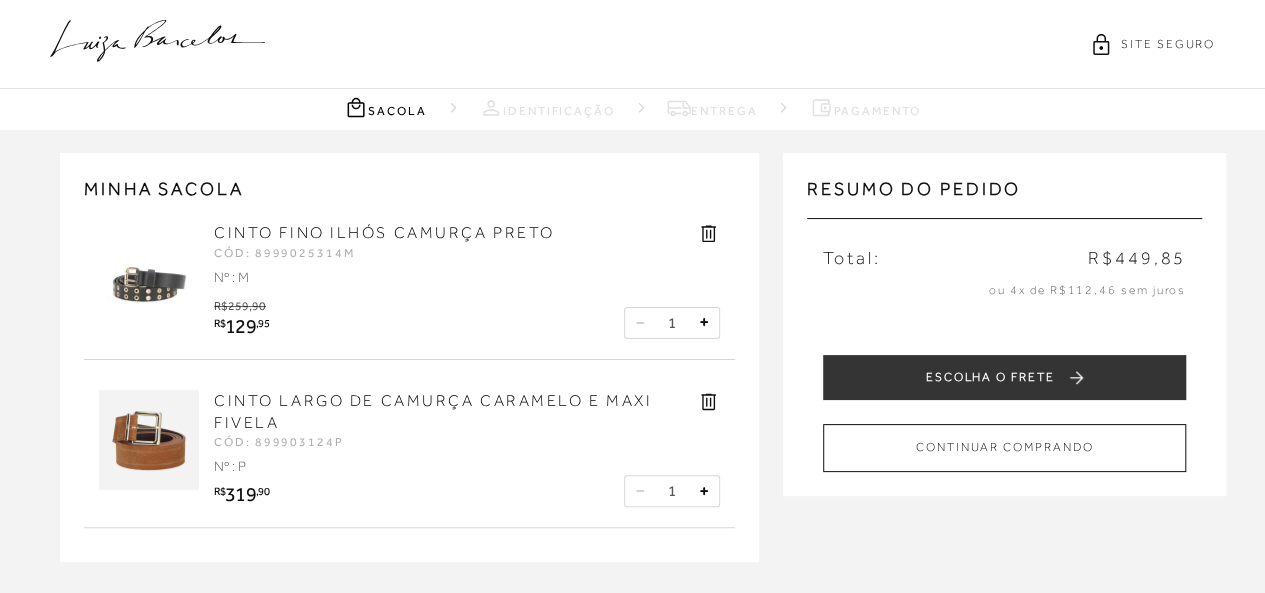 scroll, scrollTop: 100, scrollLeft: 0, axis: vertical 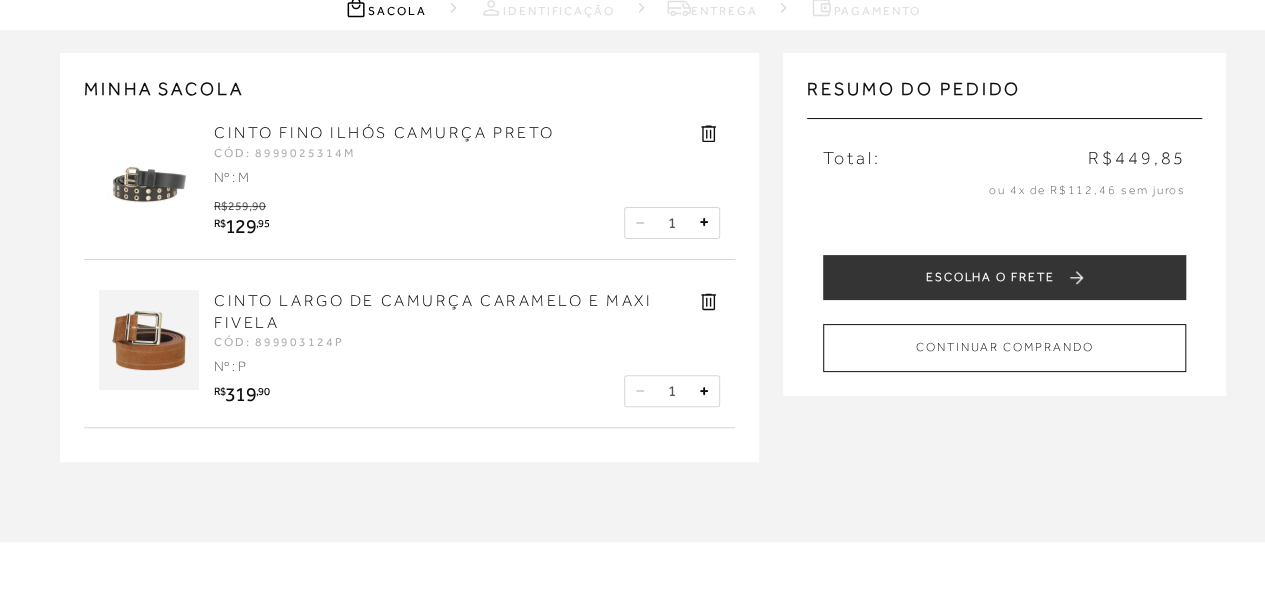 click at bounding box center [149, 172] 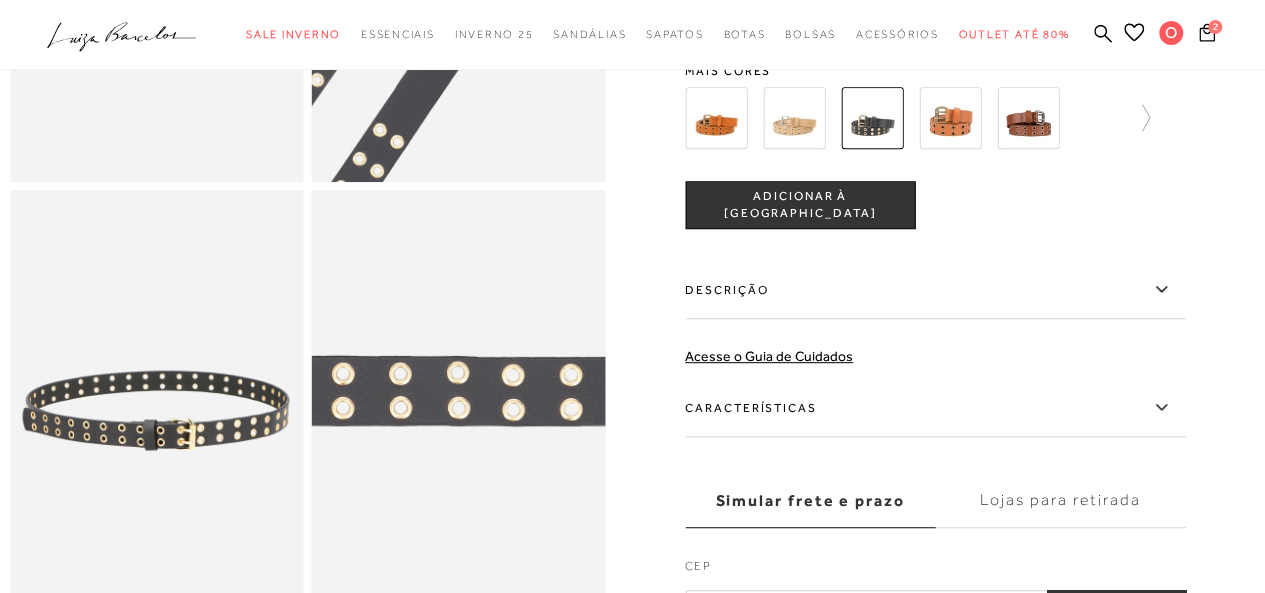 scroll, scrollTop: 600, scrollLeft: 0, axis: vertical 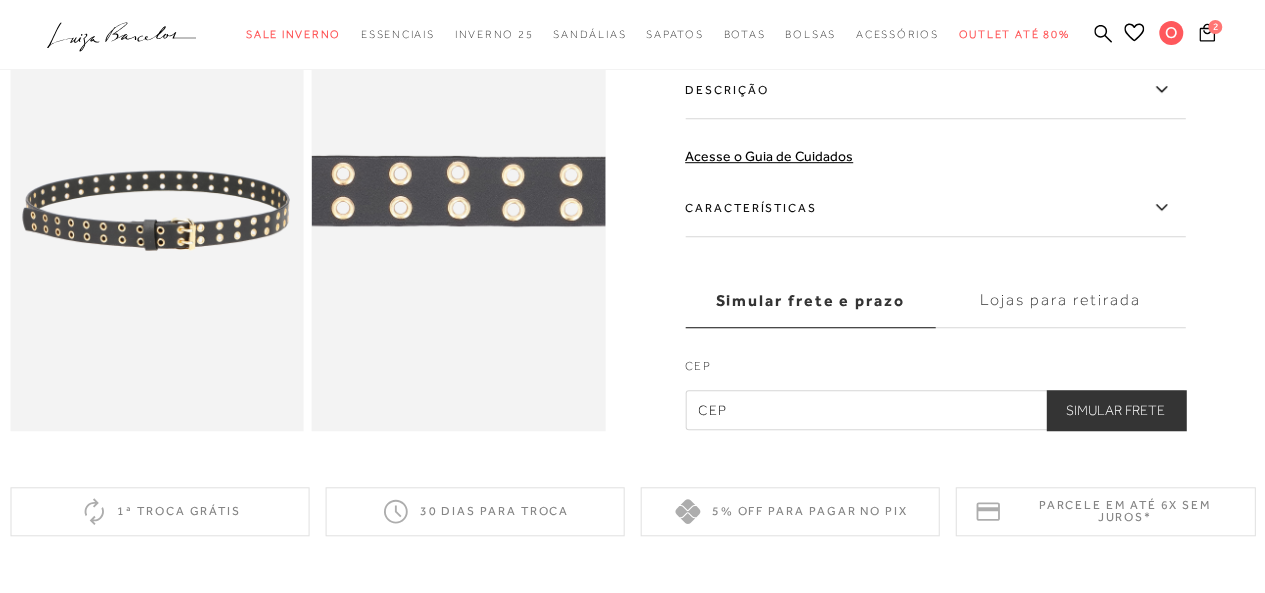 click on "Características" at bounding box center [935, 208] 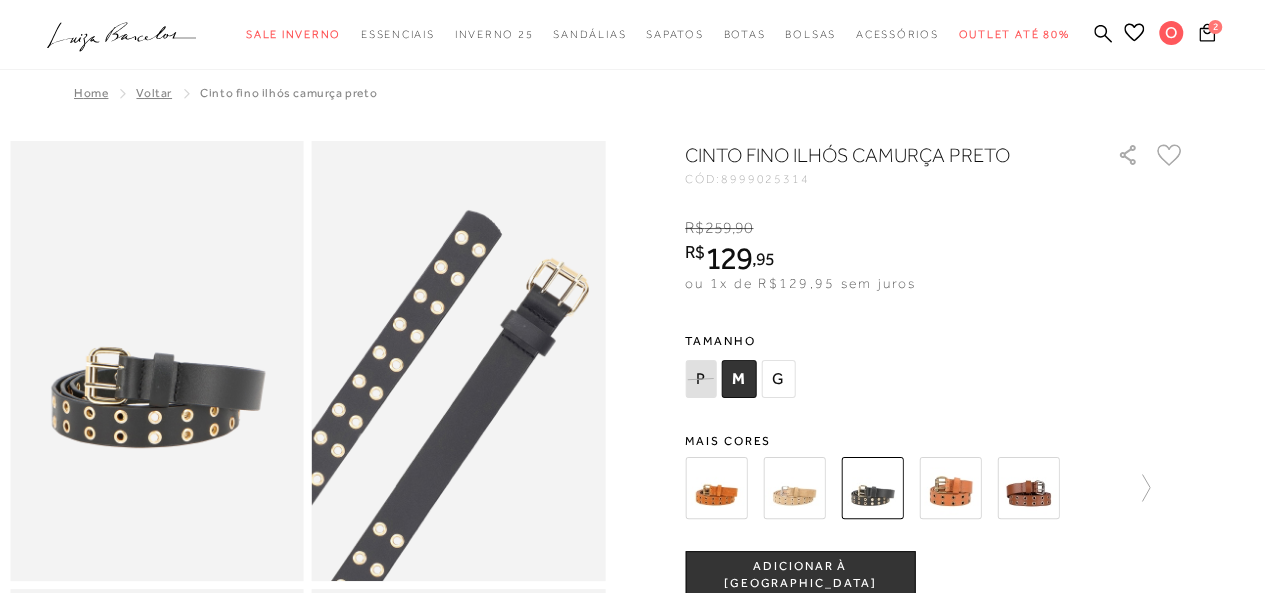 scroll, scrollTop: 0, scrollLeft: 0, axis: both 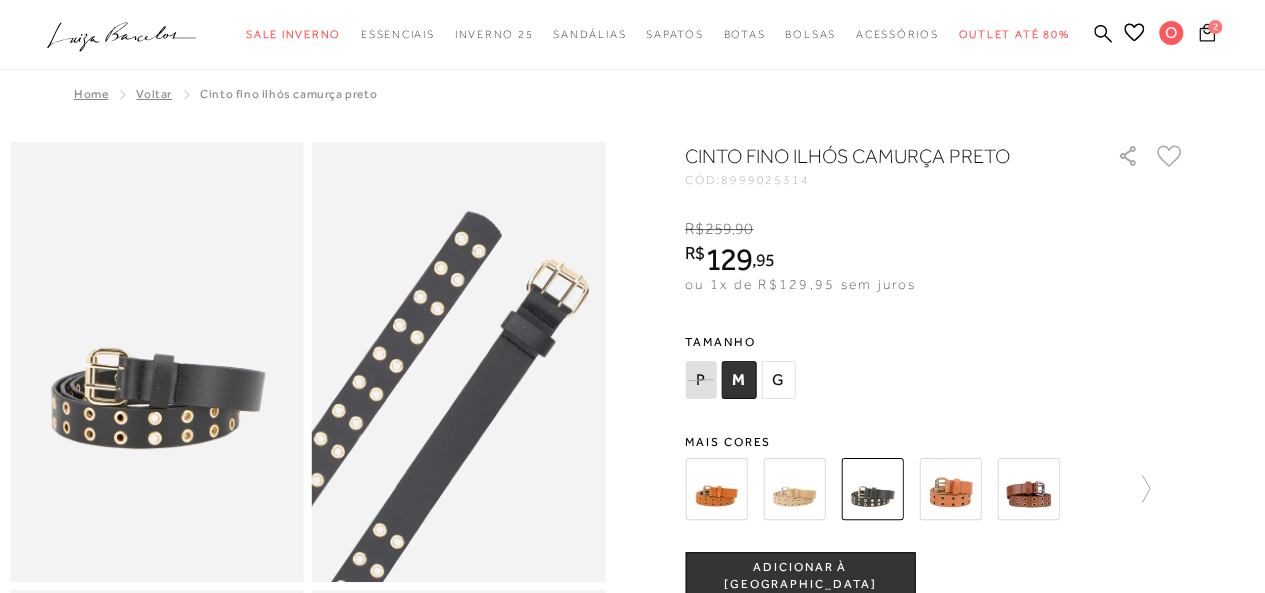 click 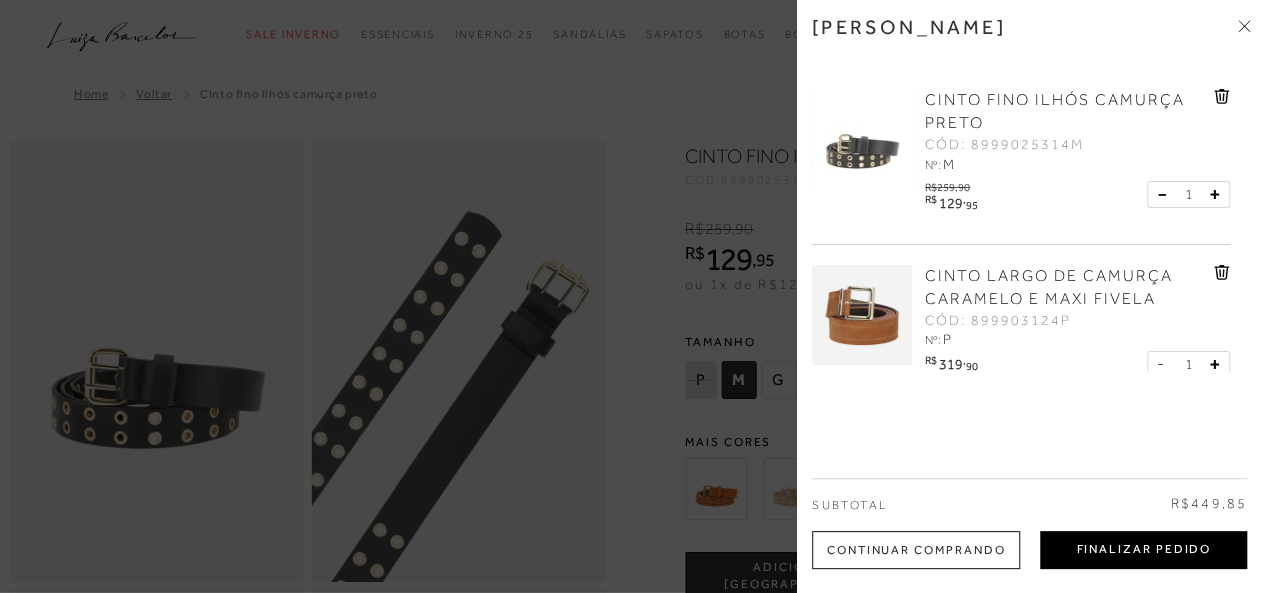 click on "Finalizar Pedido" at bounding box center [1143, 550] 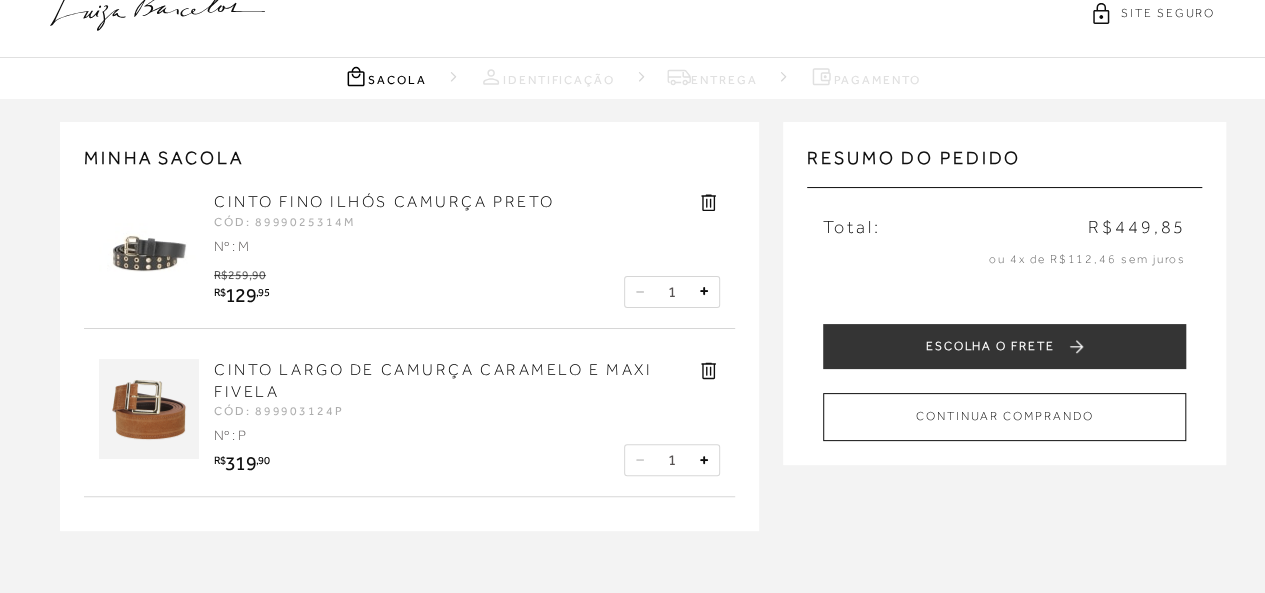 scroll, scrollTop: 0, scrollLeft: 0, axis: both 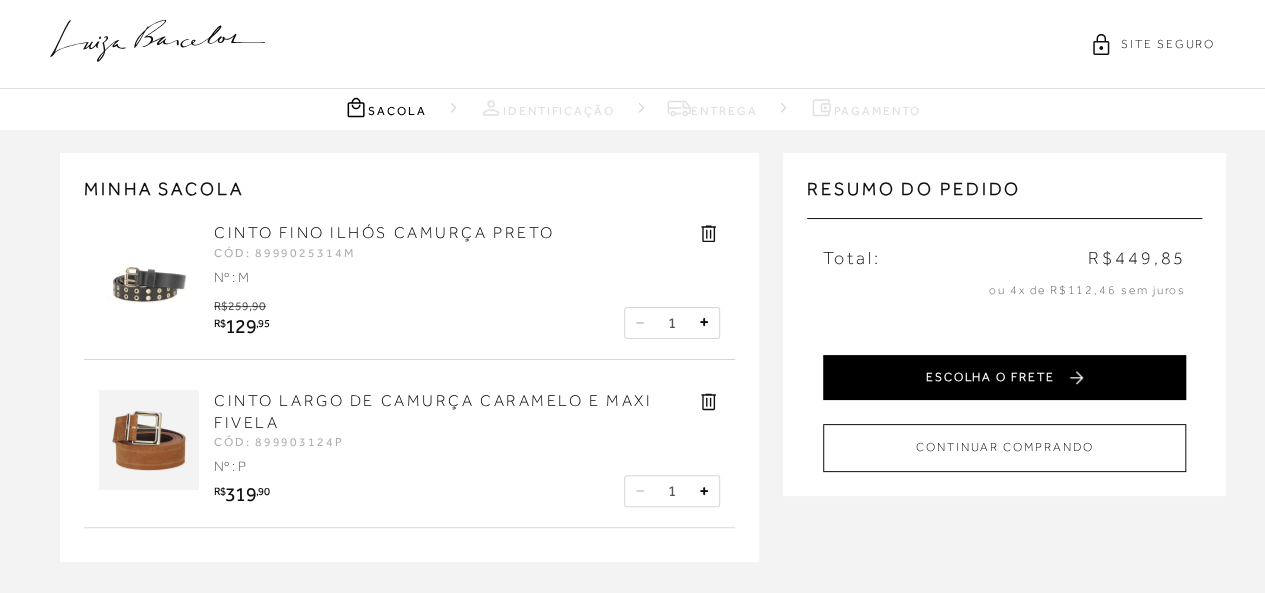 click on "ESCOLHA O FRETE" at bounding box center [1004, 377] 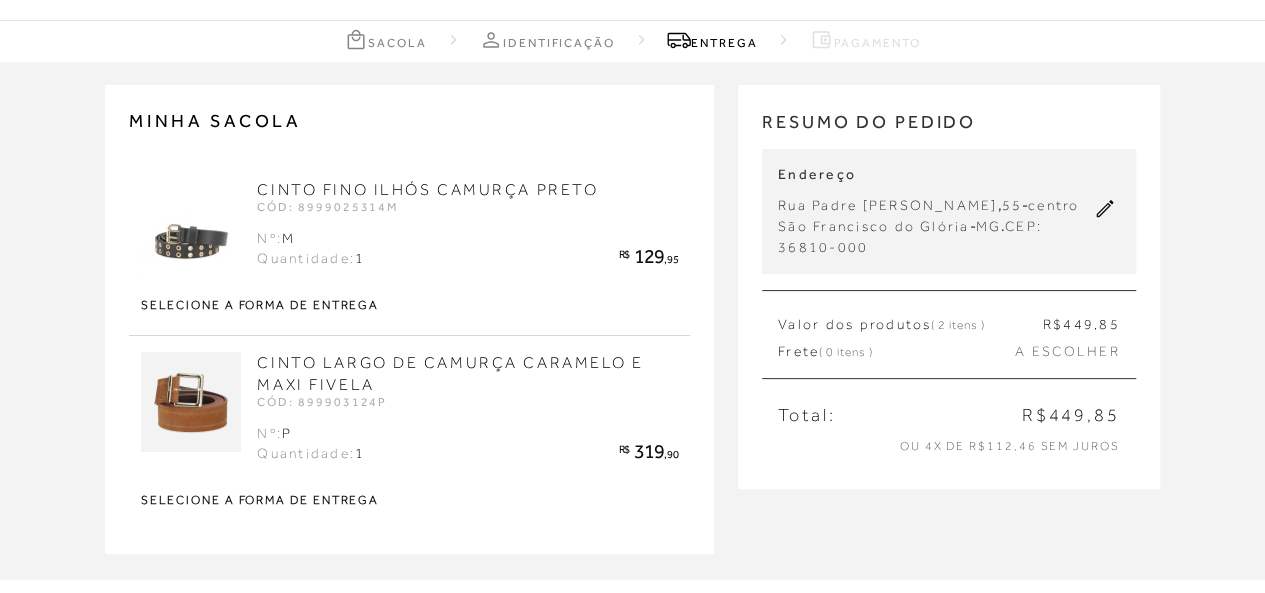 scroll, scrollTop: 100, scrollLeft: 0, axis: vertical 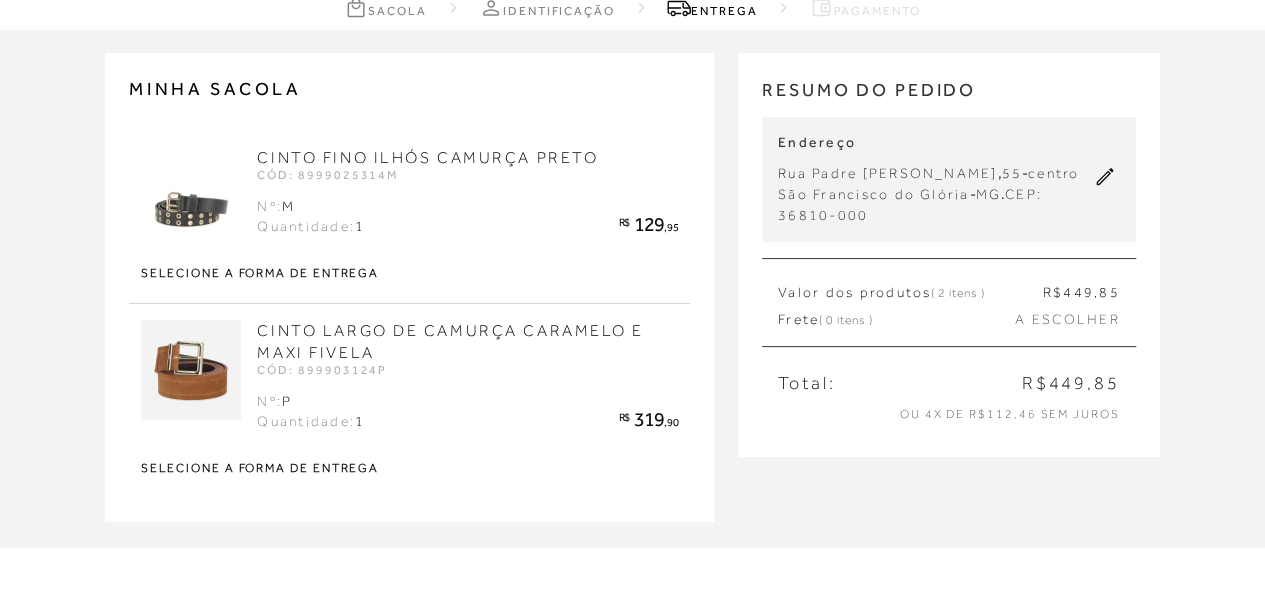 click at bounding box center [632, 668] 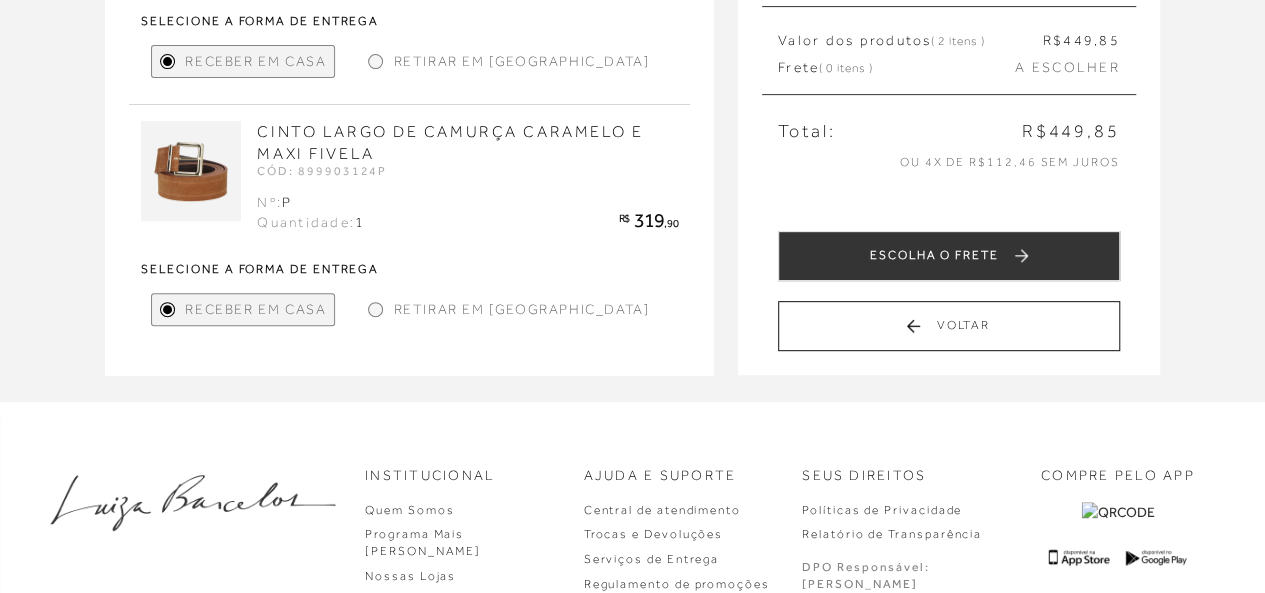 scroll, scrollTop: 400, scrollLeft: 0, axis: vertical 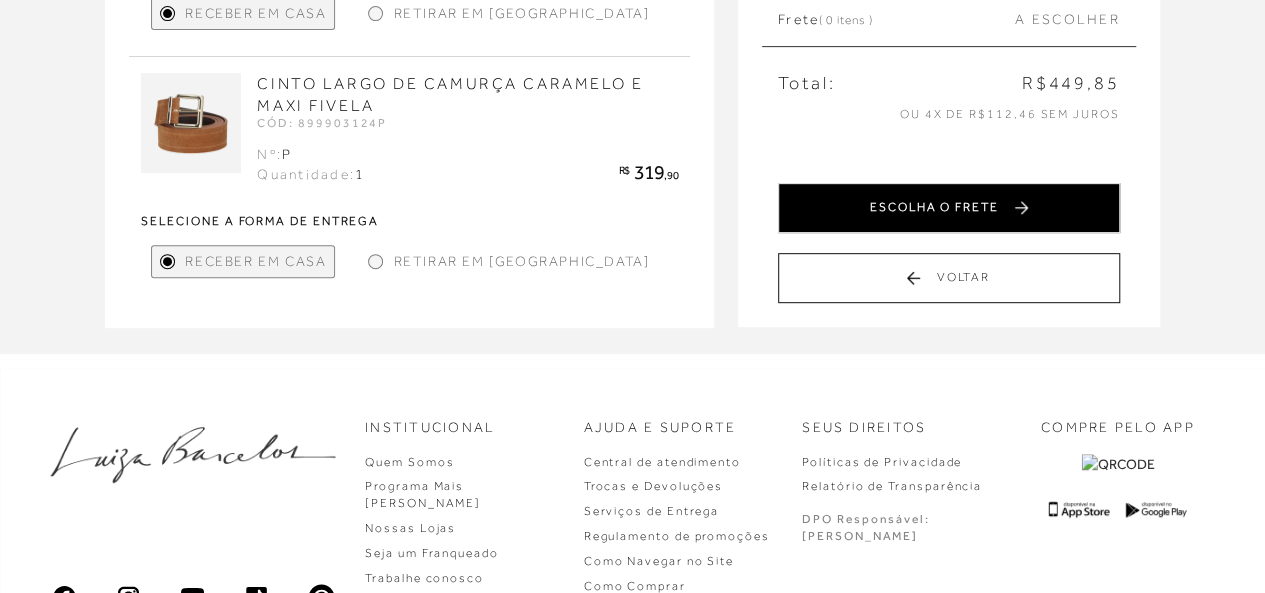 click on "ESCOLHA O FRETE" at bounding box center (949, 208) 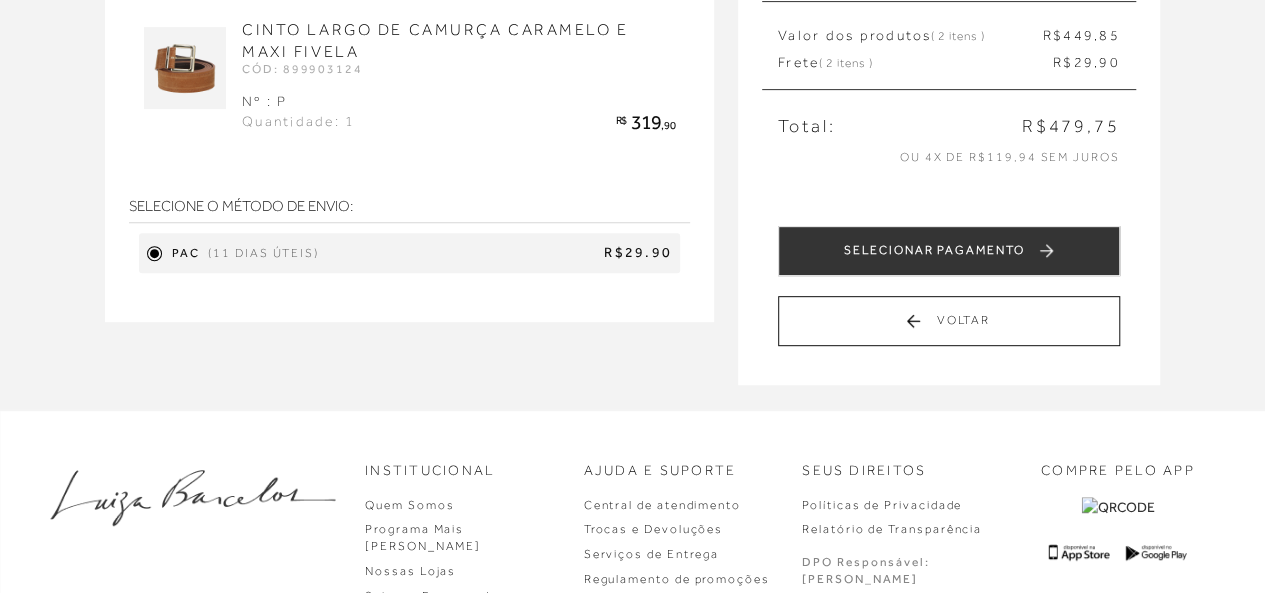scroll, scrollTop: 400, scrollLeft: 0, axis: vertical 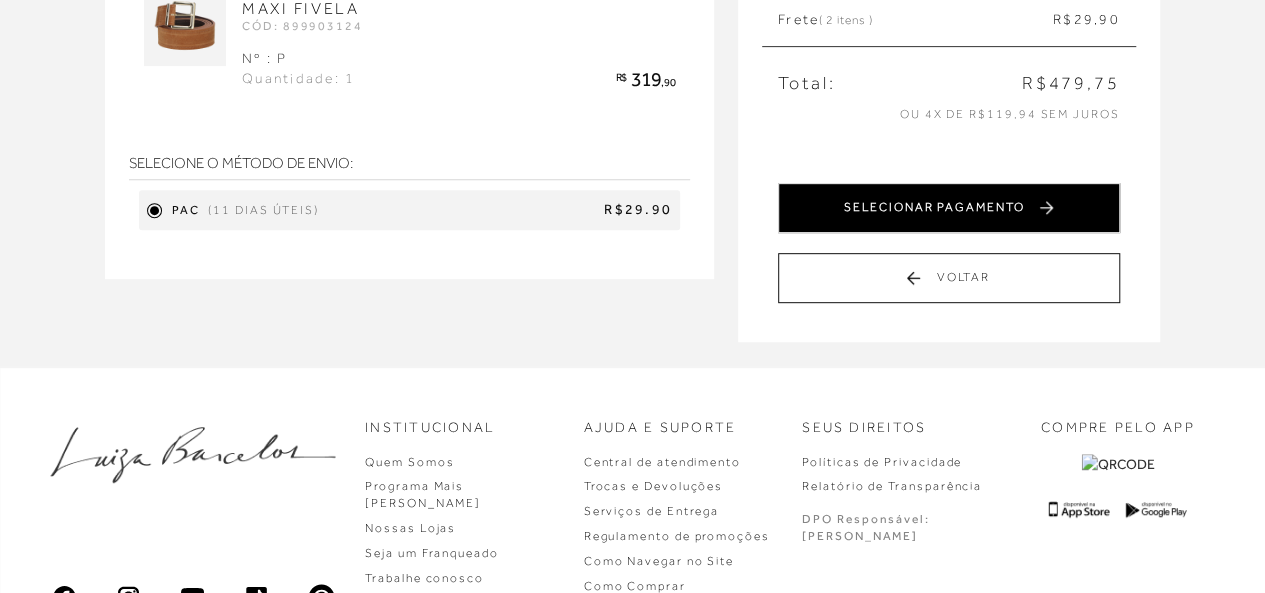 click on "SELECIONAR PAGAMENTO" at bounding box center (949, 208) 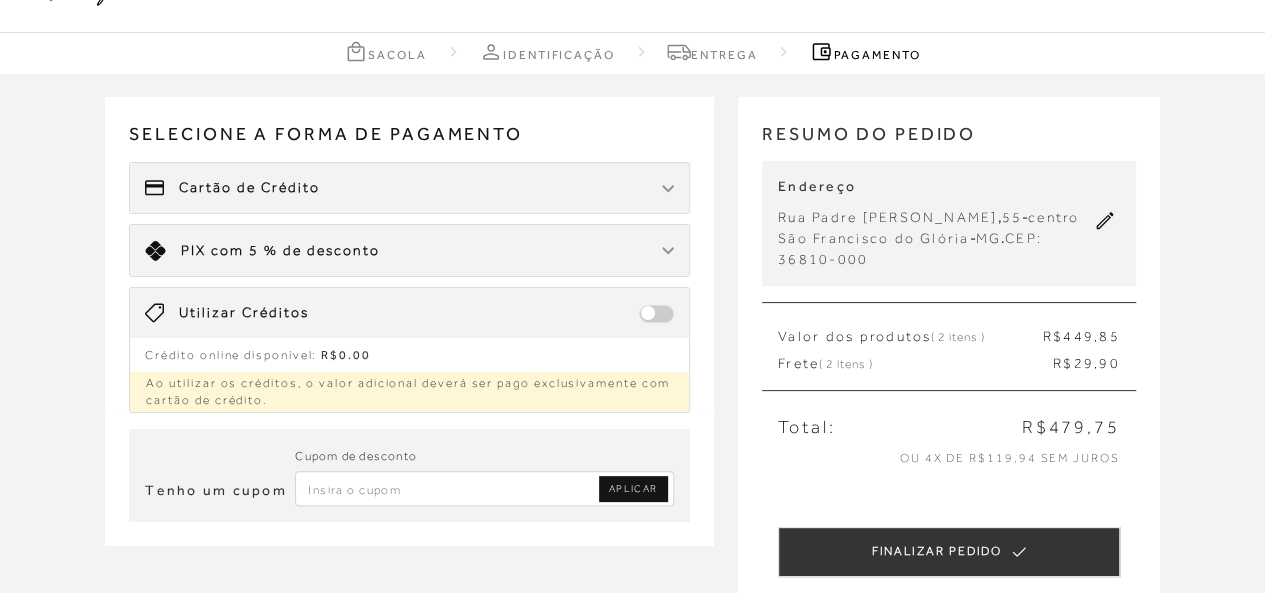 scroll, scrollTop: 100, scrollLeft: 0, axis: vertical 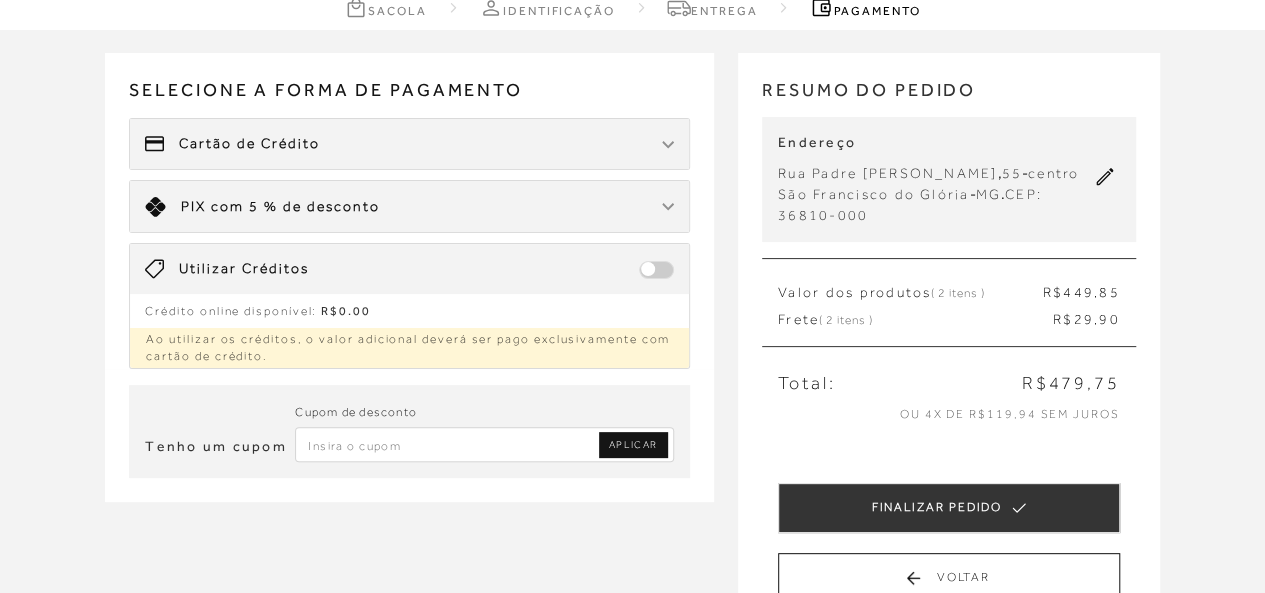 click on "Cartão de Crédito" at bounding box center [249, 144] 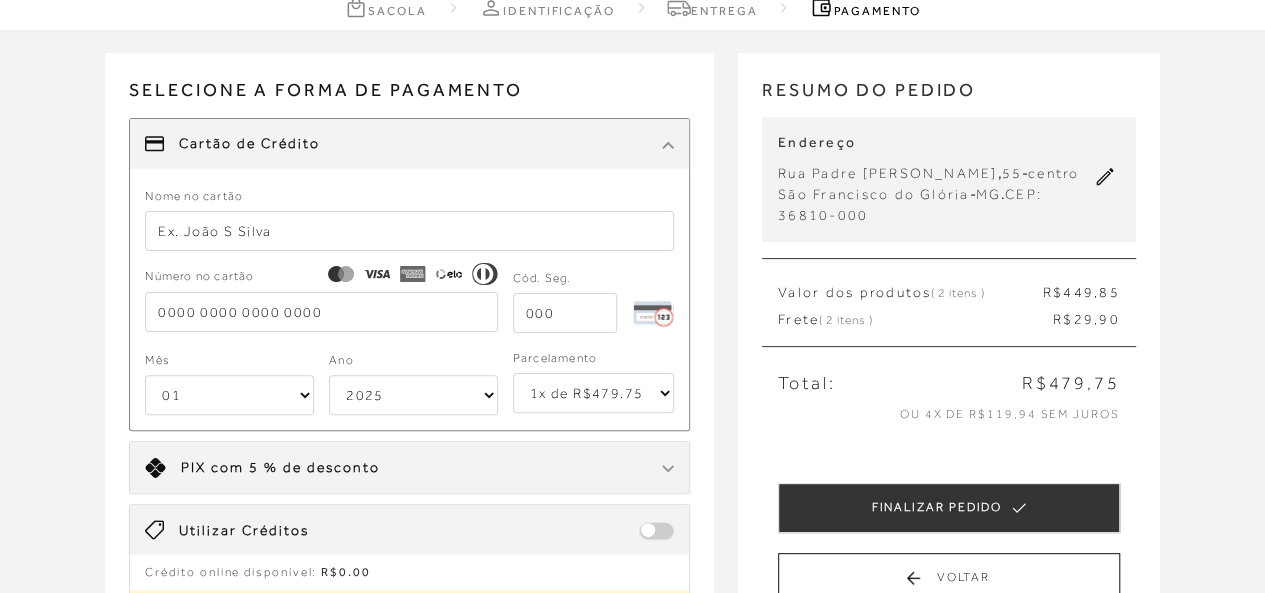 click at bounding box center (409, 231) 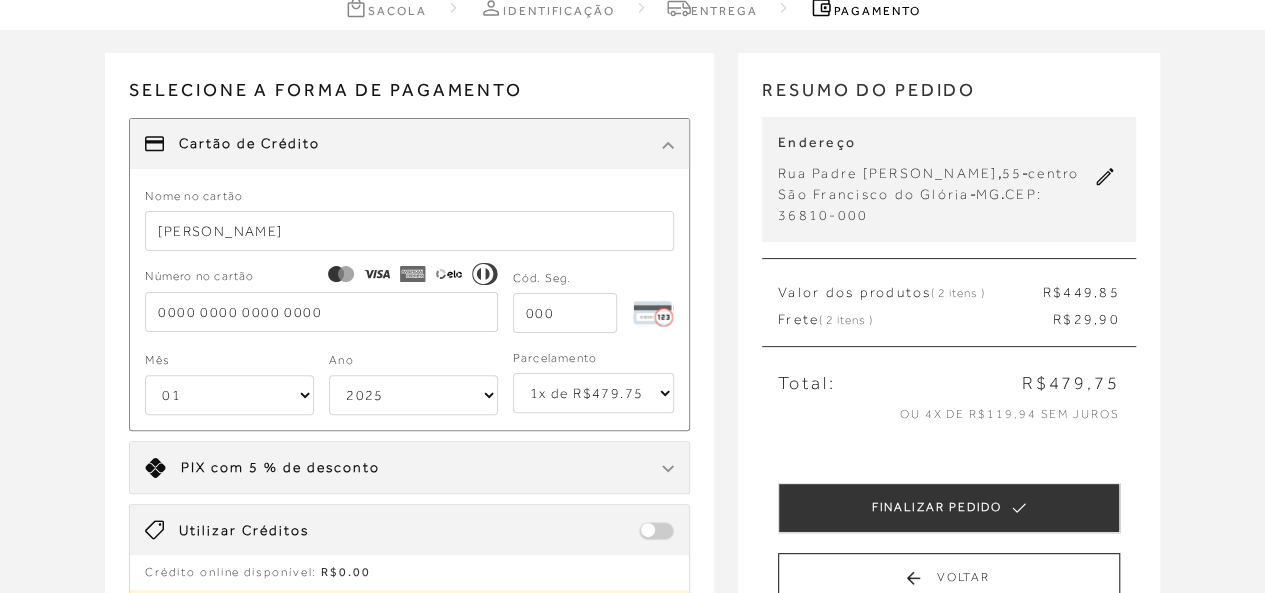type on "[PERSON_NAME]" 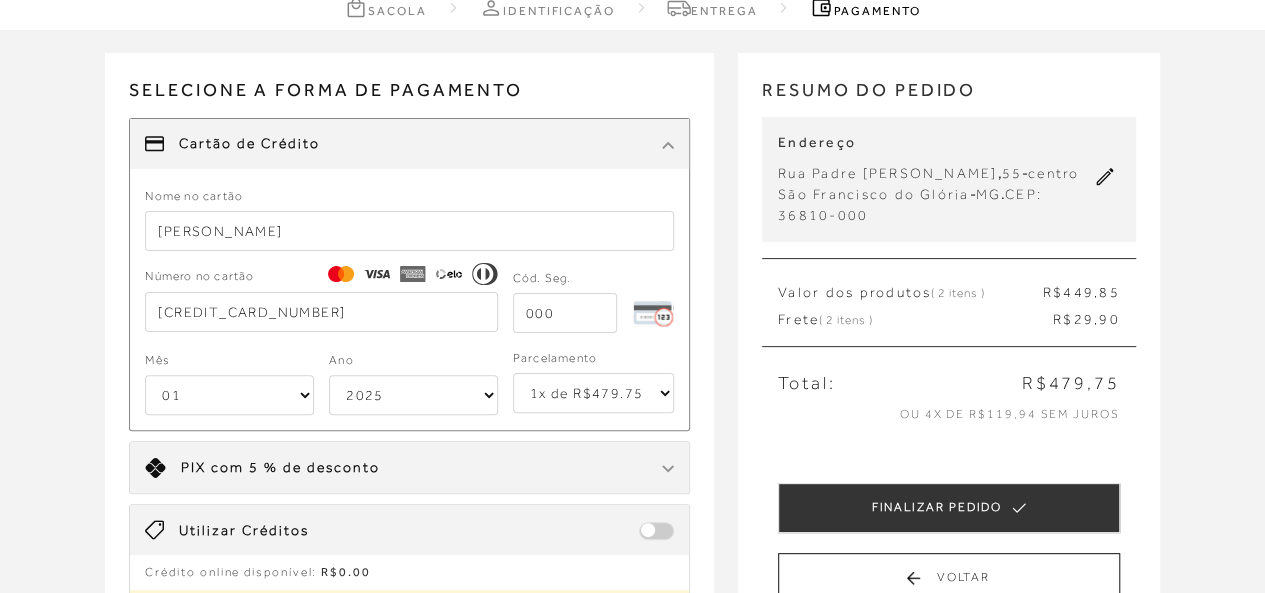 type on "[CREDIT_CARD_NUMBER]" 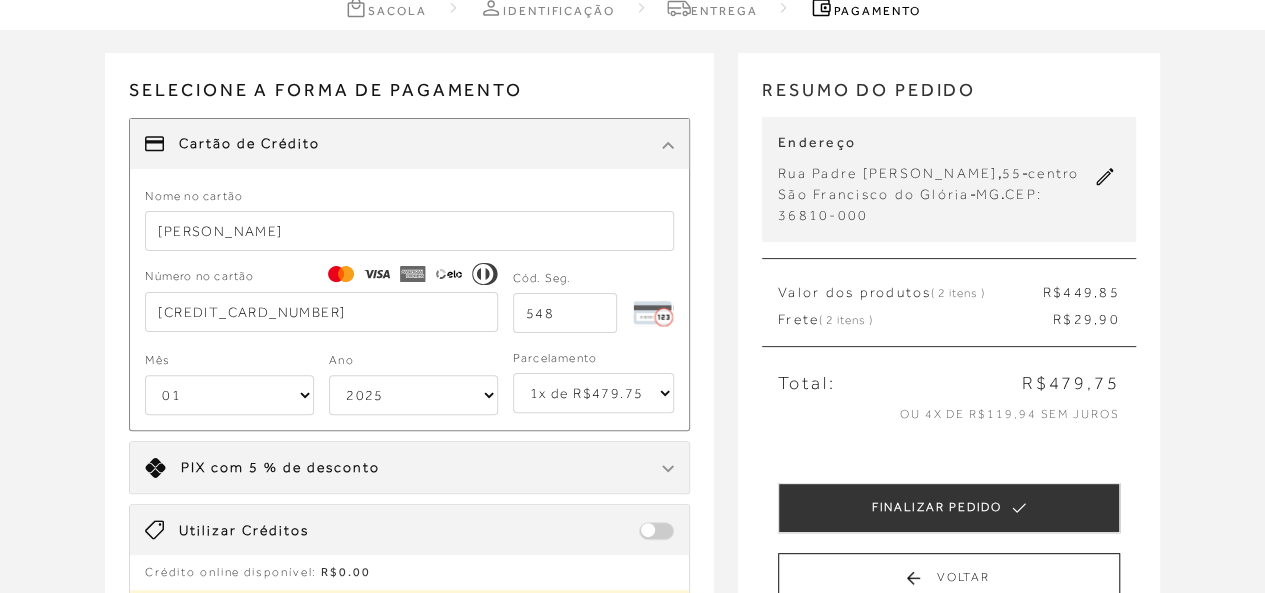 type on "548" 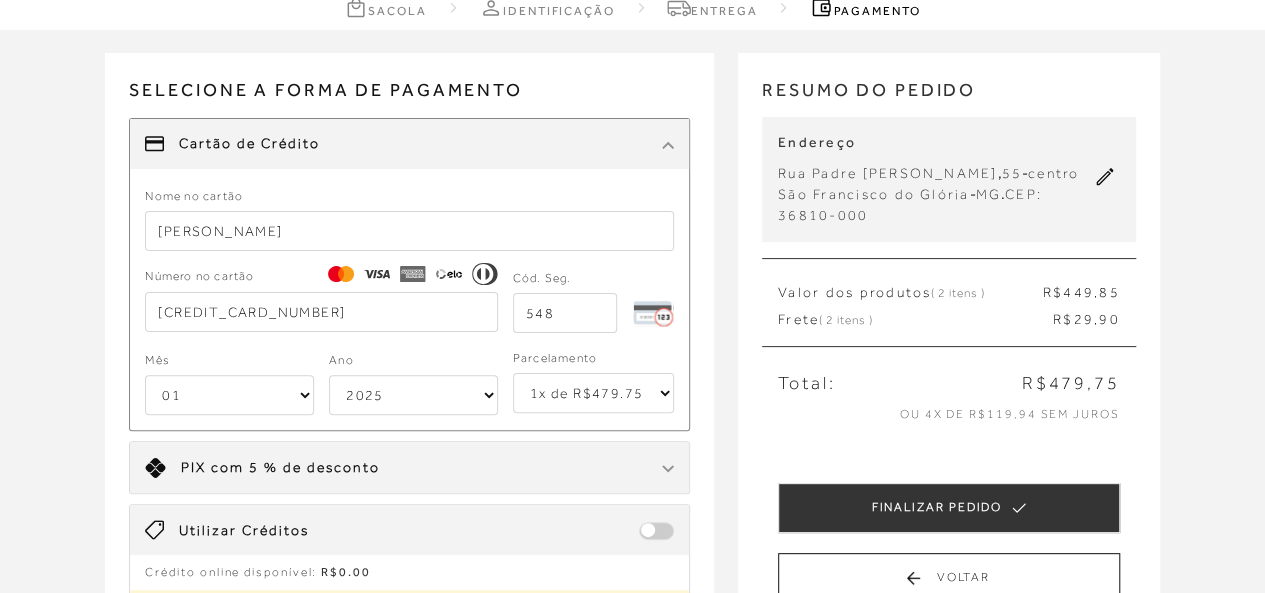 select on "09" 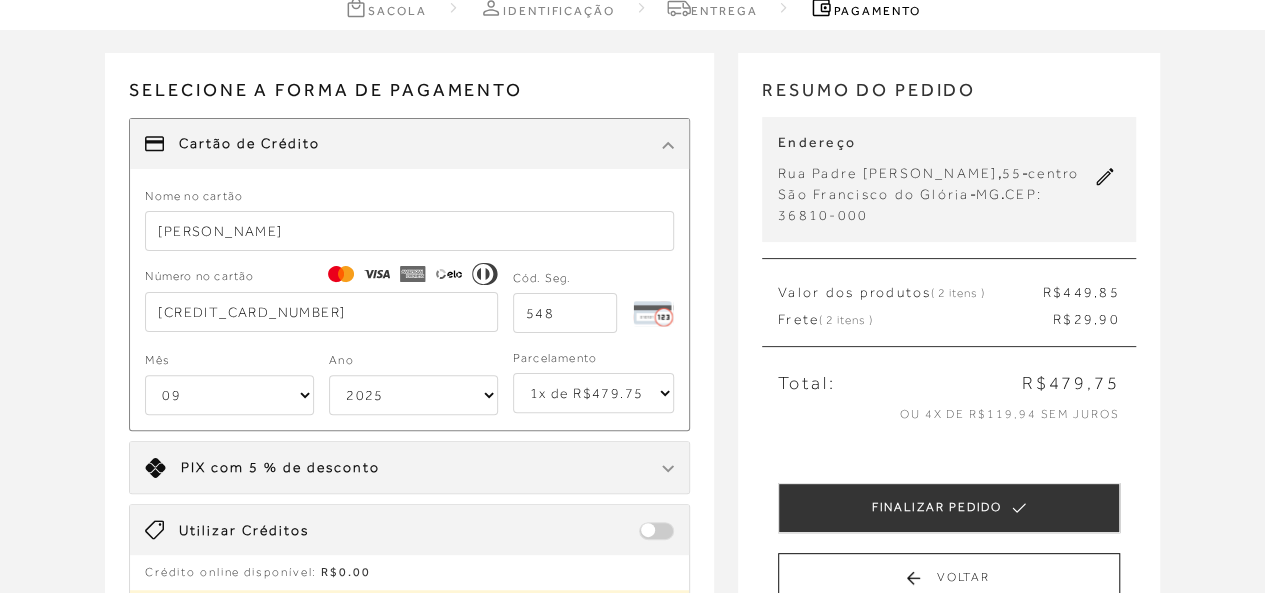 click on "01 02 03 04 05 06 07 08 09 10 11 12" at bounding box center (229, 395) 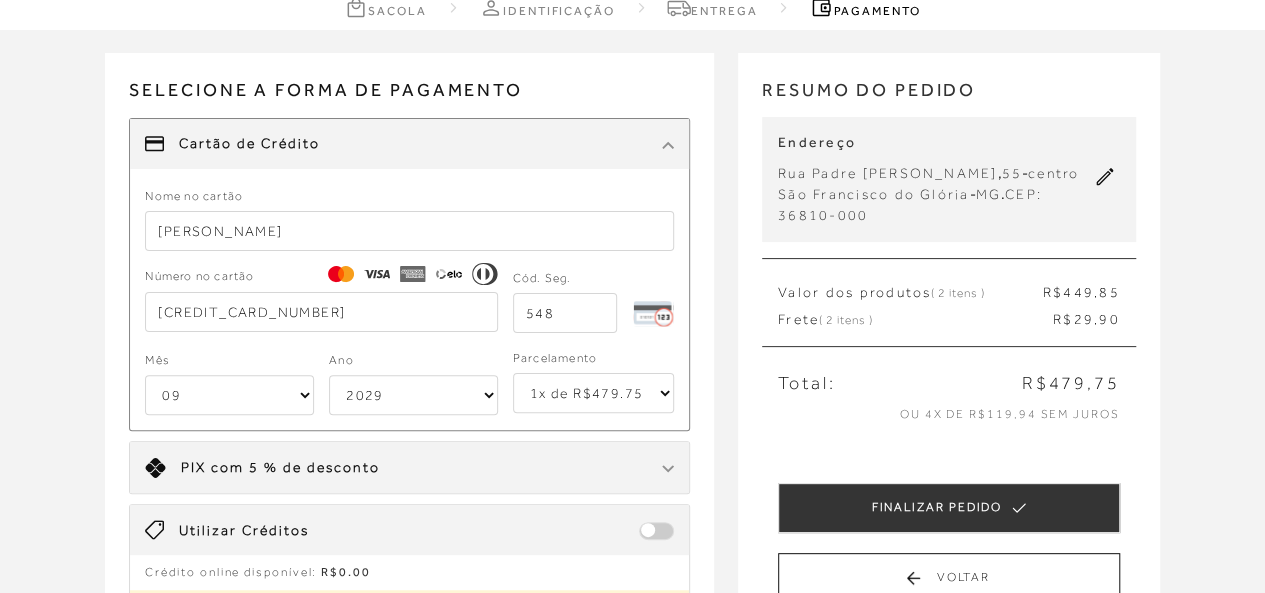 click on "2025 2026 2027 2028 2029 2030 2031 2032 2033 2034 2035 2036 2037 2038 2039 2040 2041 2042 2043 2044" at bounding box center [413, 395] 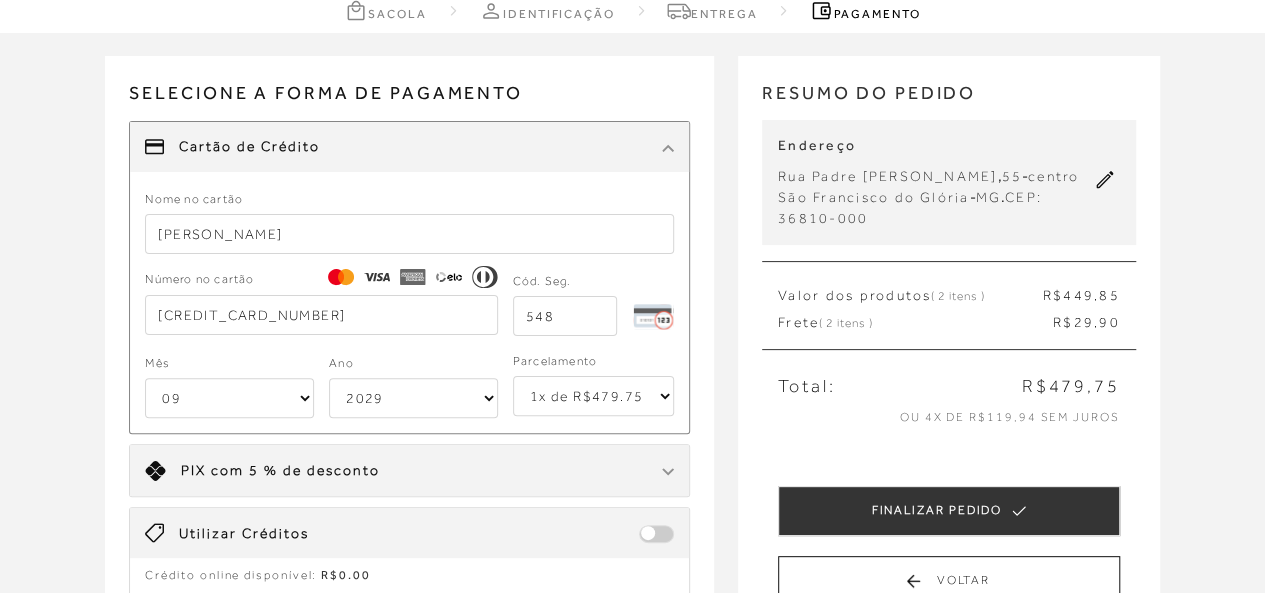 scroll, scrollTop: 0, scrollLeft: 0, axis: both 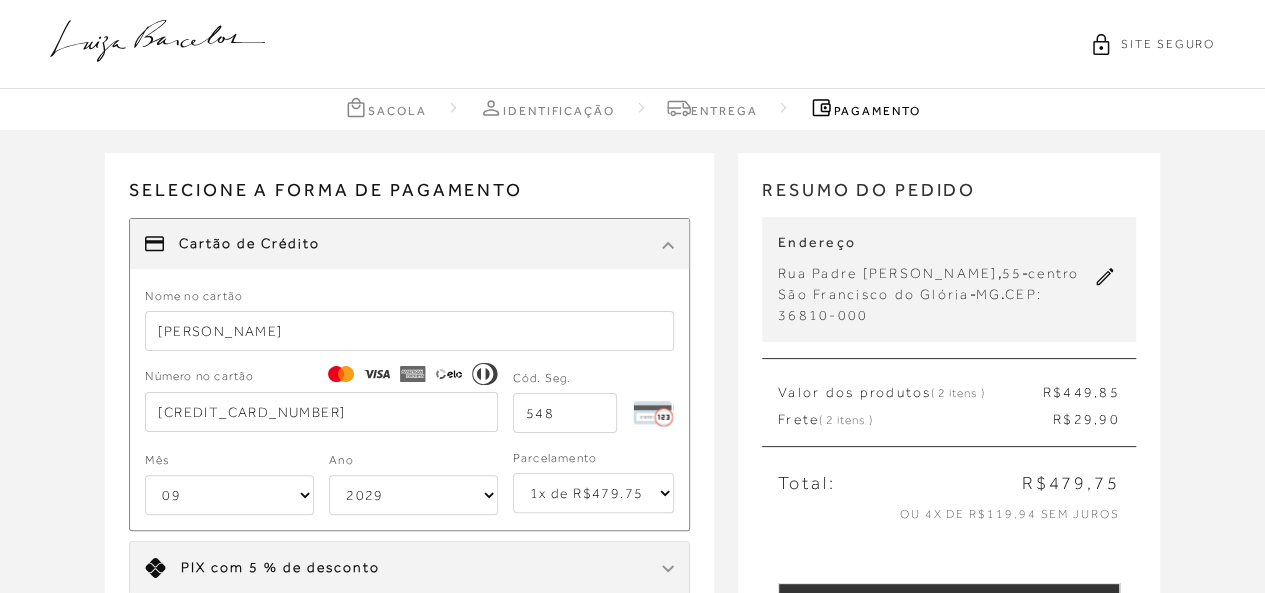 click on "2025 2026 2027 2028 2029 2030 2031 2032 2033 2034 2035 2036 2037 2038 2039 2040 2041 2042 2043 2044" at bounding box center [413, 495] 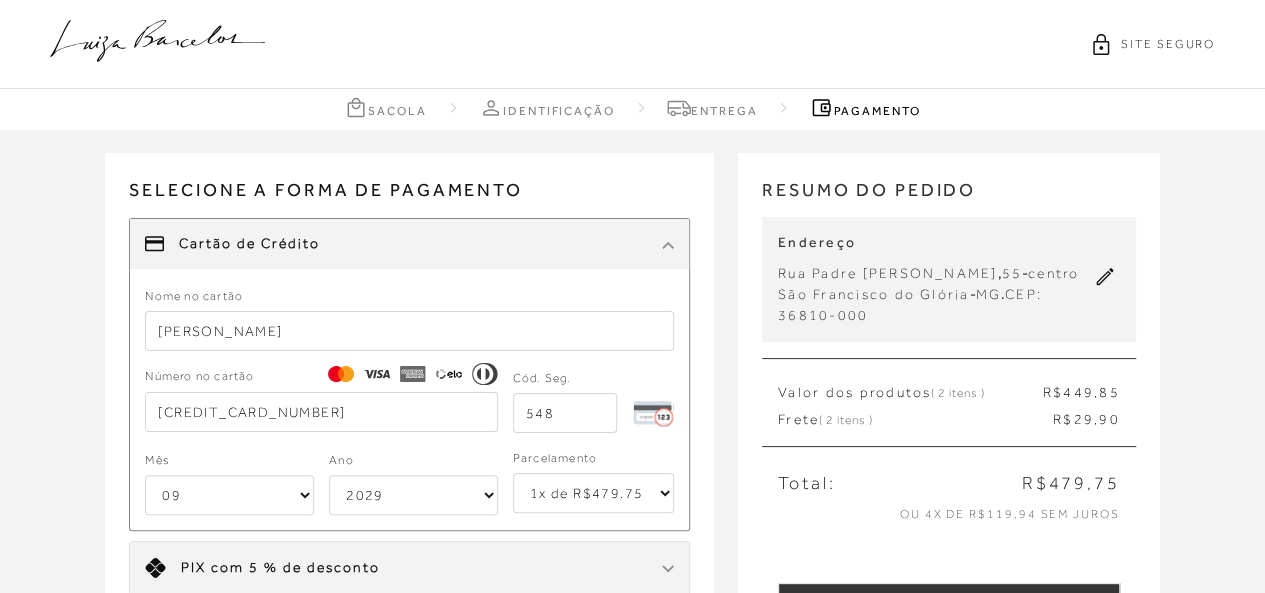 select on "2026" 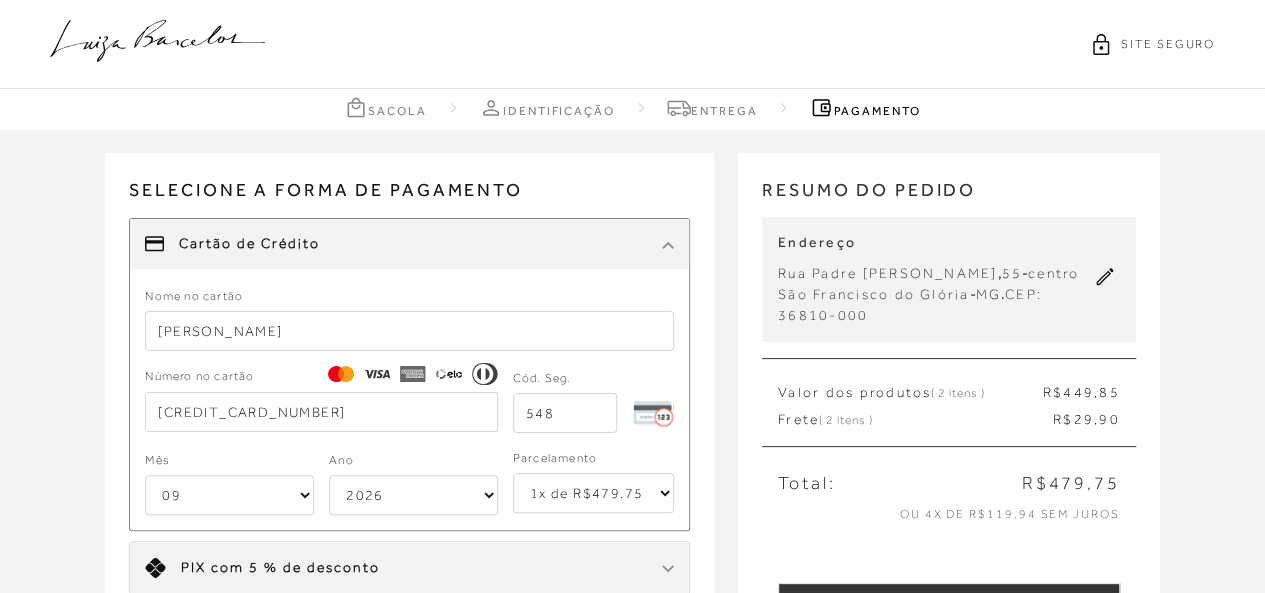 click on "2025 2026 2027 2028 2029 2030 2031 2032 2033 2034 2035 2036 2037 2038 2039 2040 2041 2042 2043 2044" at bounding box center (413, 495) 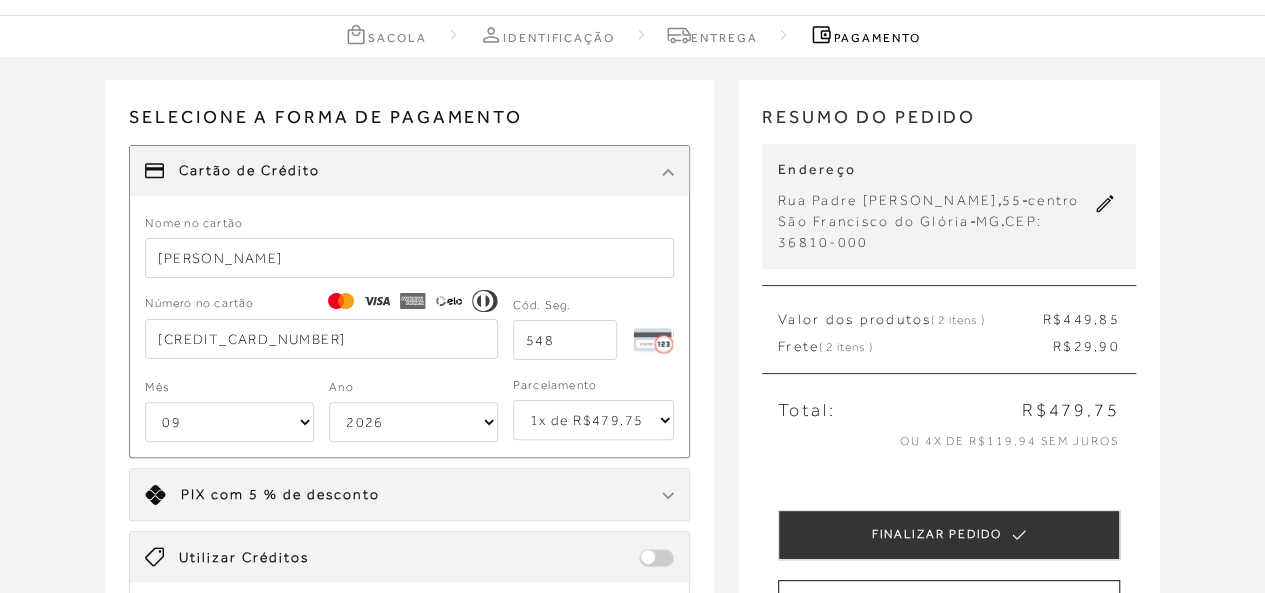 scroll, scrollTop: 0, scrollLeft: 0, axis: both 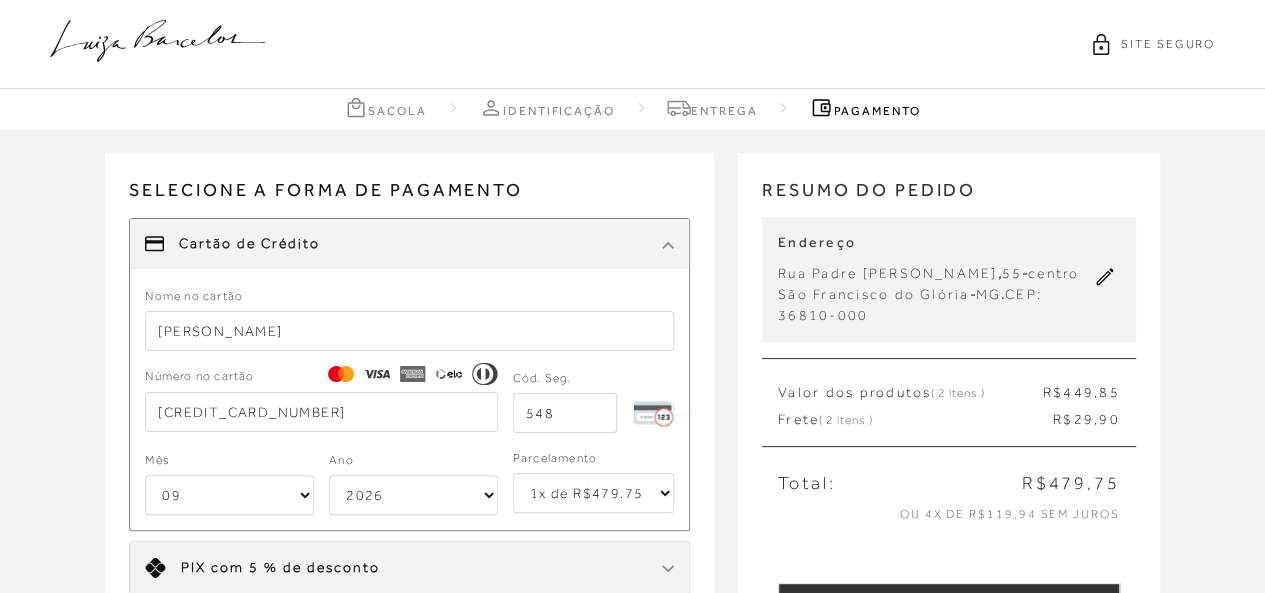 click on "RESUMO DO PEDIDO
Endereço
[STREET_ADDRESS][PERSON_NAME]
[GEOGRAPHIC_DATA]  -
[GEOGRAPHIC_DATA]  .
CEP:
36810-000
CINTO FINO ILHÓS CAMURÇA PRETO
CÓD: 8999025314M
Tamanho : M
Quantidade 1
R$ 129 ,95" at bounding box center [949, 447] 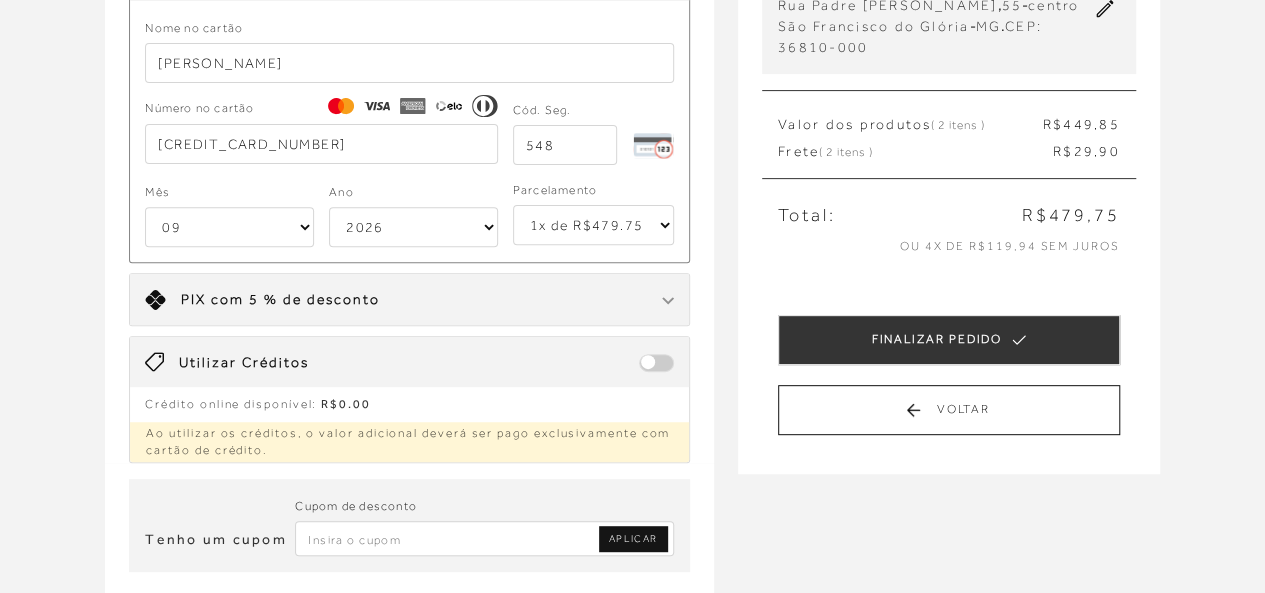 scroll, scrollTop: 300, scrollLeft: 0, axis: vertical 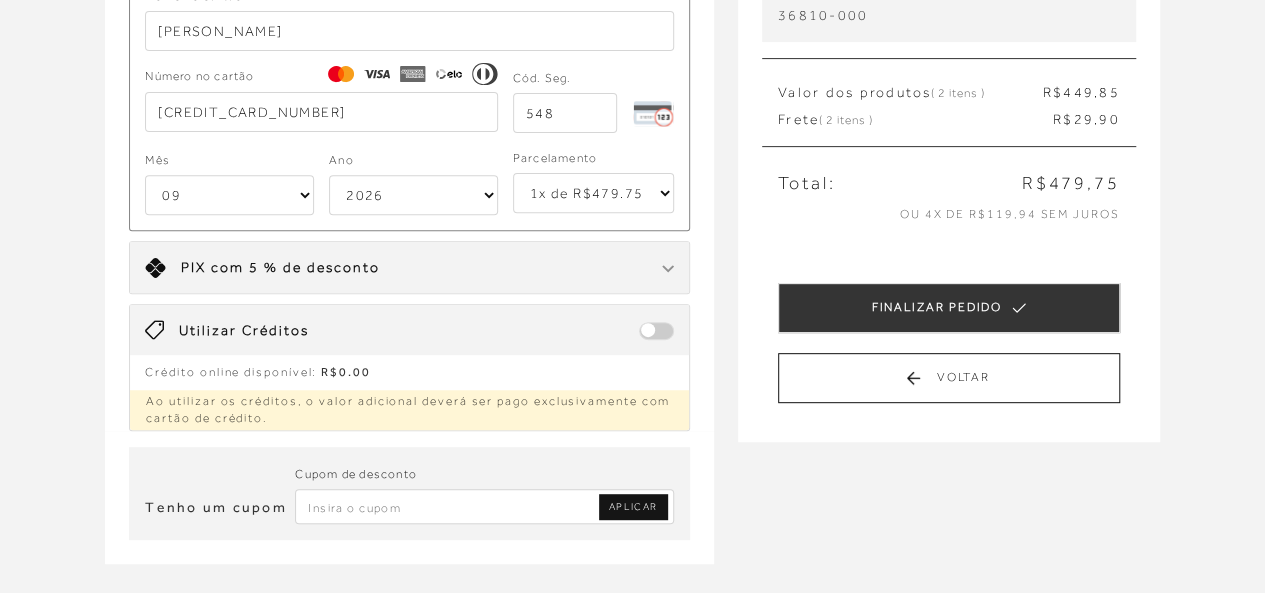 click on "FINALIZAR PEDIDO" at bounding box center [949, 308] 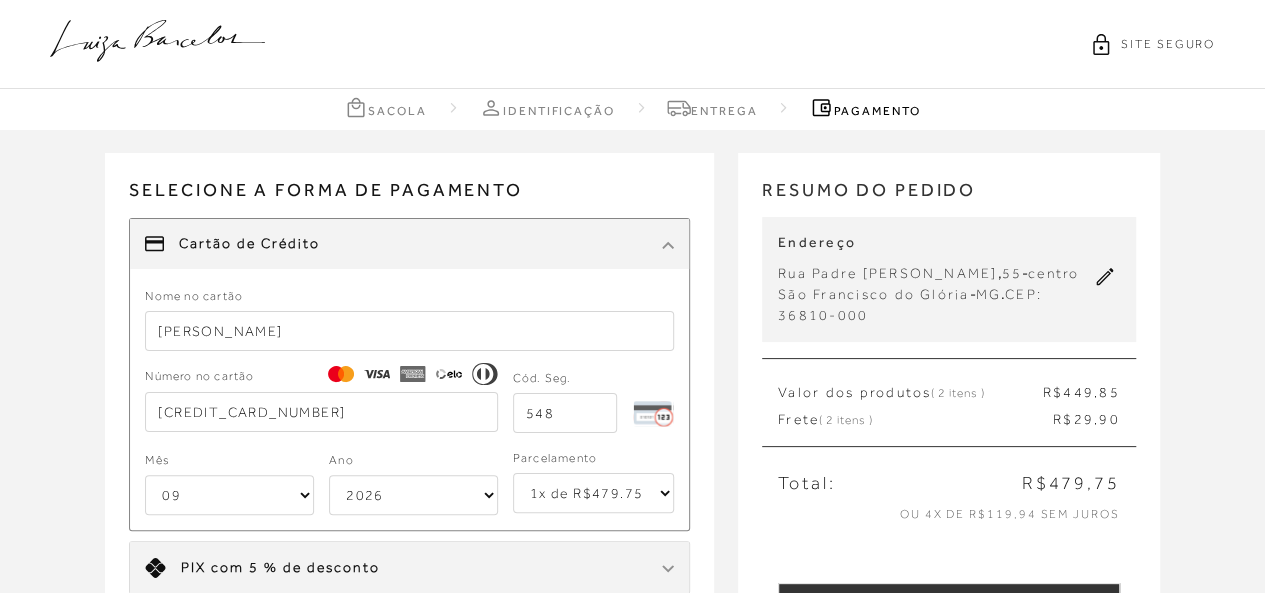 select on "09" 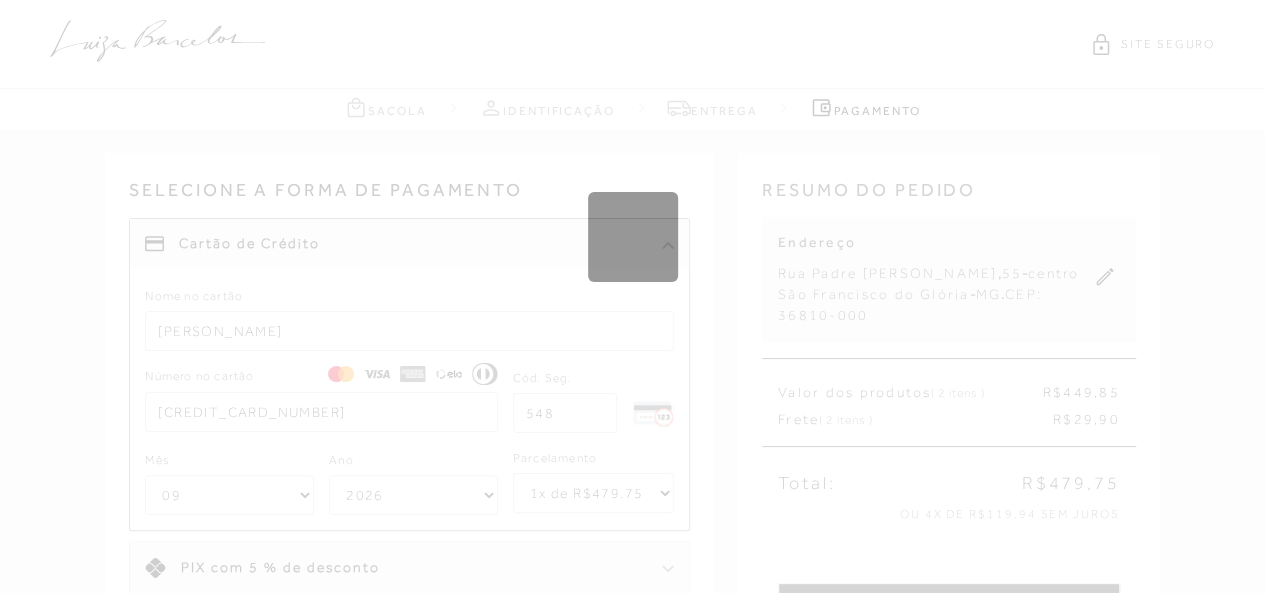 type 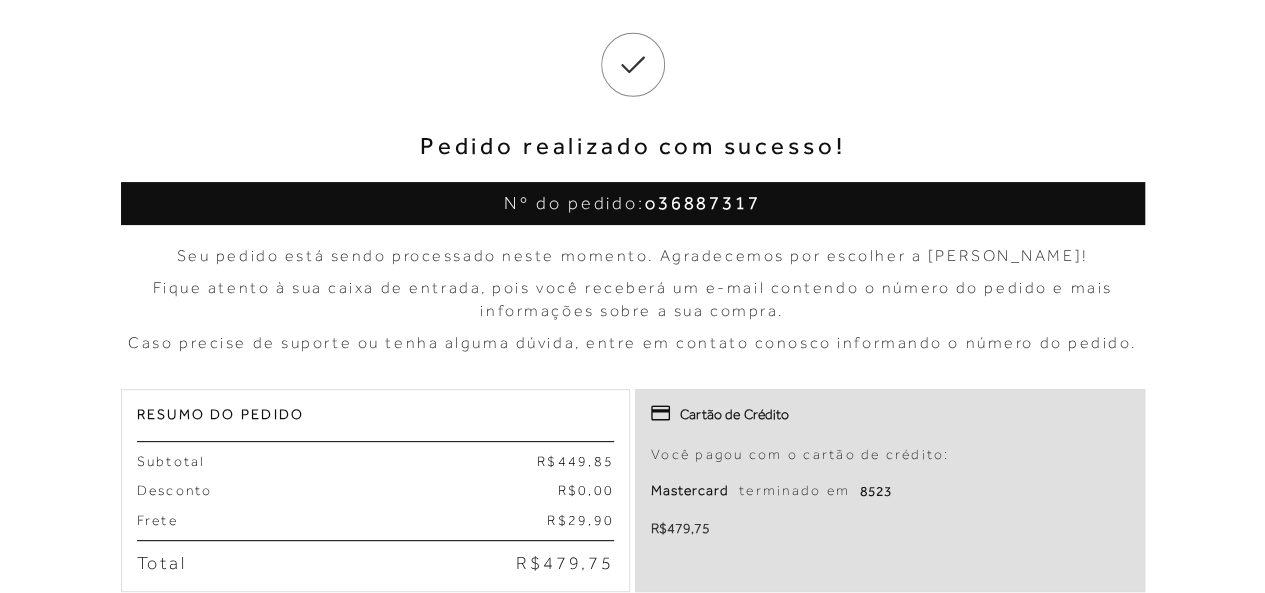 scroll, scrollTop: 100, scrollLeft: 0, axis: vertical 